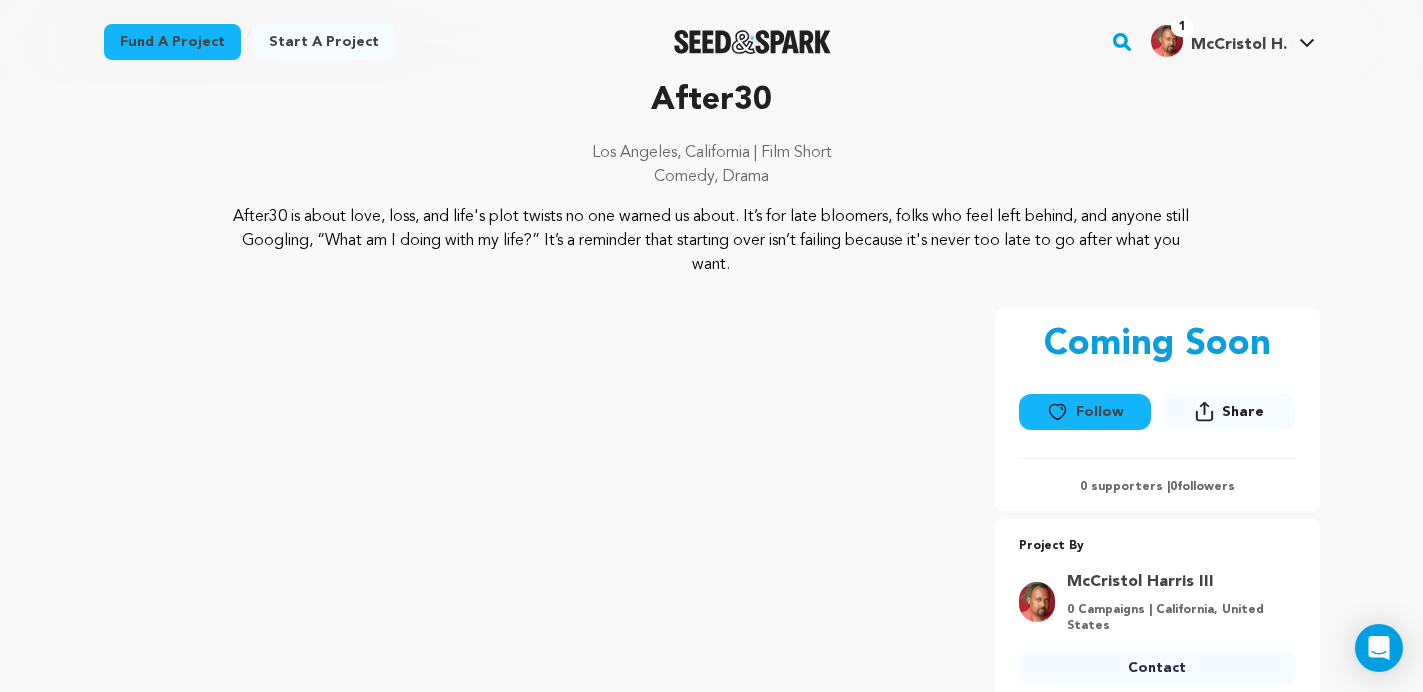 scroll, scrollTop: 0, scrollLeft: 0, axis: both 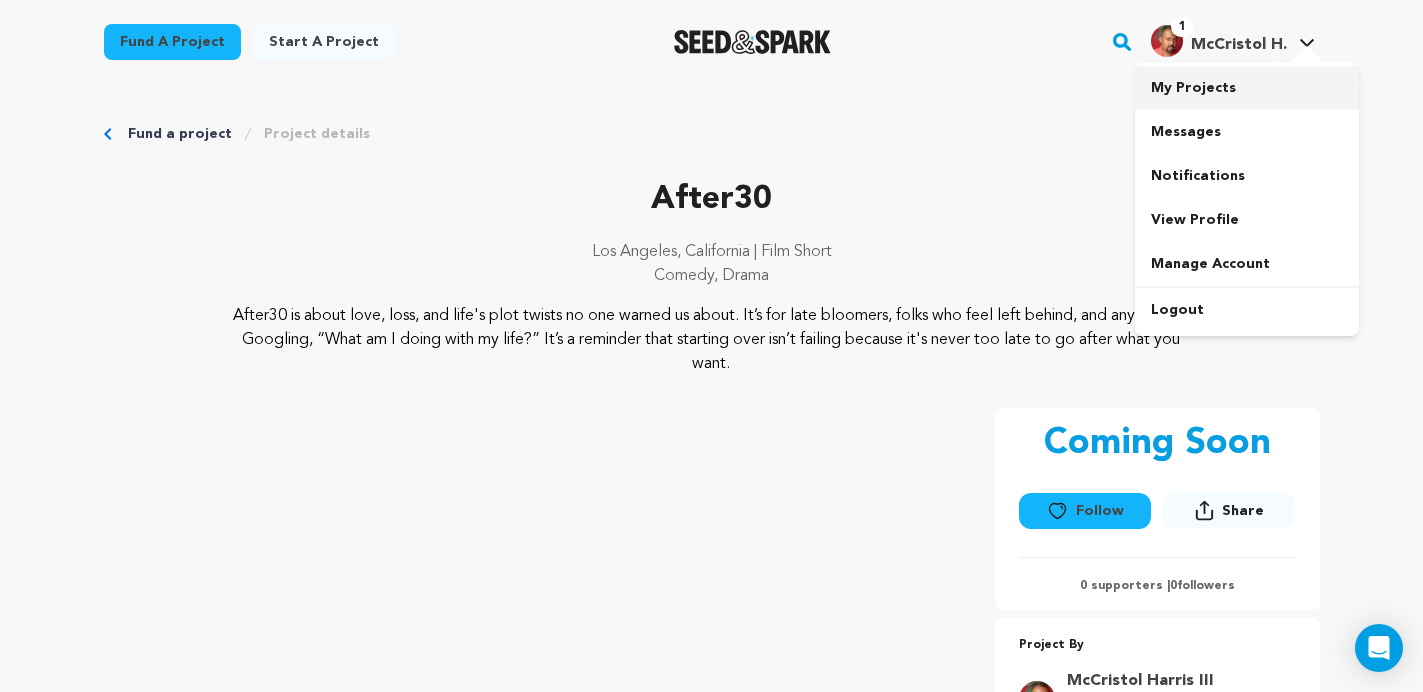 click on "My Projects" at bounding box center (1247, 88) 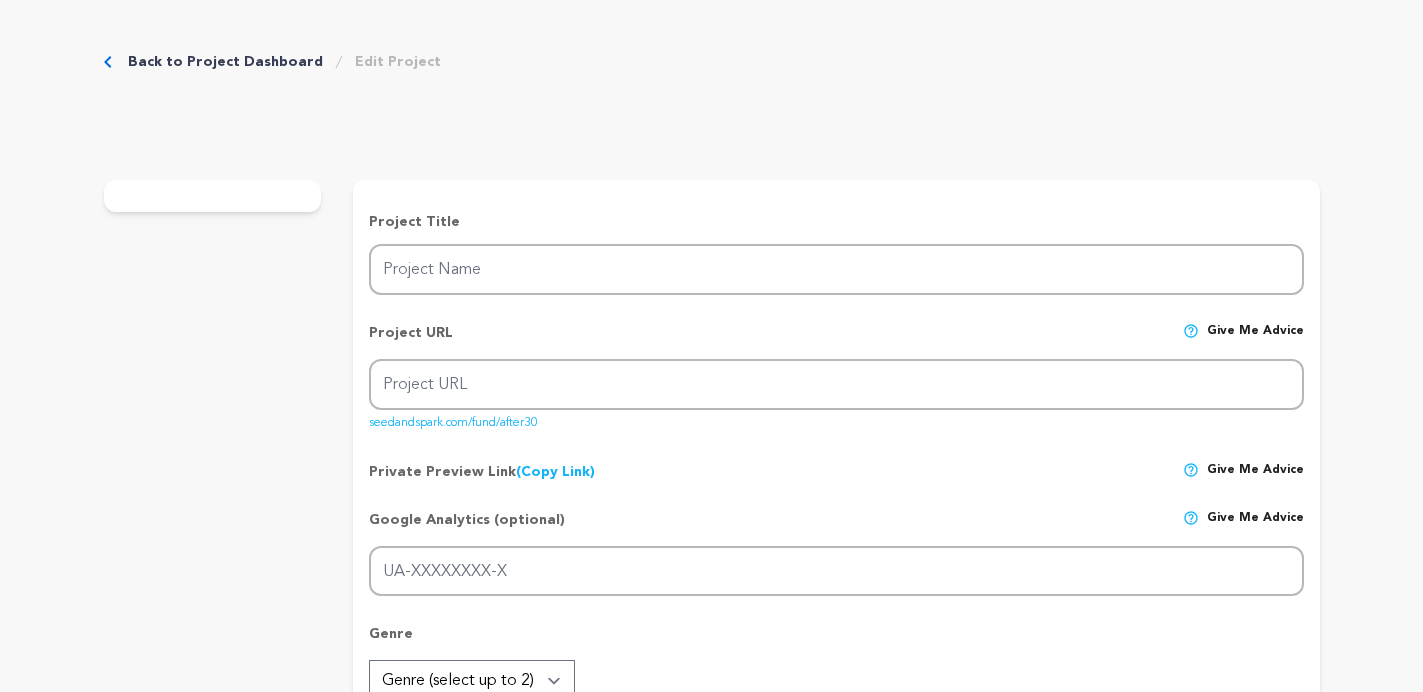 scroll, scrollTop: 0, scrollLeft: 0, axis: both 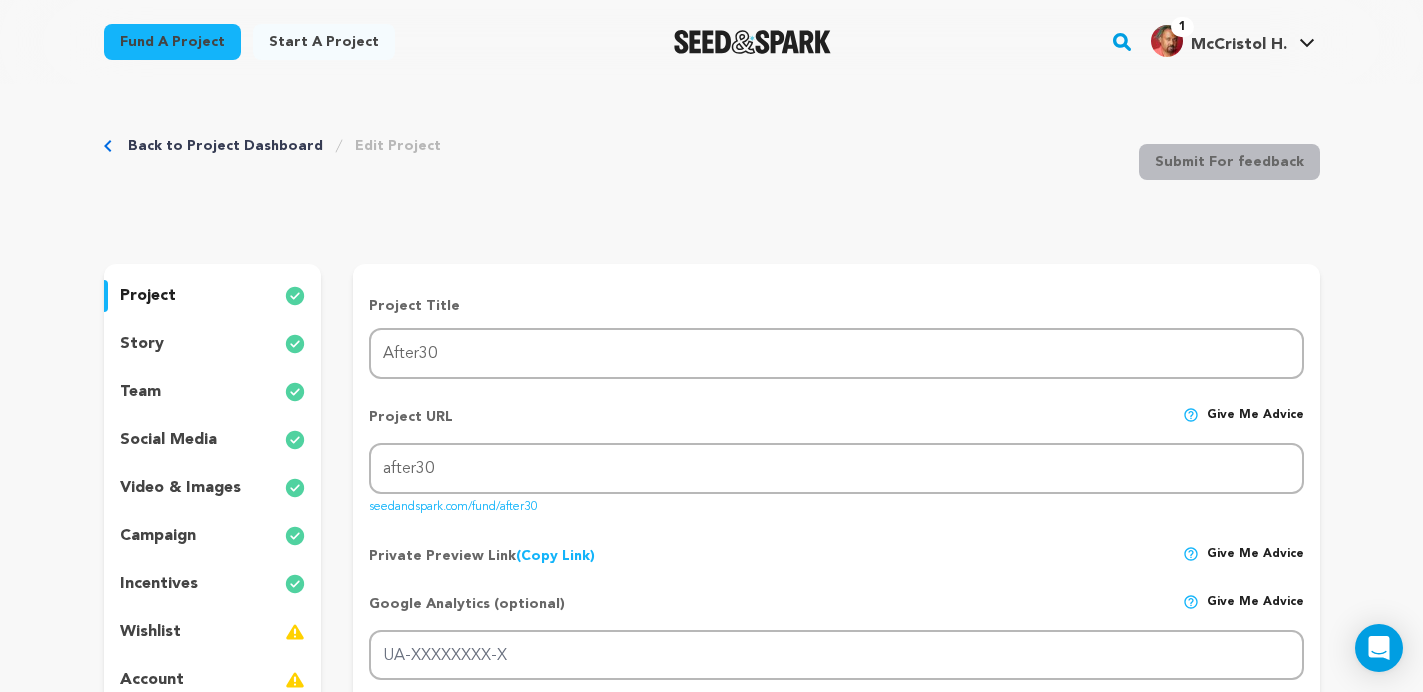 click on "story" at bounding box center (142, 344) 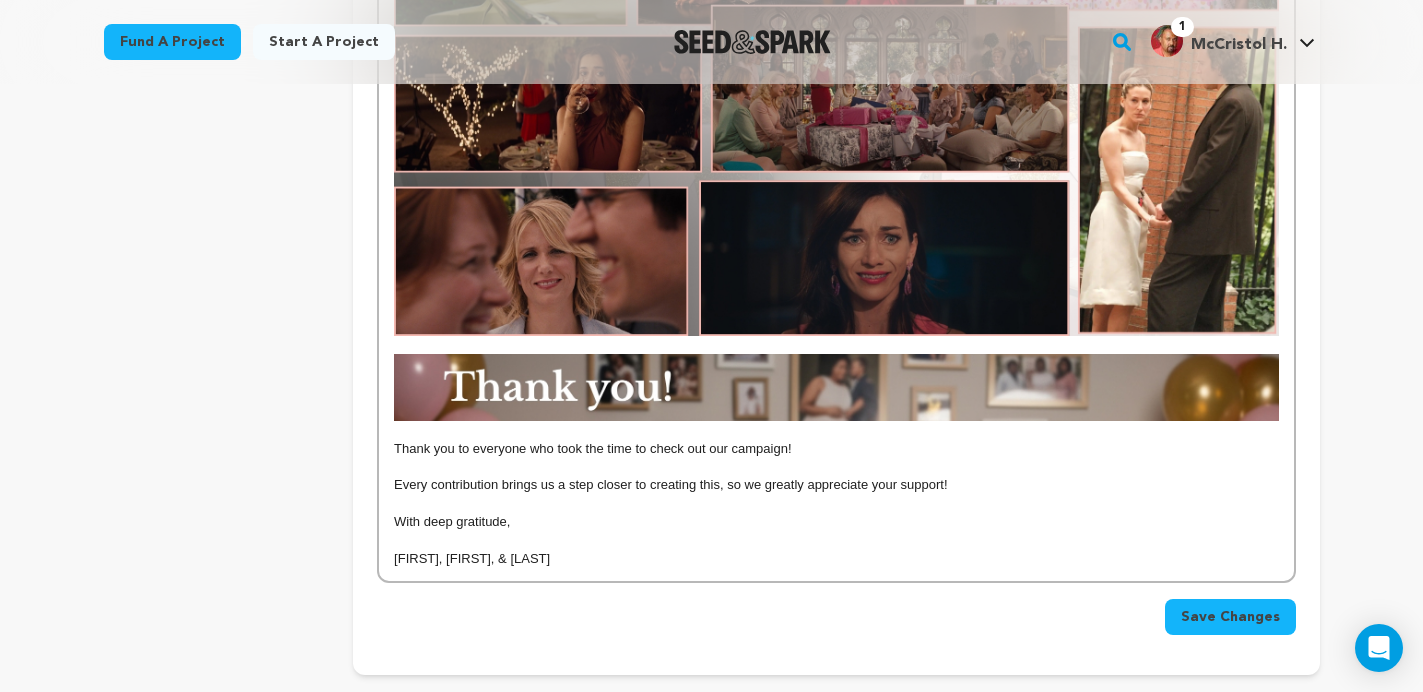 scroll, scrollTop: 2371, scrollLeft: 0, axis: vertical 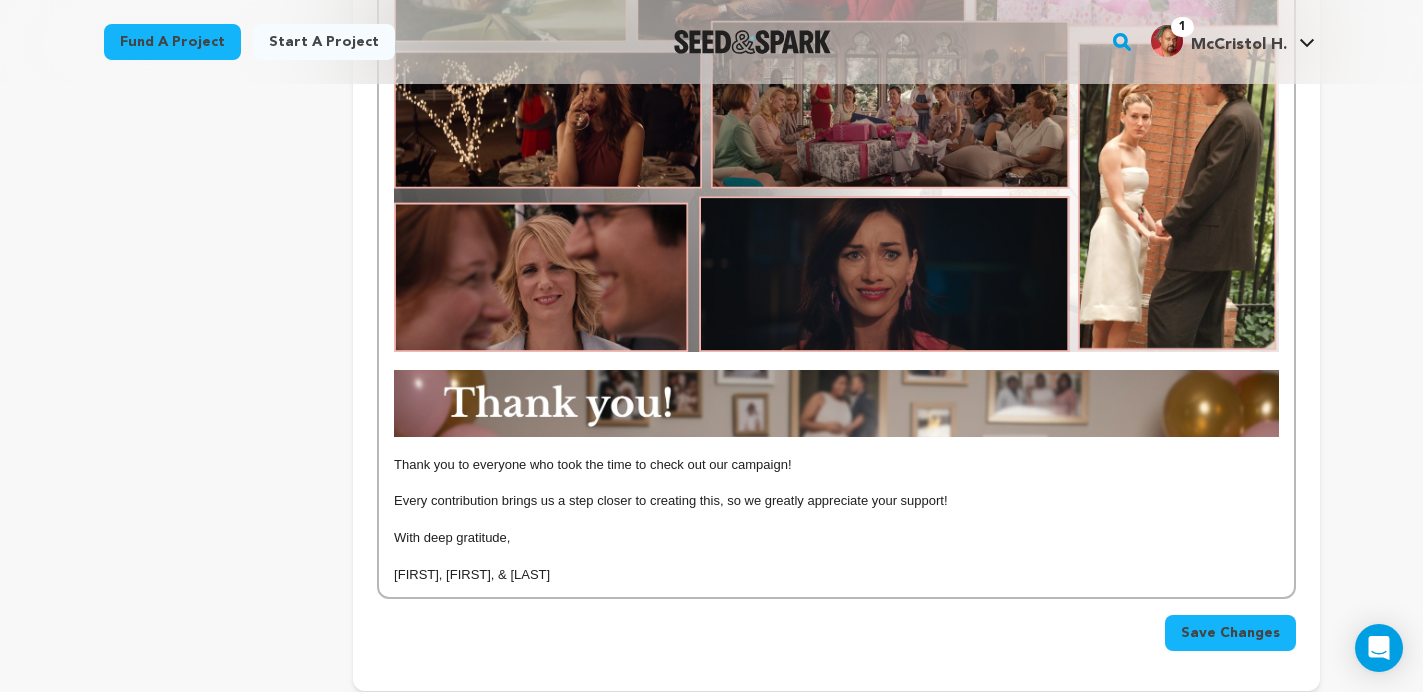click at bounding box center (836, 361) 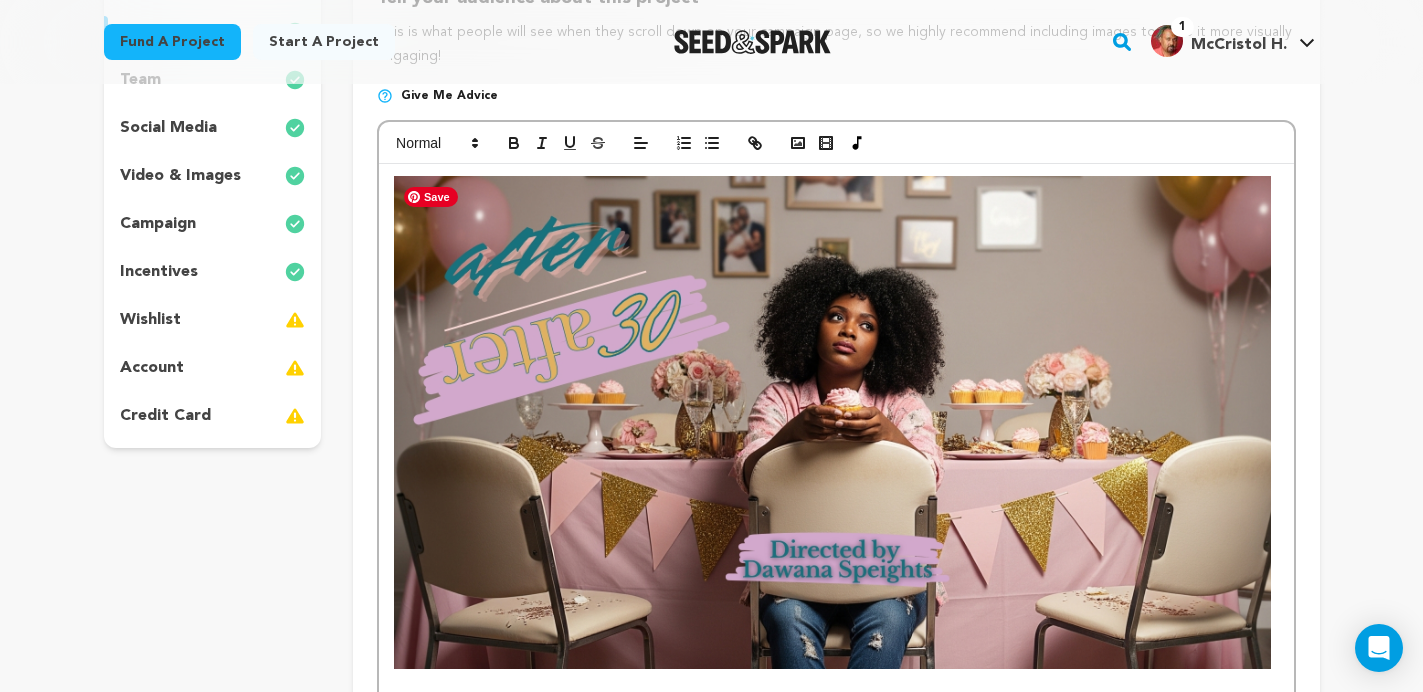 scroll, scrollTop: 220, scrollLeft: 0, axis: vertical 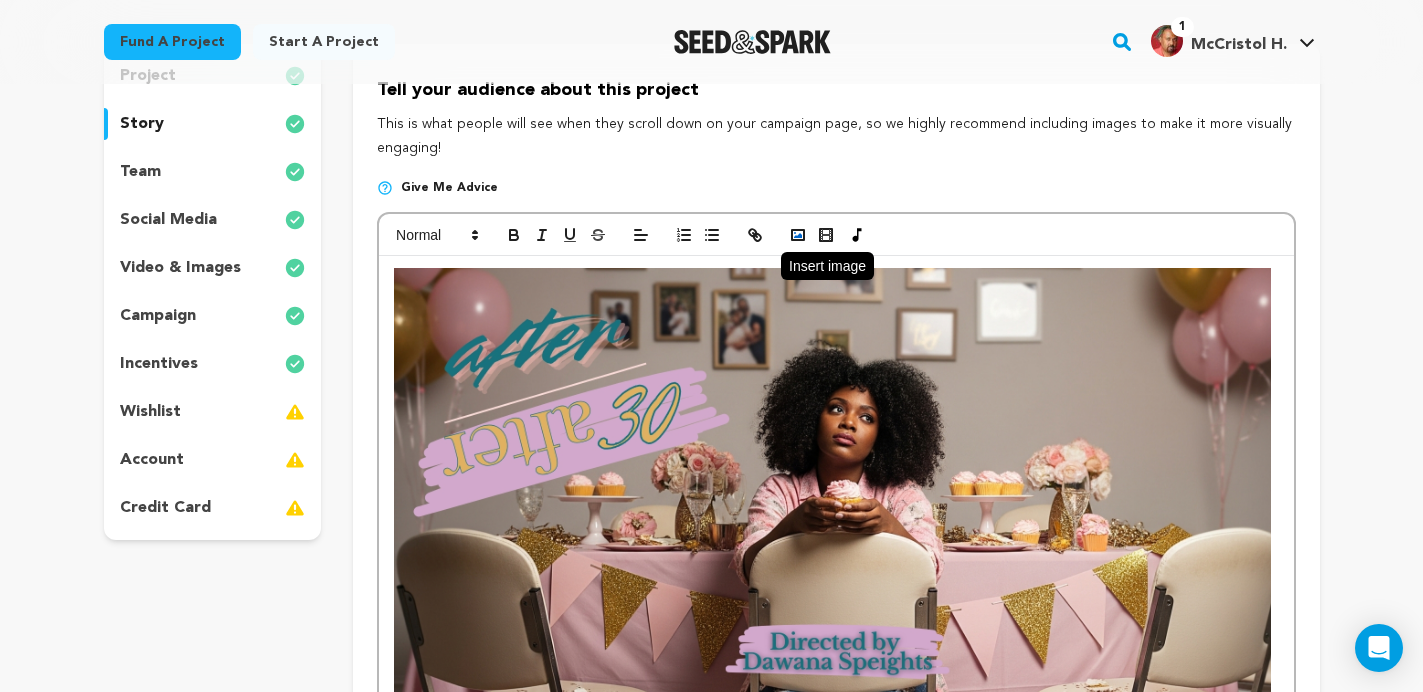 click at bounding box center [798, 235] 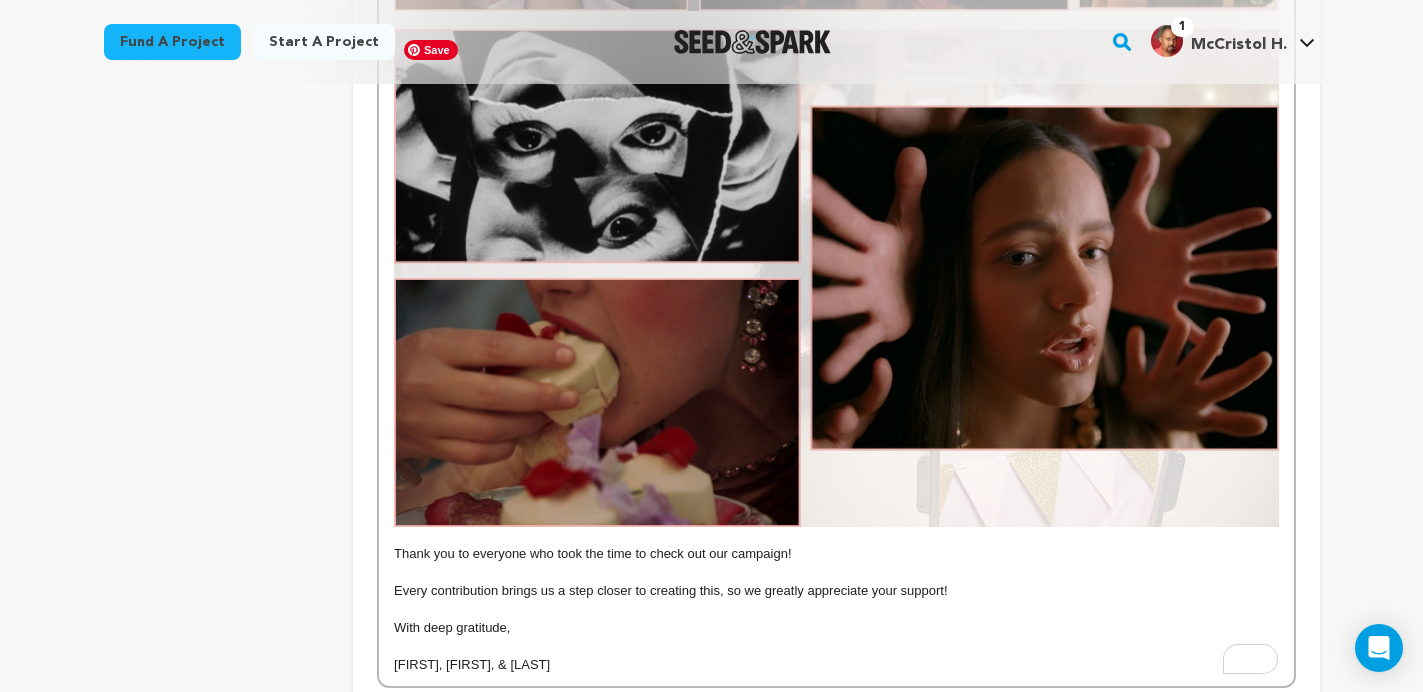 scroll, scrollTop: 2703, scrollLeft: 0, axis: vertical 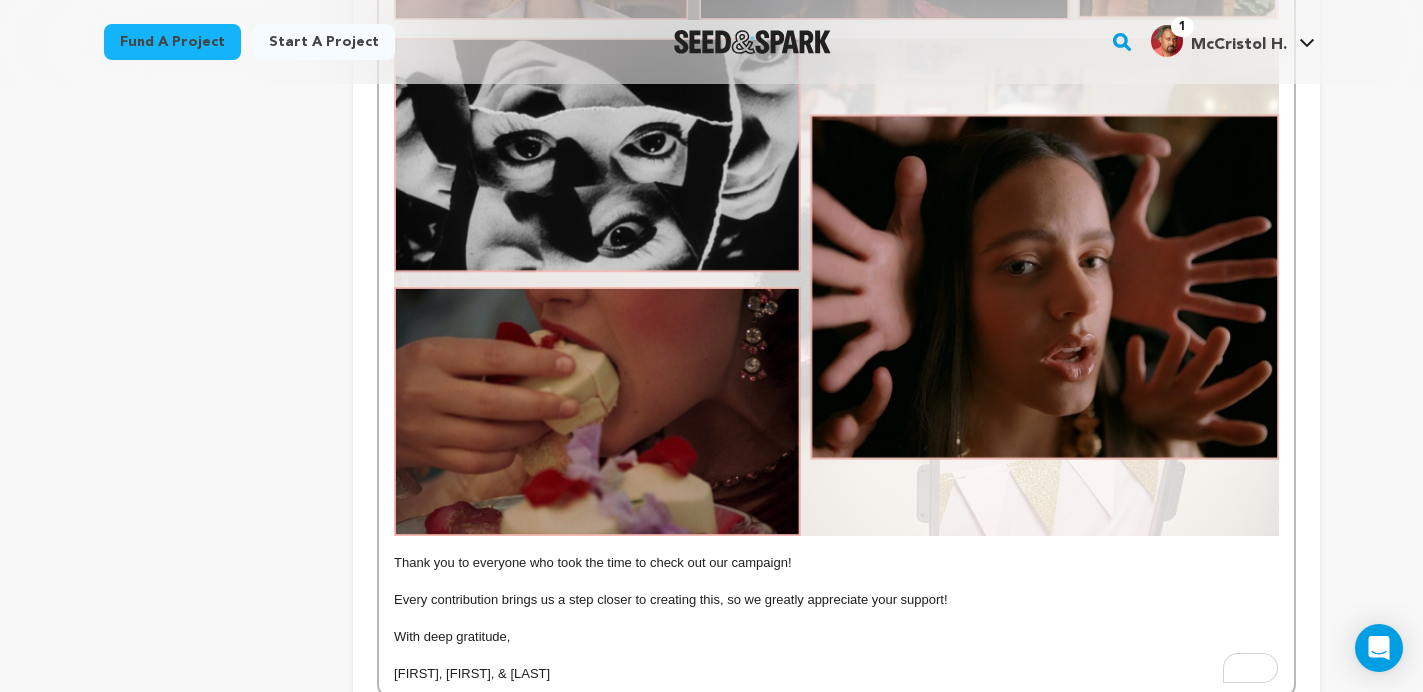 click on "Back to Project Dashboard
Edit Project
Submit For feedback
Submit For feedback
project
story" at bounding box center (712, -787) 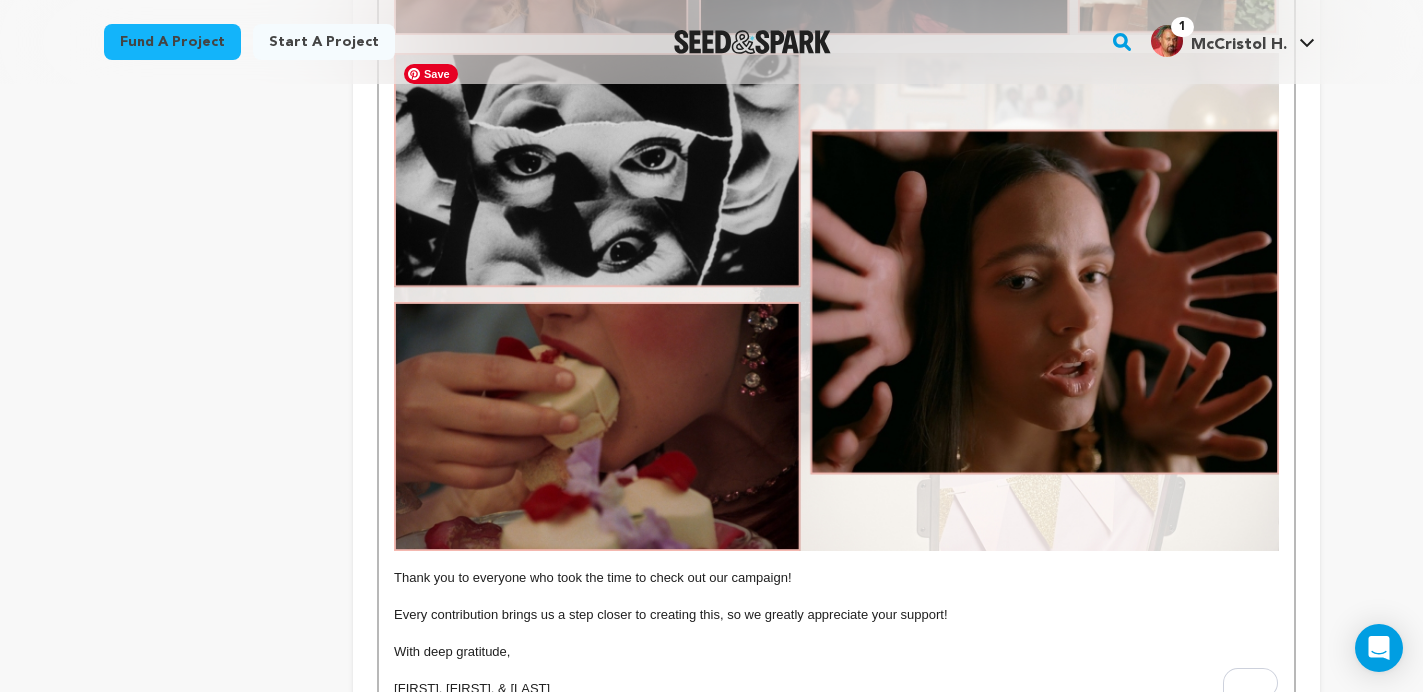 scroll, scrollTop: 2751, scrollLeft: 0, axis: vertical 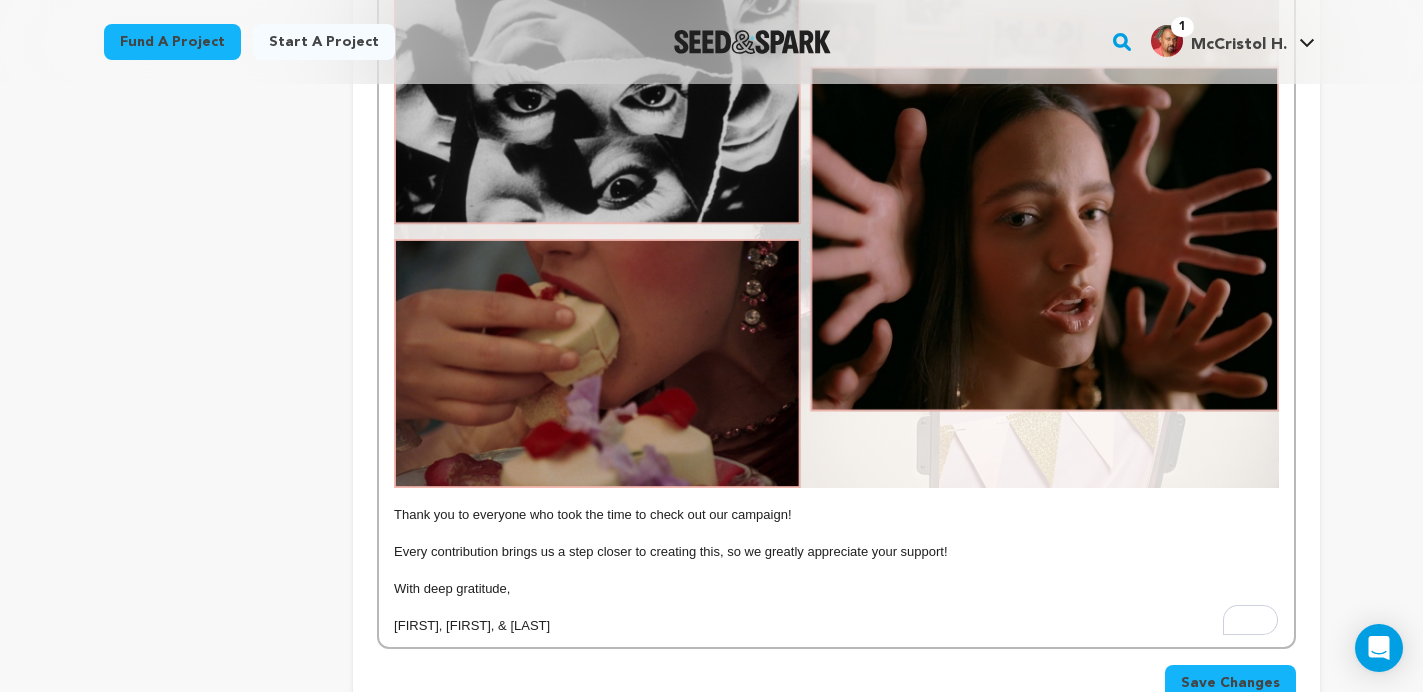 click on "After30  is a grounded dramedy that follows Deandra, a free-spirited woman in her thirties who’s always embraced living life on her own terms. She’s in a loving, four-year relationship with Malcolm, and neither of them has ever felt the need to define their future with marriage—until an innocent anniversary gift is mistaken for a proposal, causing Deandra to spiral into unexpected self-doubt. When she attends her best friend’s baby shower, DeAndra is confronted with the realization that while others seem to be advancing in their lives, she feels stuck in place. As societal expectations close in, Deandra is forced to confront whether she's truly happy with her life, or actually afraid to admit she might want something more after all. Through humor, difficult questions, and moments of heartbreak,  After30   explores the internal tug-of-war between our dreams and reality.   This movie serves as a powerful reminder that following our truths will lead us to discover who we are fully meant to be. After30" at bounding box center (836, -814) 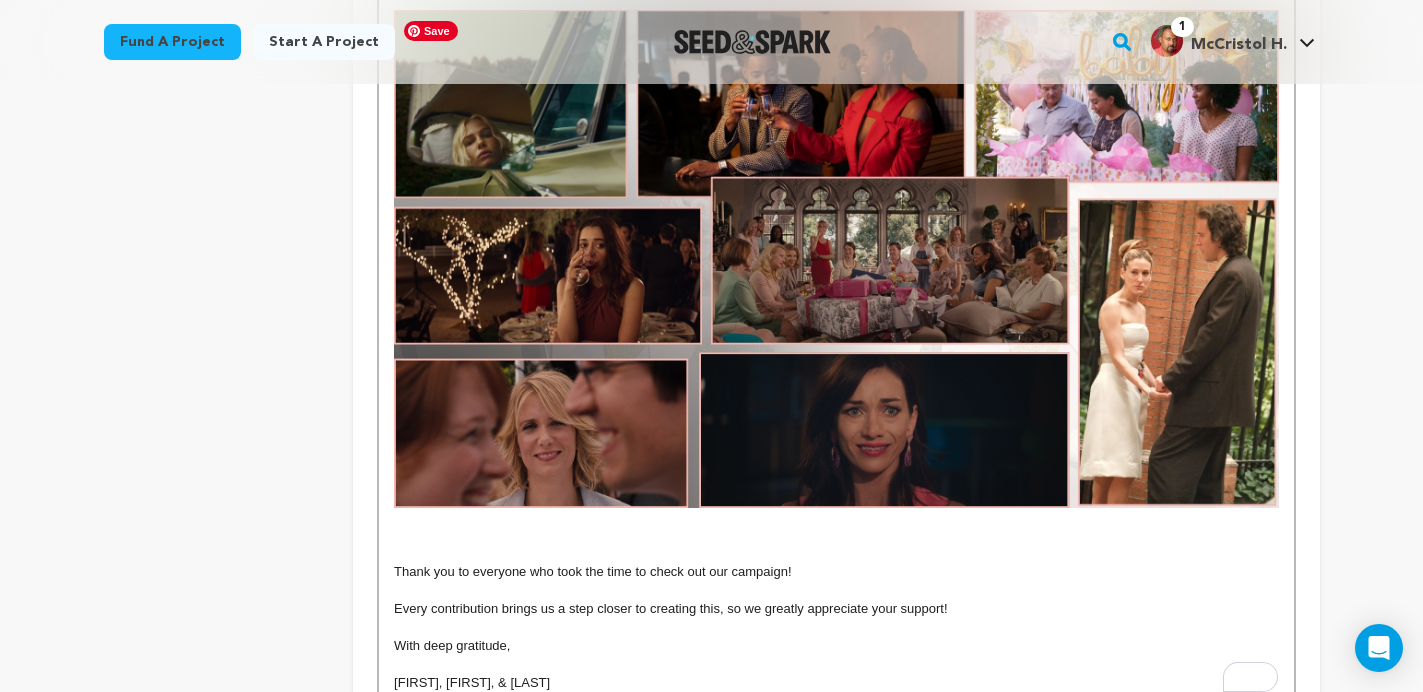 scroll, scrollTop: 2191, scrollLeft: 0, axis: vertical 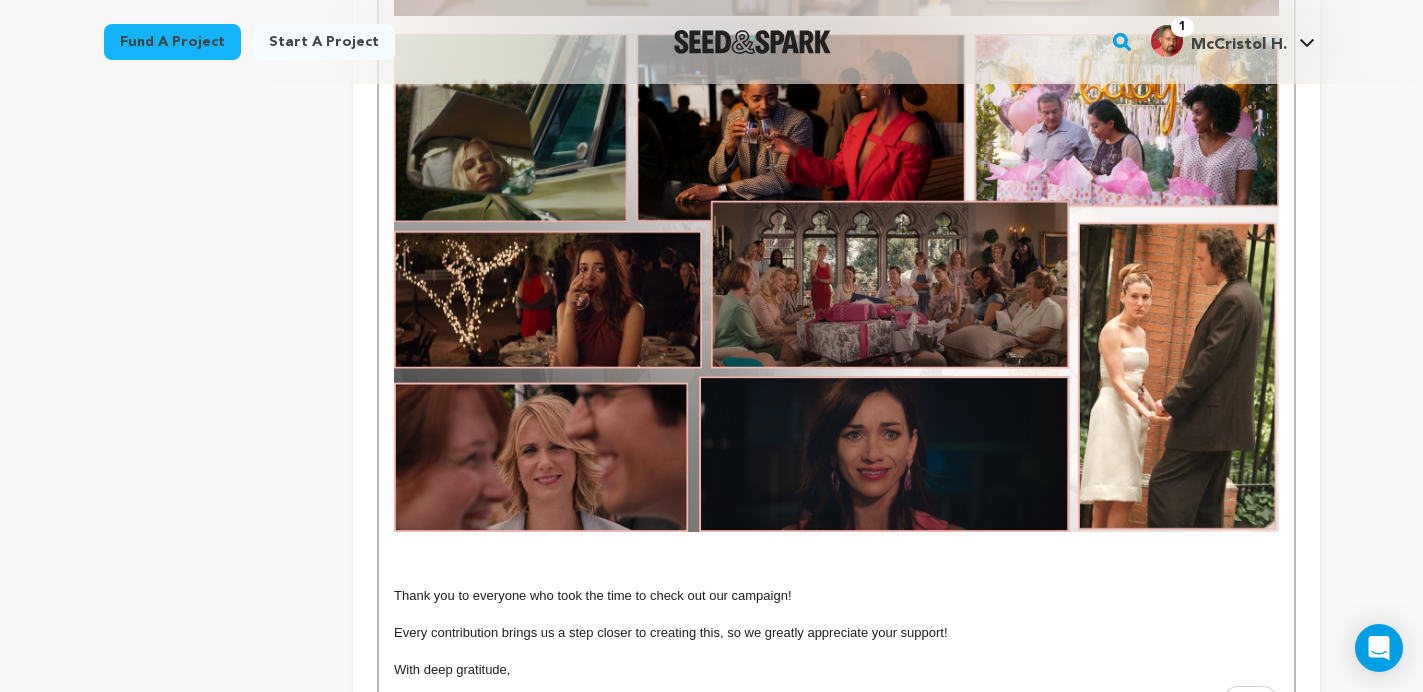click on "Back to Project Dashboard
Edit Project
Submit For feedback
Submit For feedback
project" at bounding box center (711, -258) 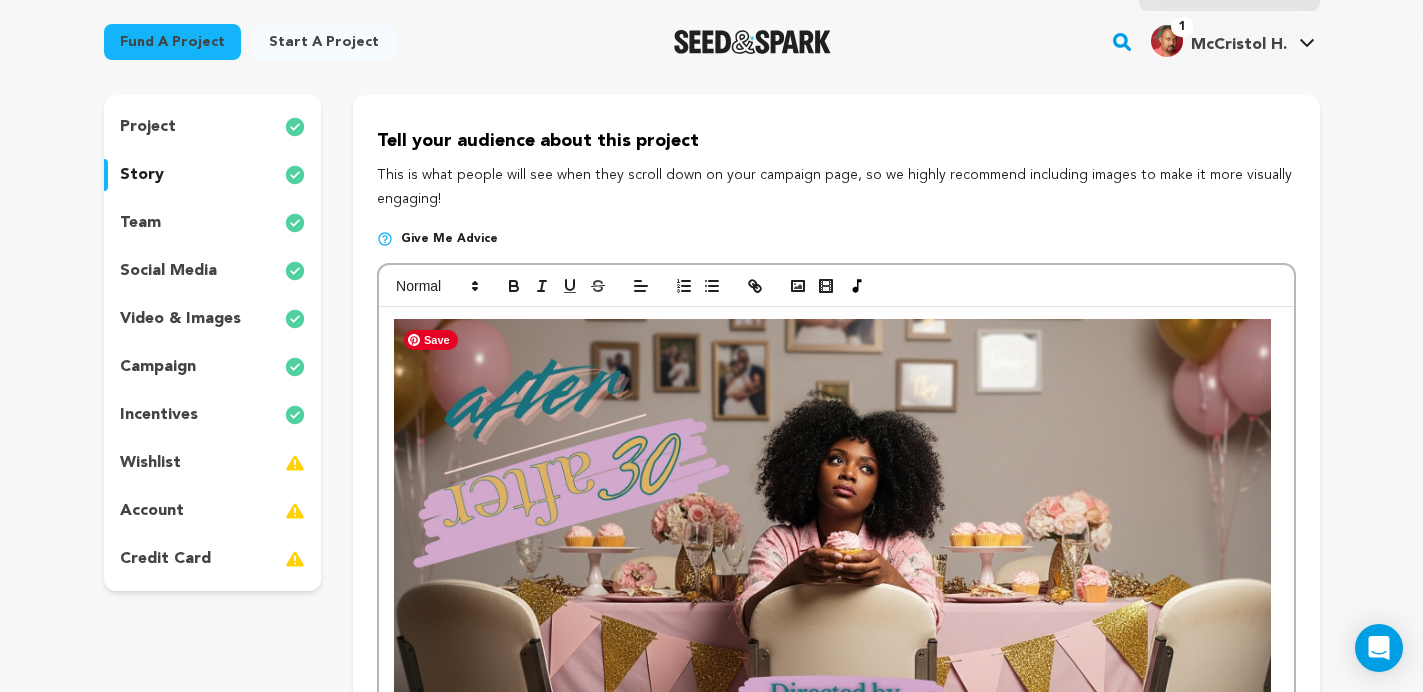 scroll, scrollTop: 0, scrollLeft: 0, axis: both 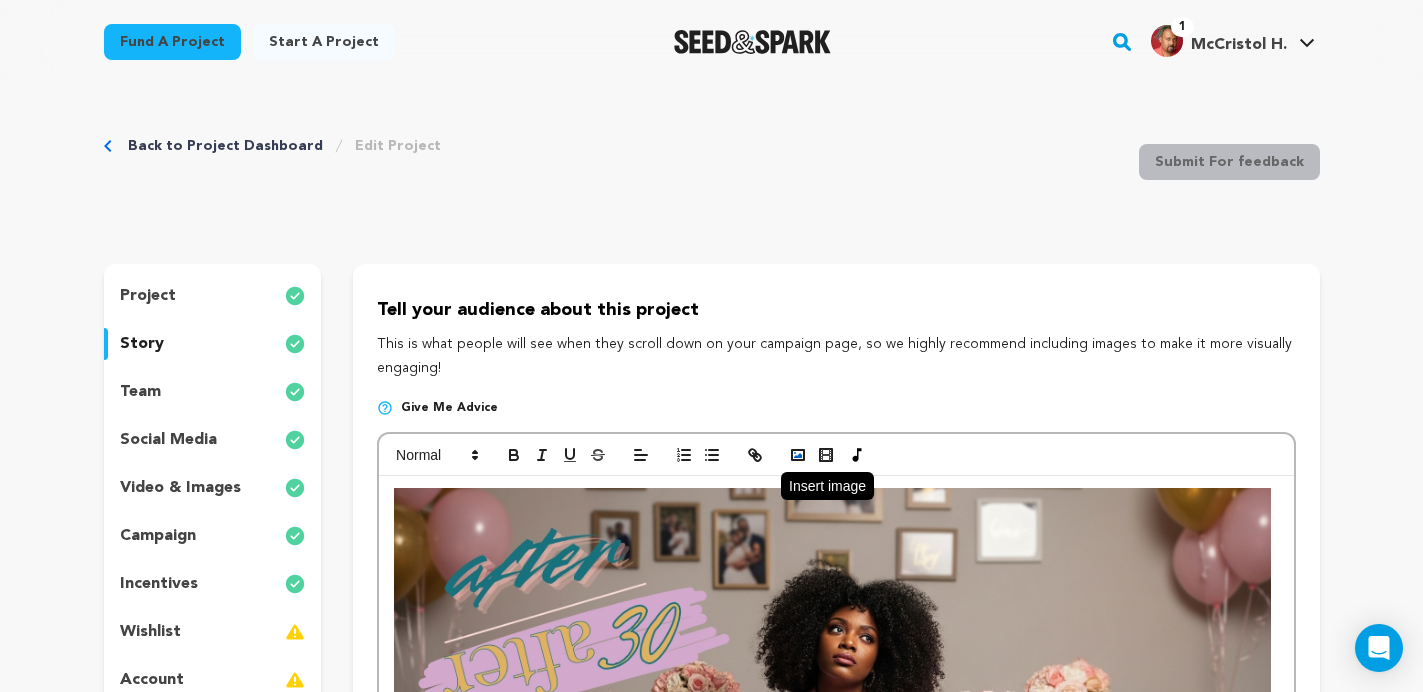 click 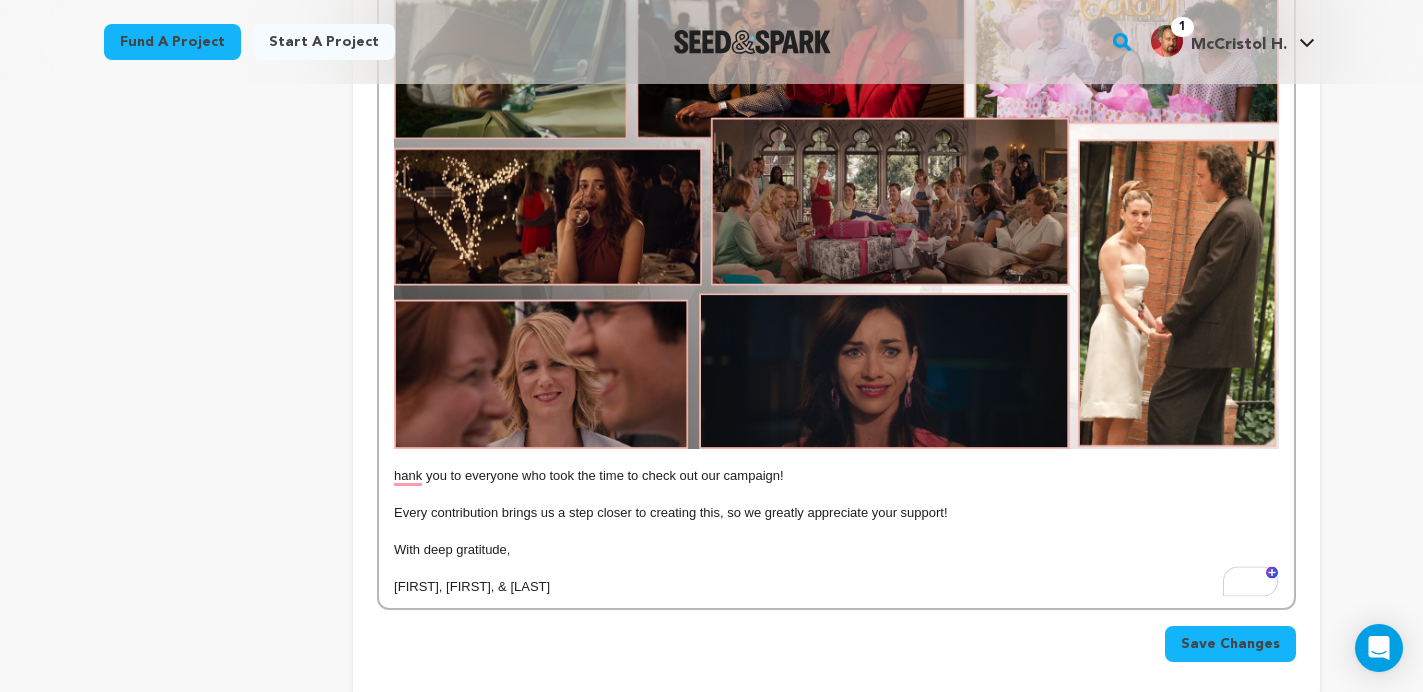 scroll, scrollTop: 2281, scrollLeft: 0, axis: vertical 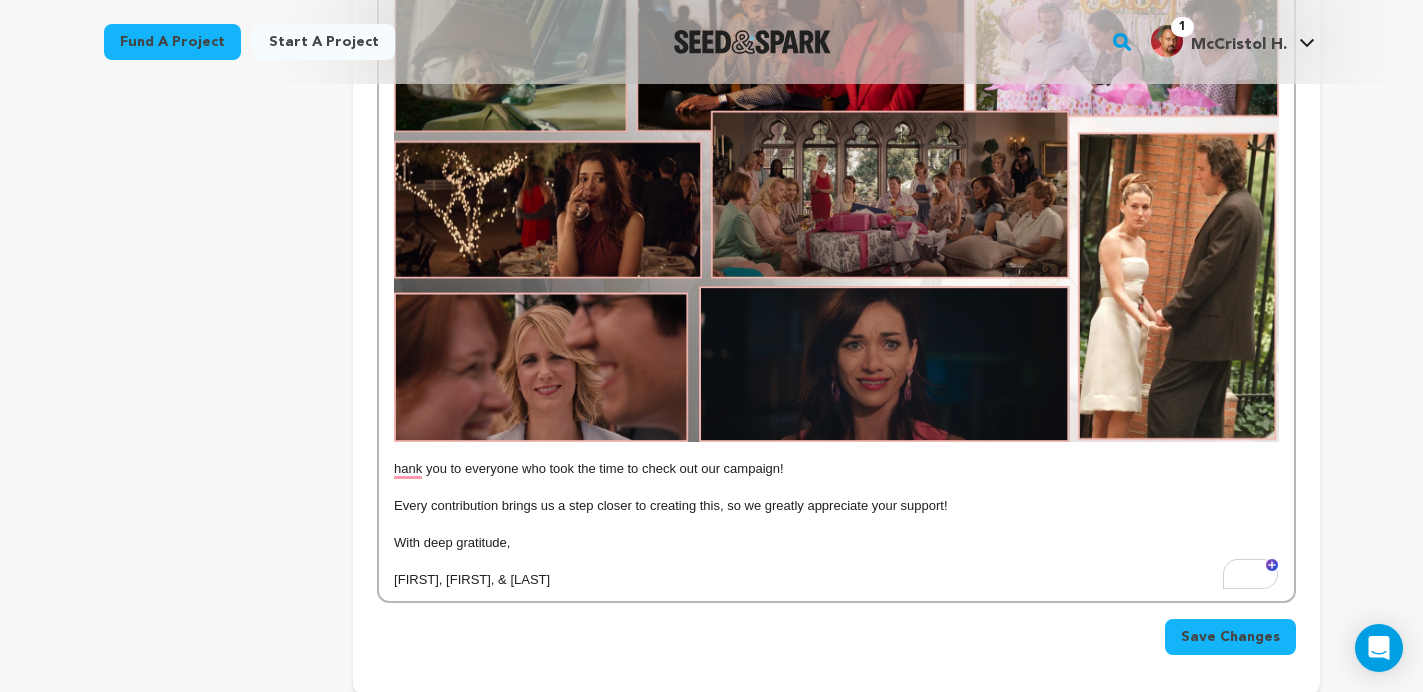 type 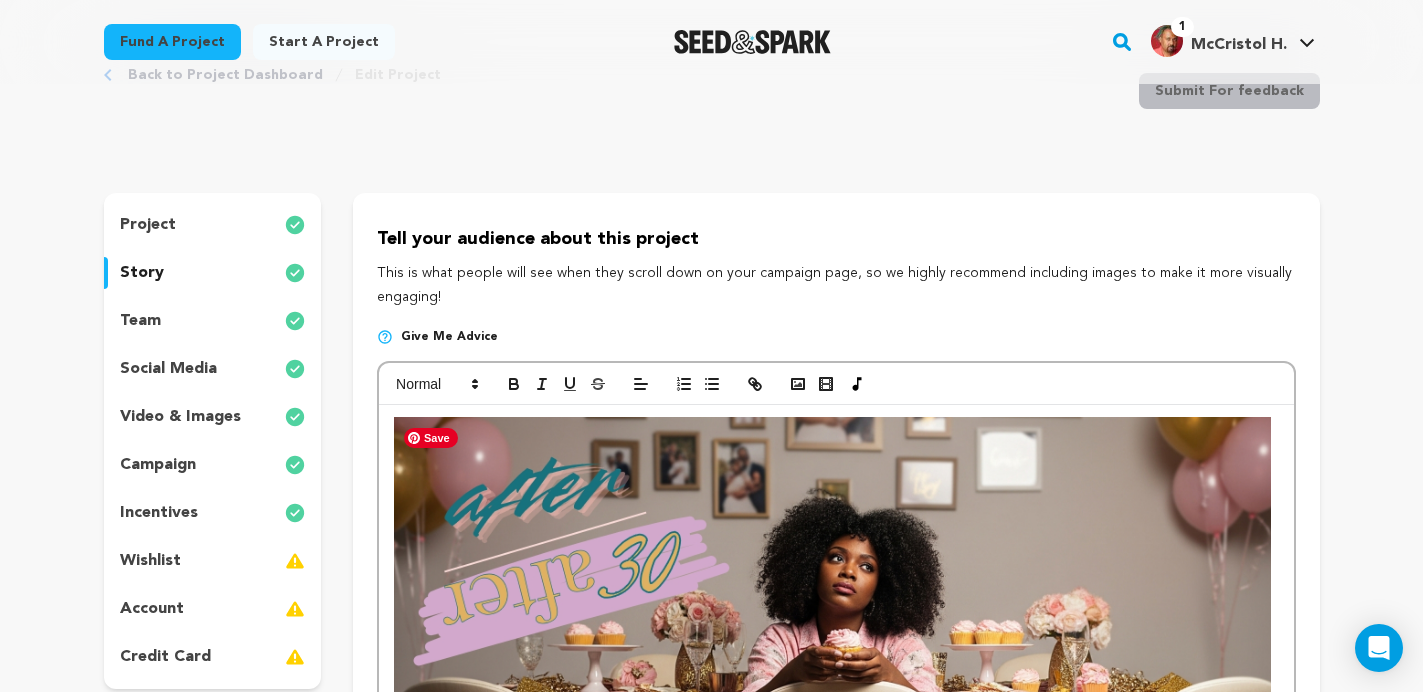 scroll, scrollTop: 73, scrollLeft: 0, axis: vertical 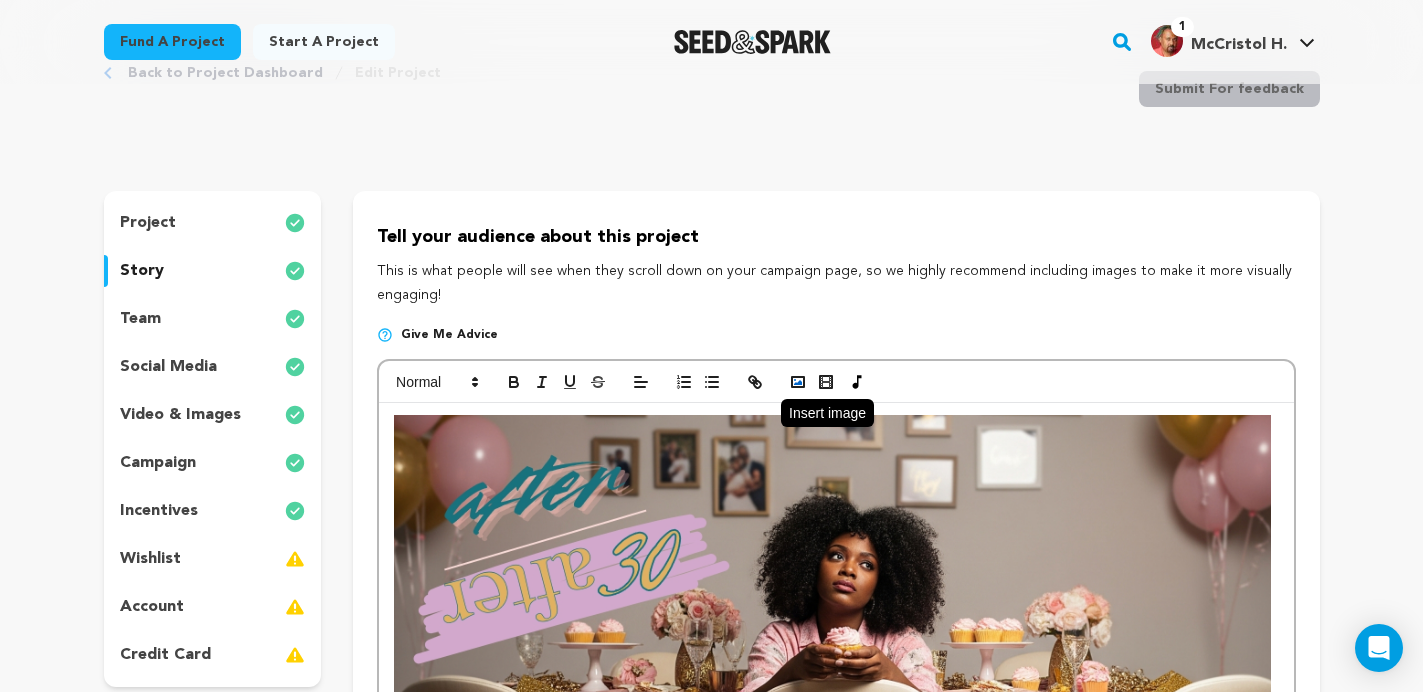 click 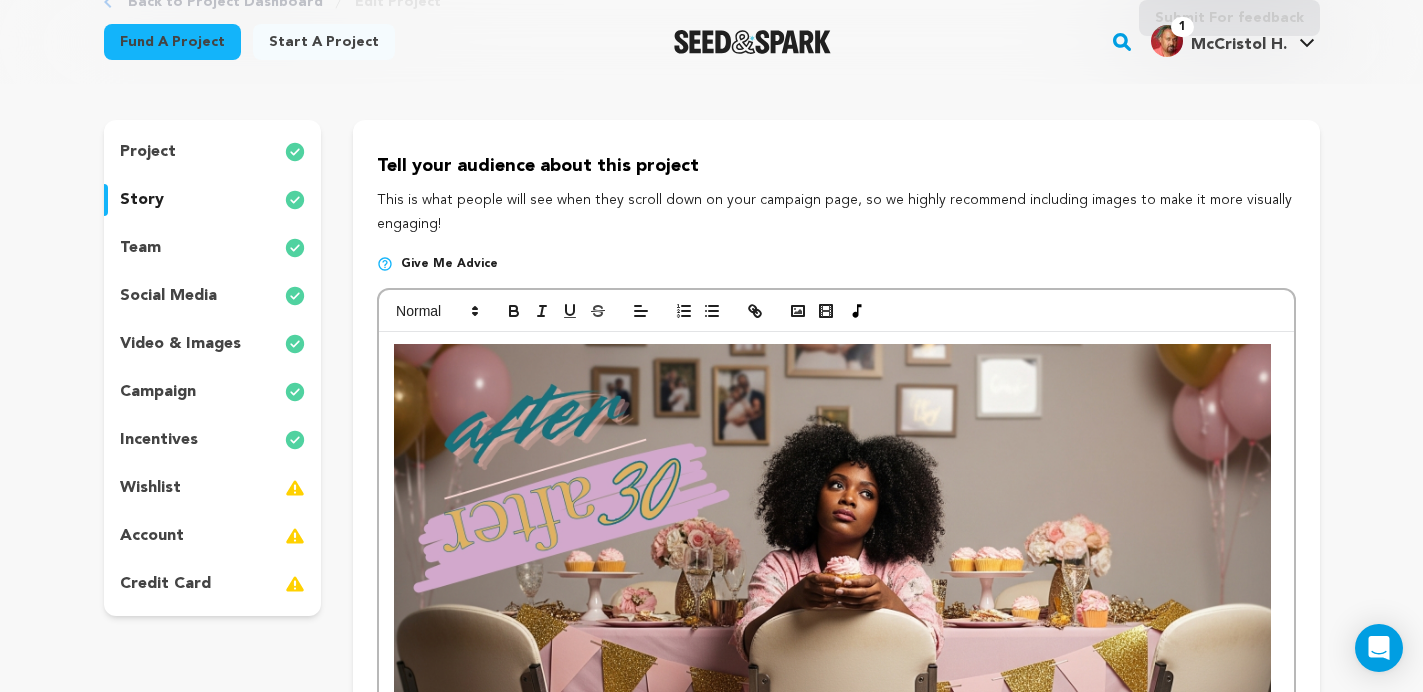 scroll, scrollTop: 142, scrollLeft: 0, axis: vertical 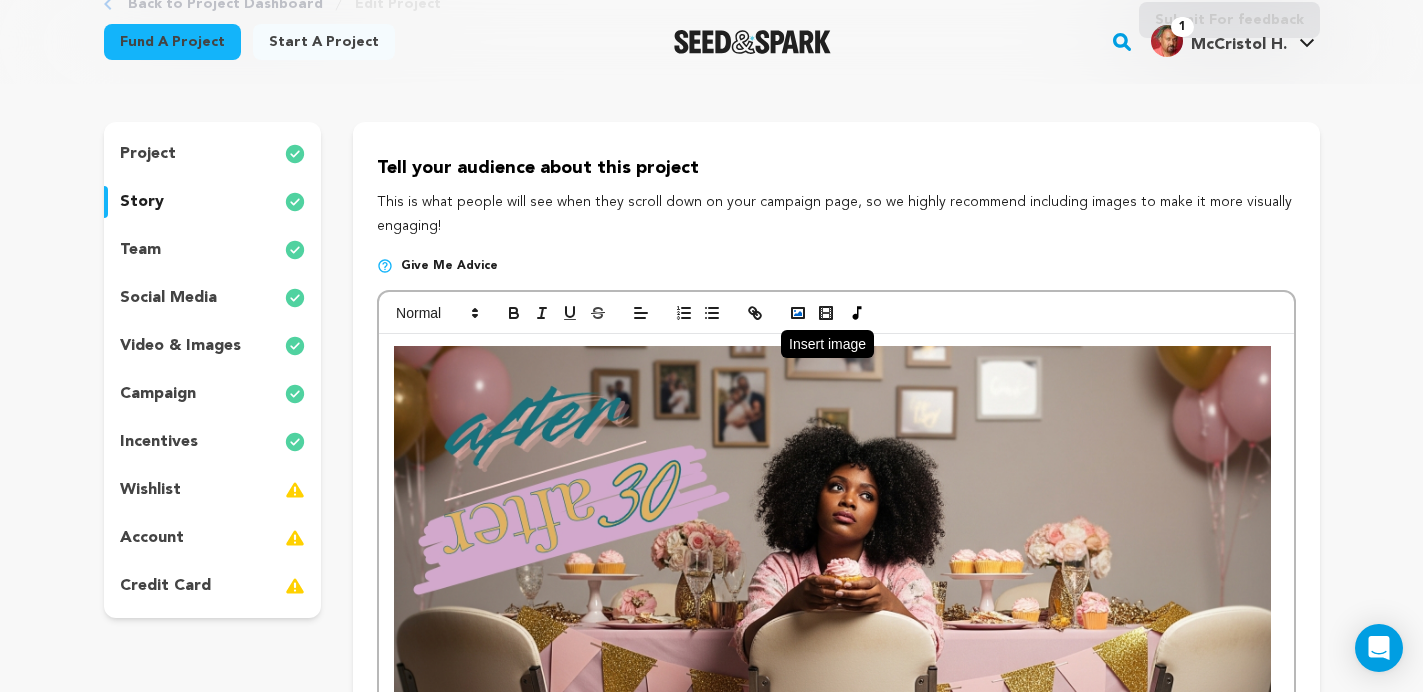 click 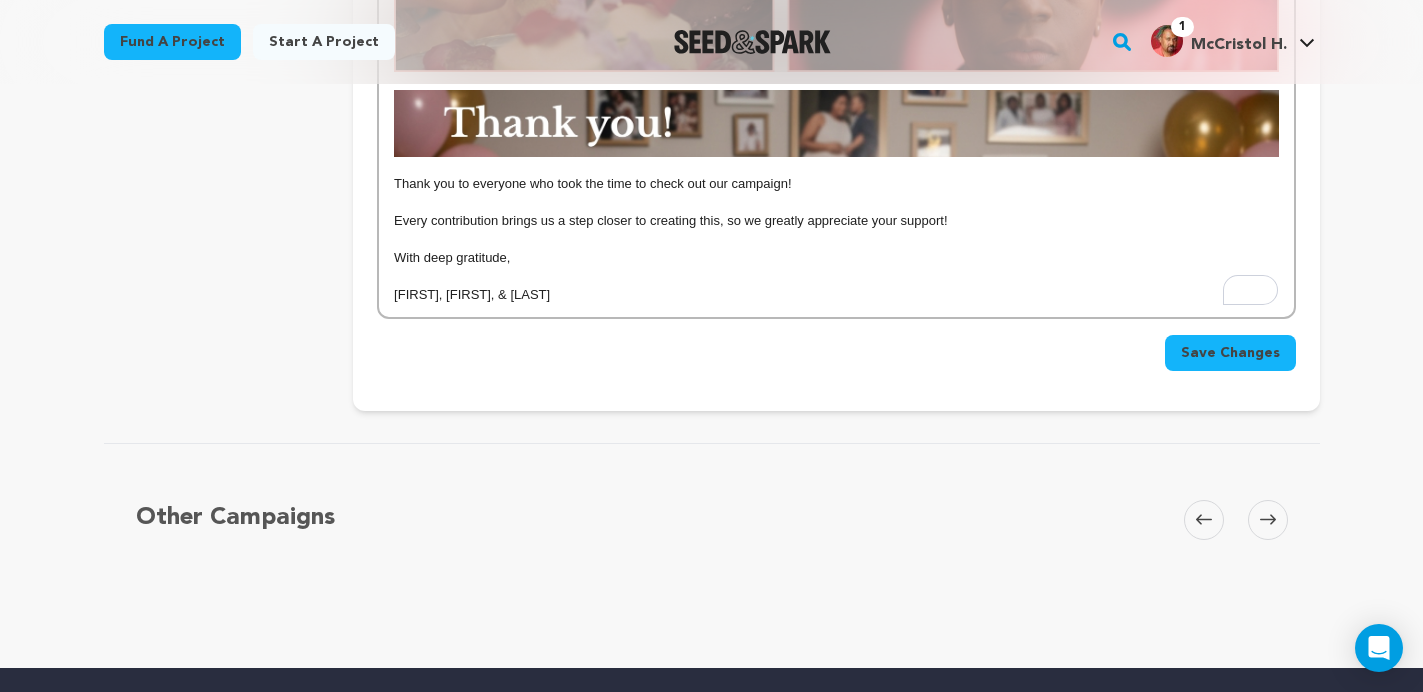 scroll, scrollTop: 3143, scrollLeft: 0, axis: vertical 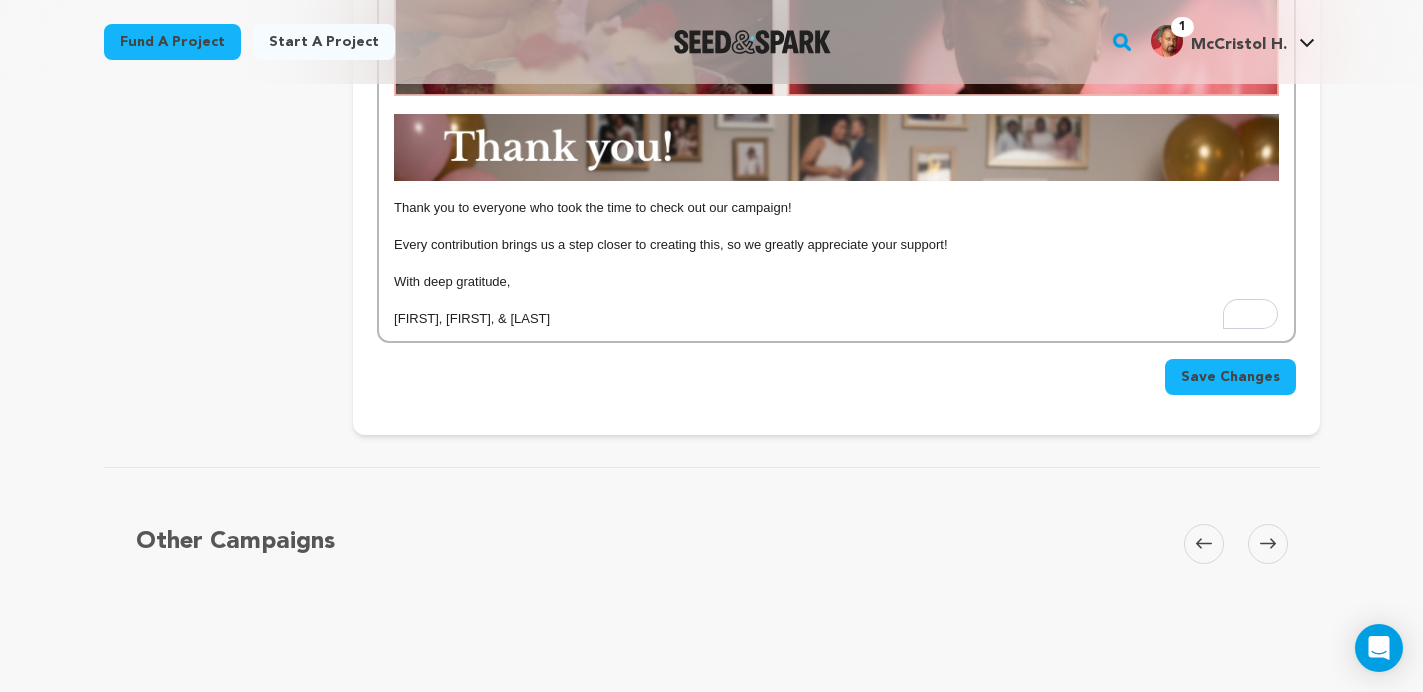 click on "Save Changes" at bounding box center [1230, 377] 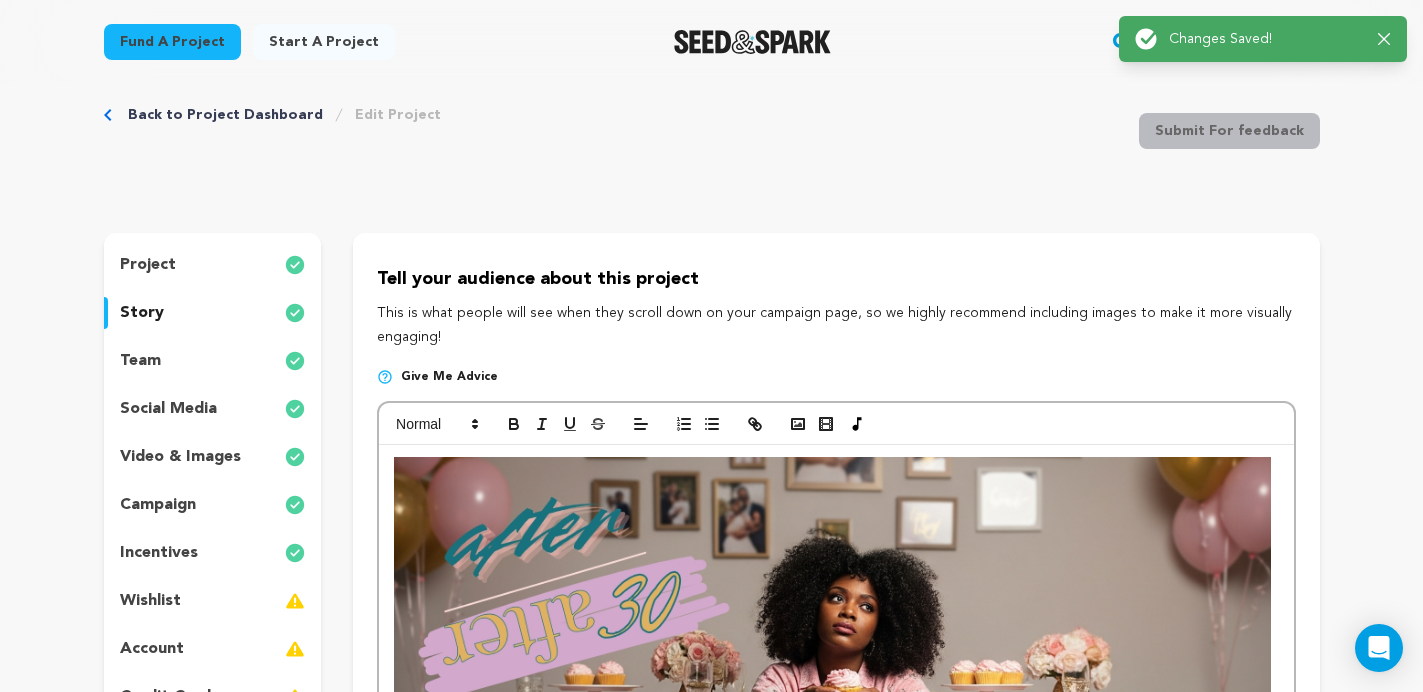 scroll, scrollTop: 0, scrollLeft: 0, axis: both 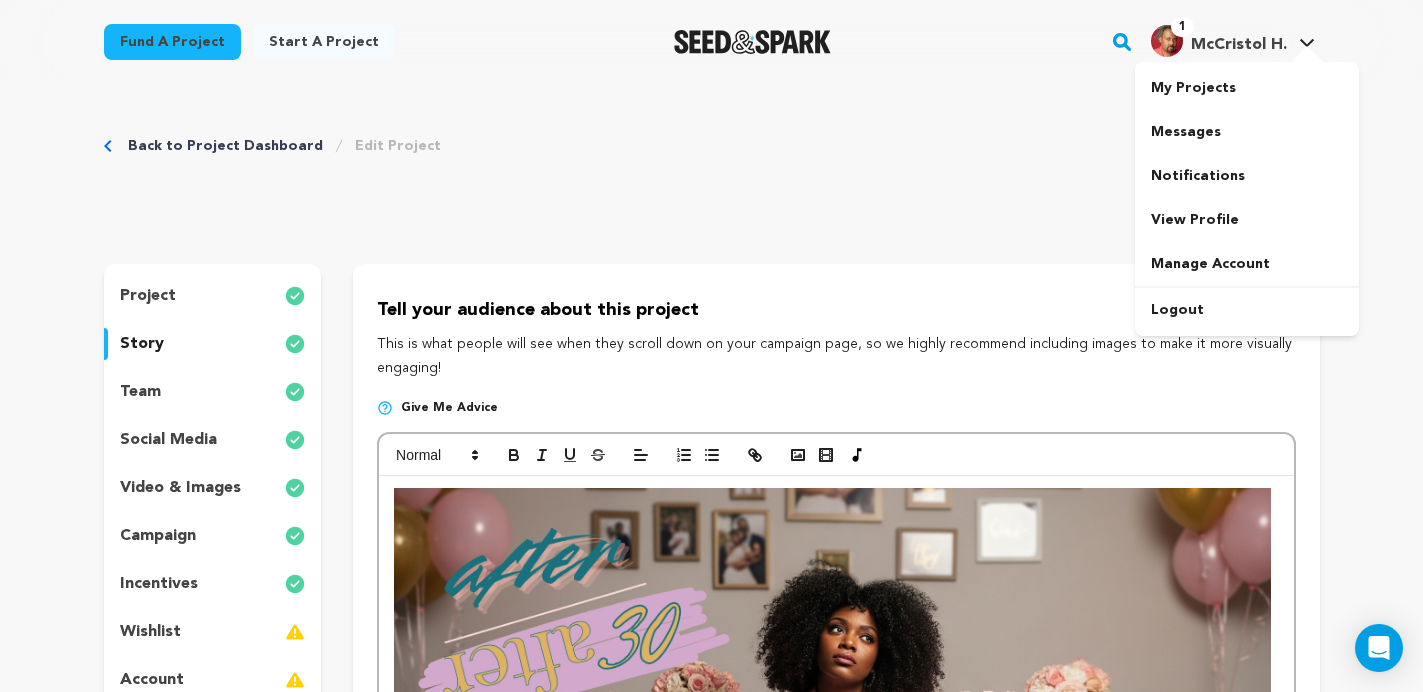 click on "McCristol H." at bounding box center [1239, 45] 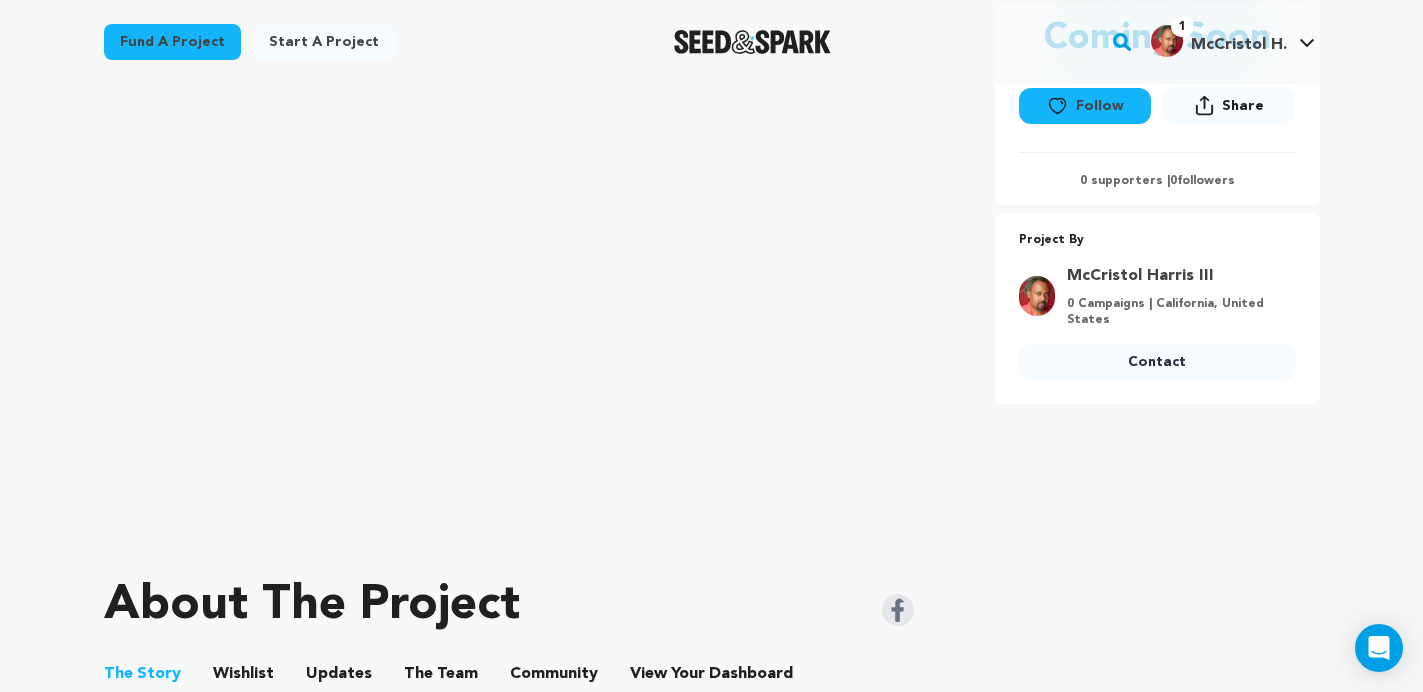 scroll, scrollTop: 0, scrollLeft: 0, axis: both 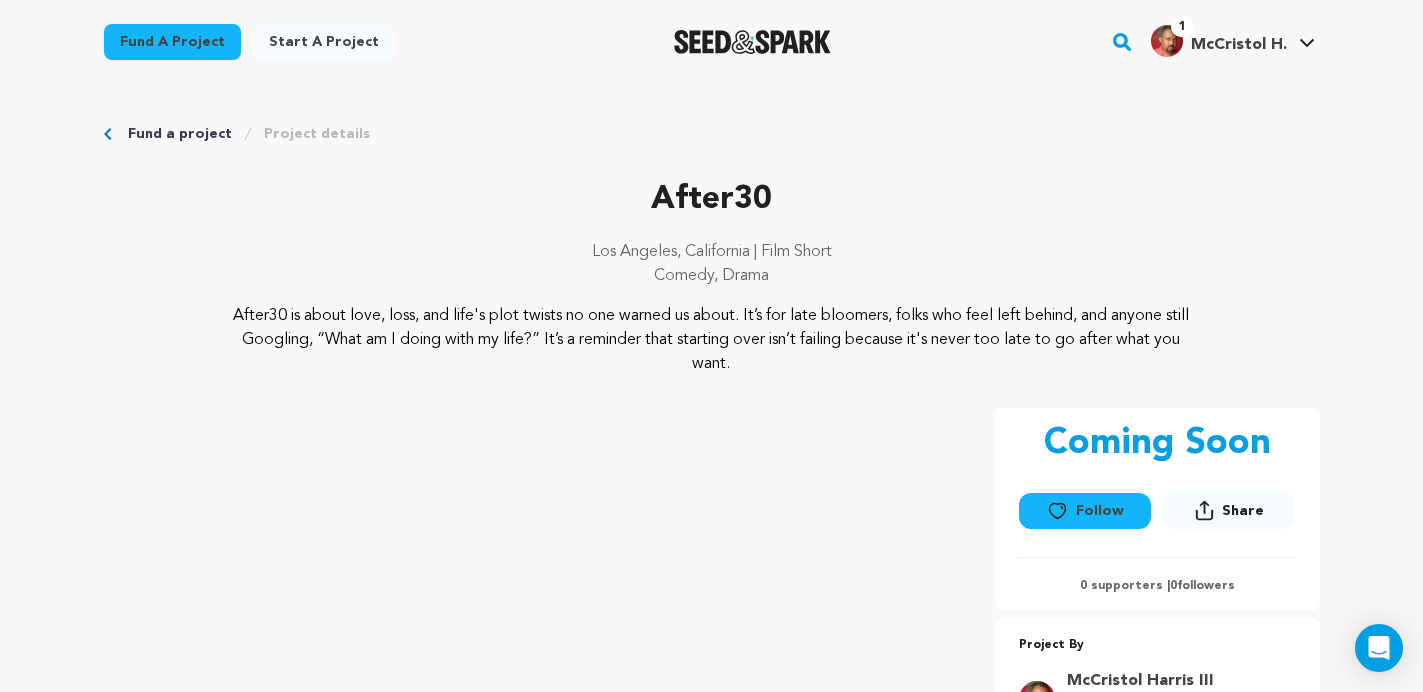click on "McCristol H." at bounding box center (1239, 45) 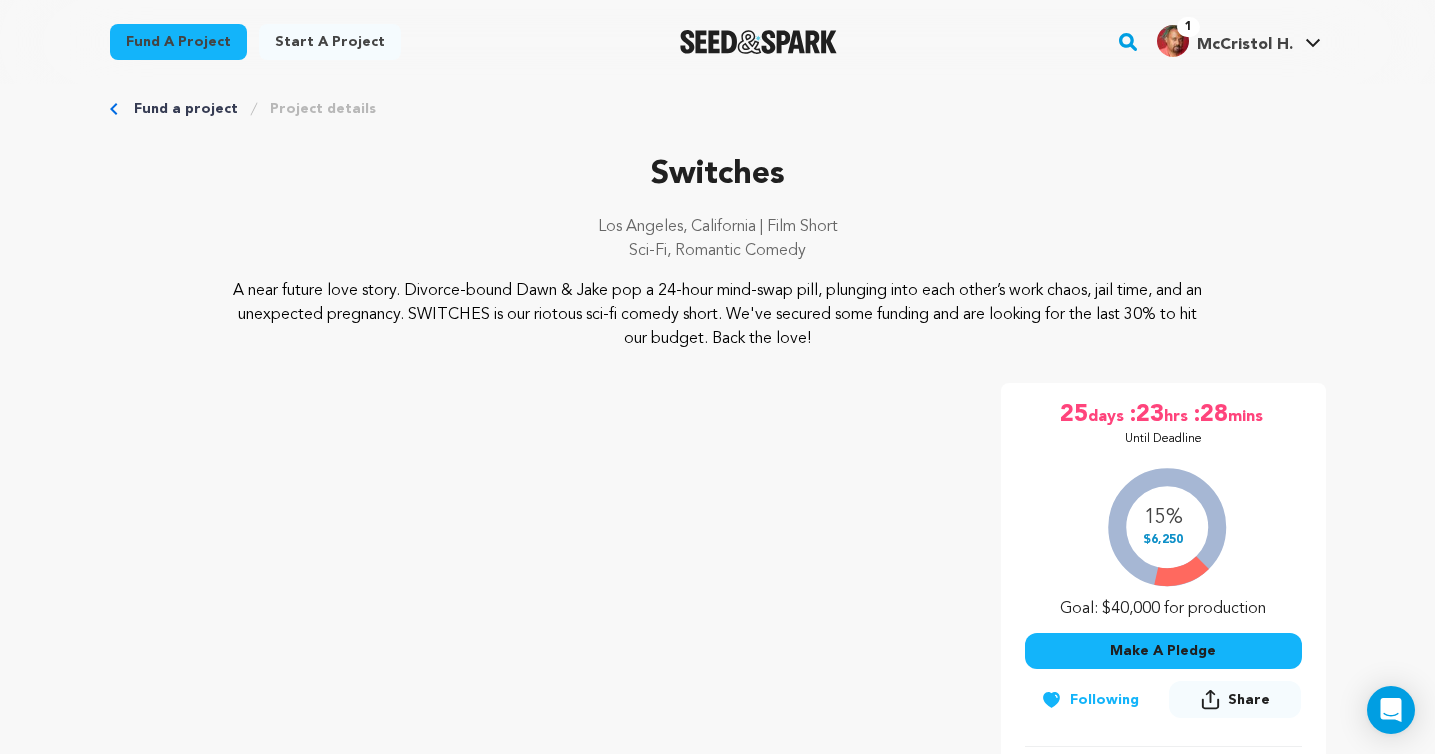 scroll, scrollTop: 0, scrollLeft: 0, axis: both 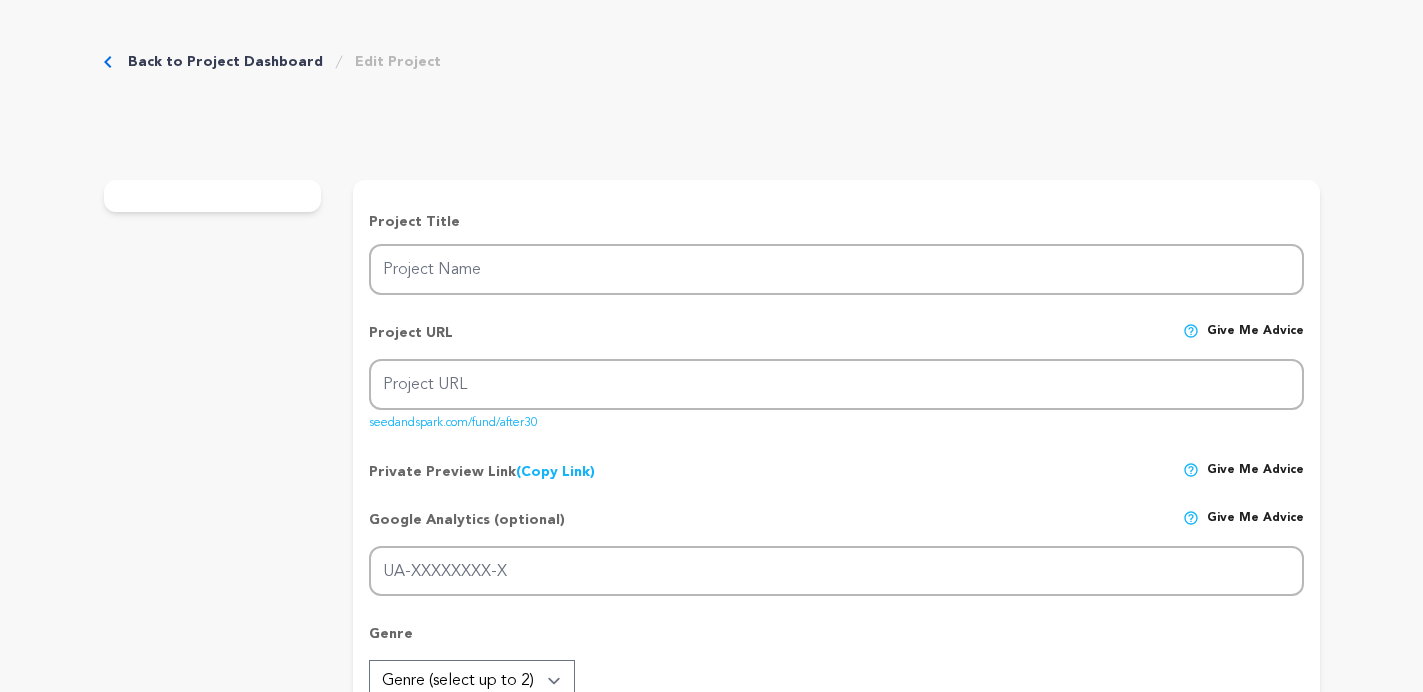type on "After30" 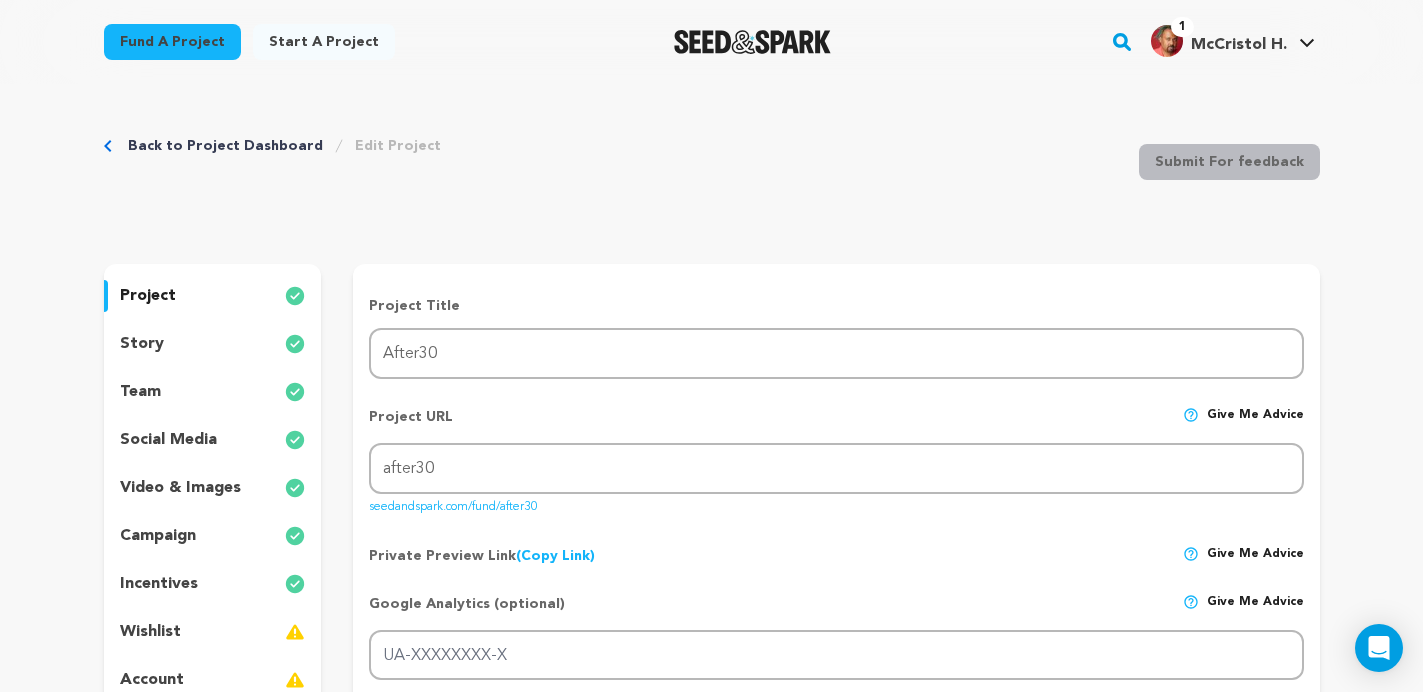click on "story" at bounding box center [142, 344] 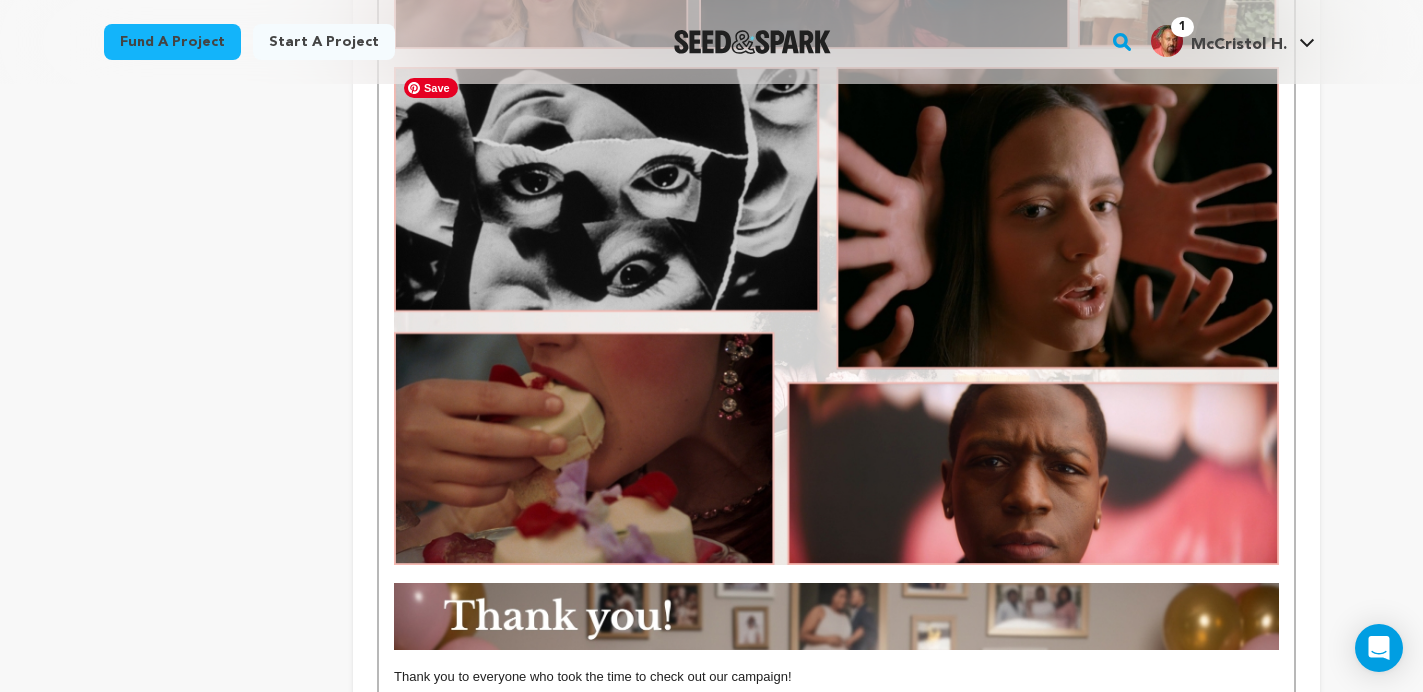 scroll, scrollTop: 2697, scrollLeft: 0, axis: vertical 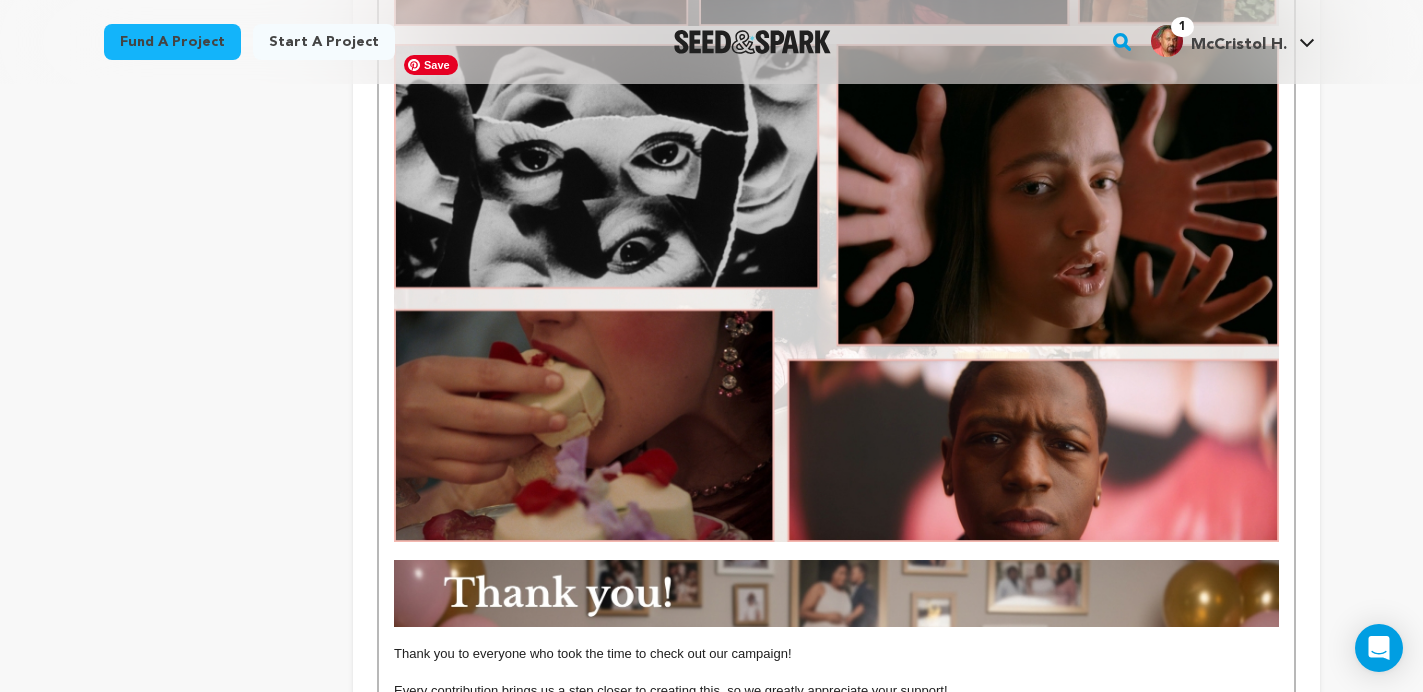 click at bounding box center (836, 292) 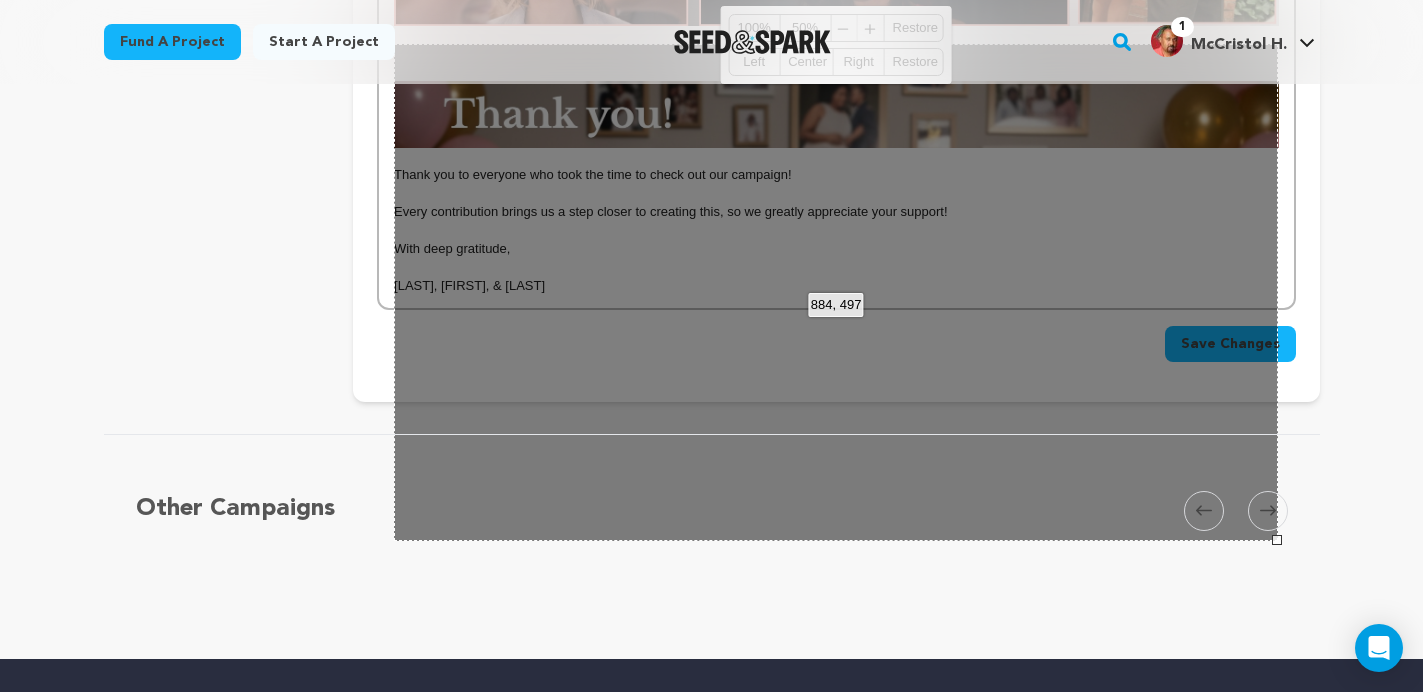 click on "project
story
team
social media
video & images
campaign
incentives
wishlist" at bounding box center [213, -1016] 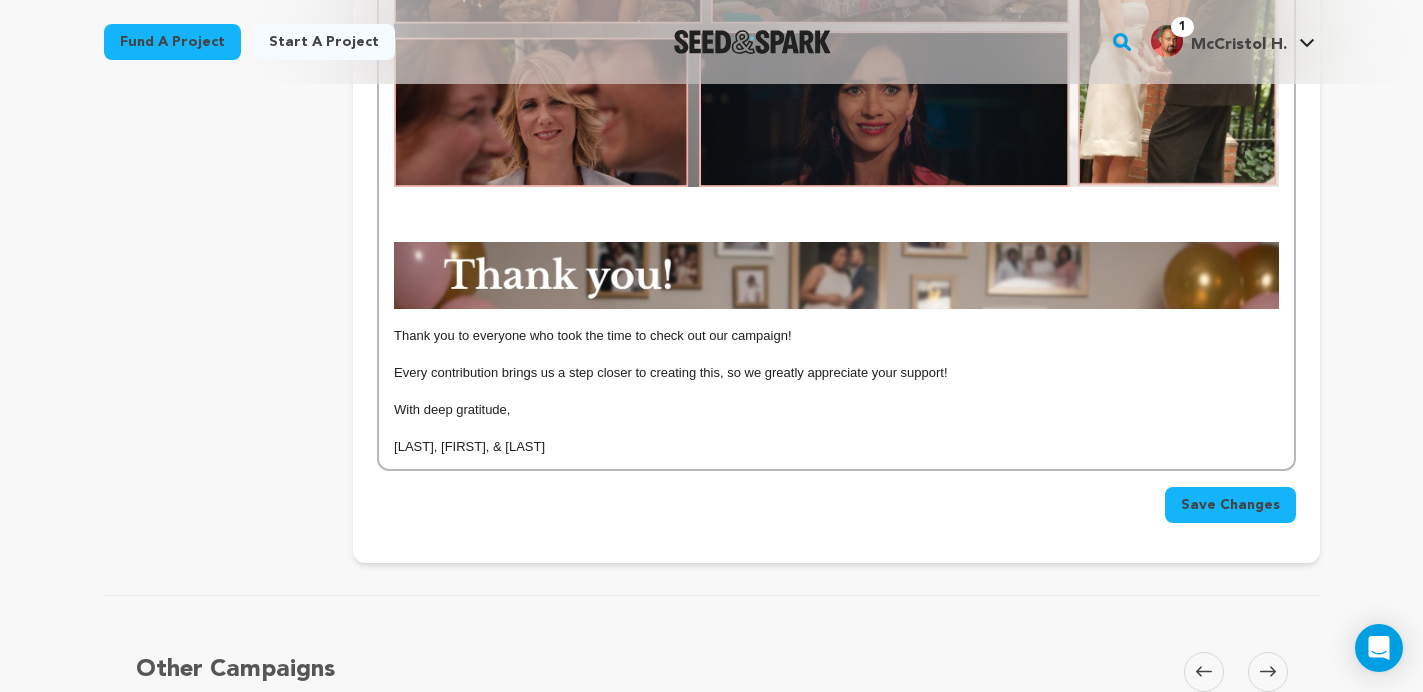 scroll, scrollTop: 2534, scrollLeft: 0, axis: vertical 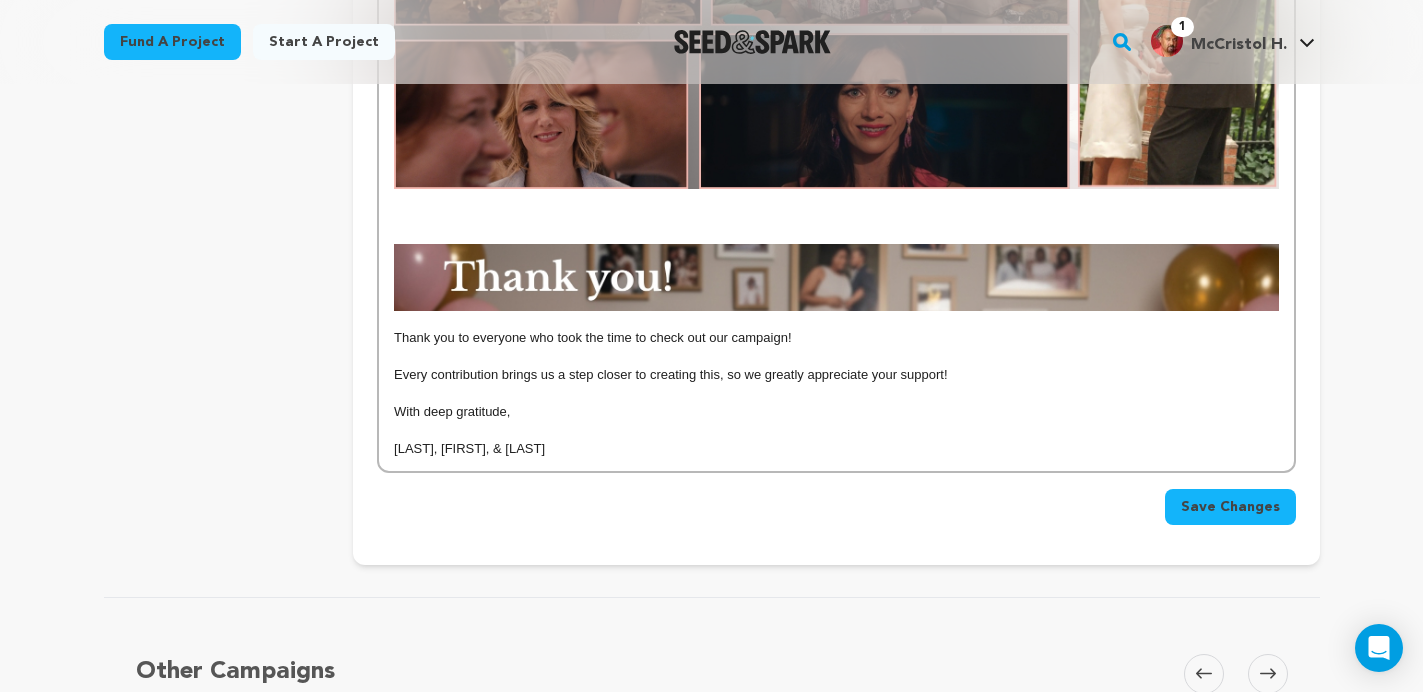 click at bounding box center (836, 216) 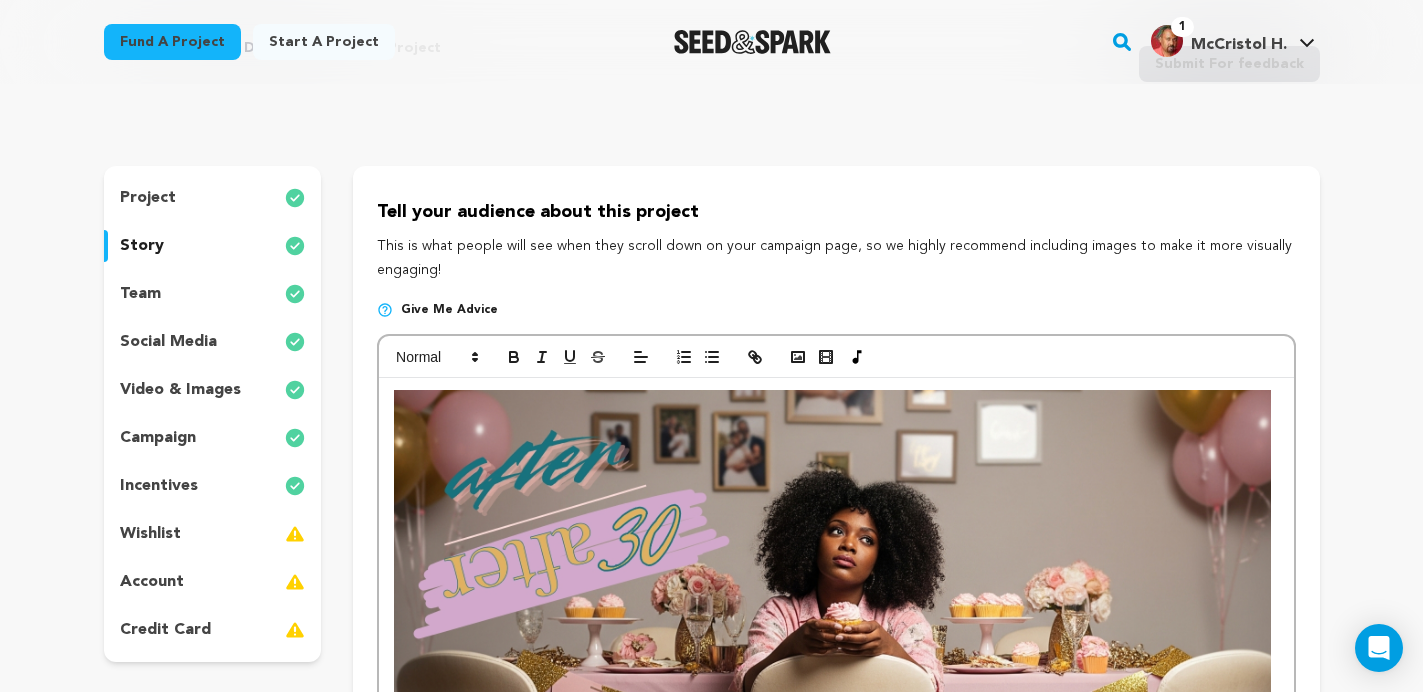 scroll, scrollTop: 96, scrollLeft: 0, axis: vertical 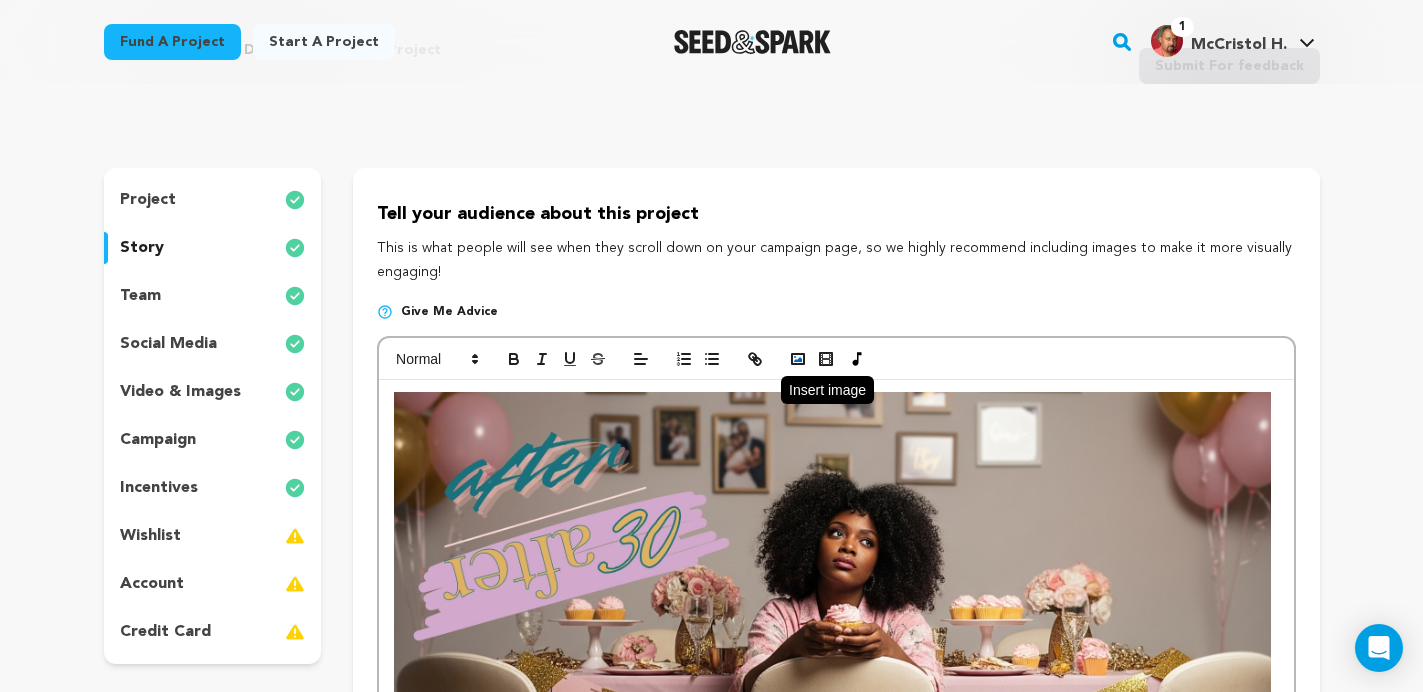 click 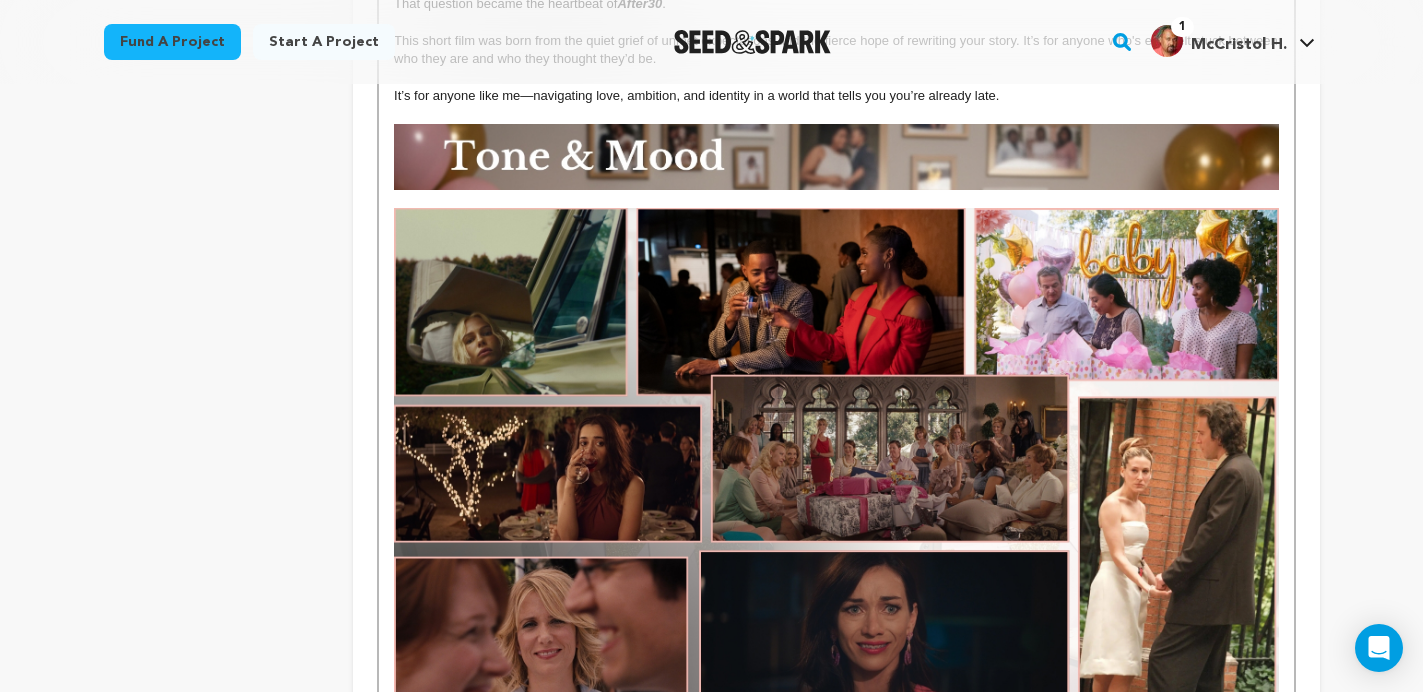 scroll, scrollTop: 2013, scrollLeft: 0, axis: vertical 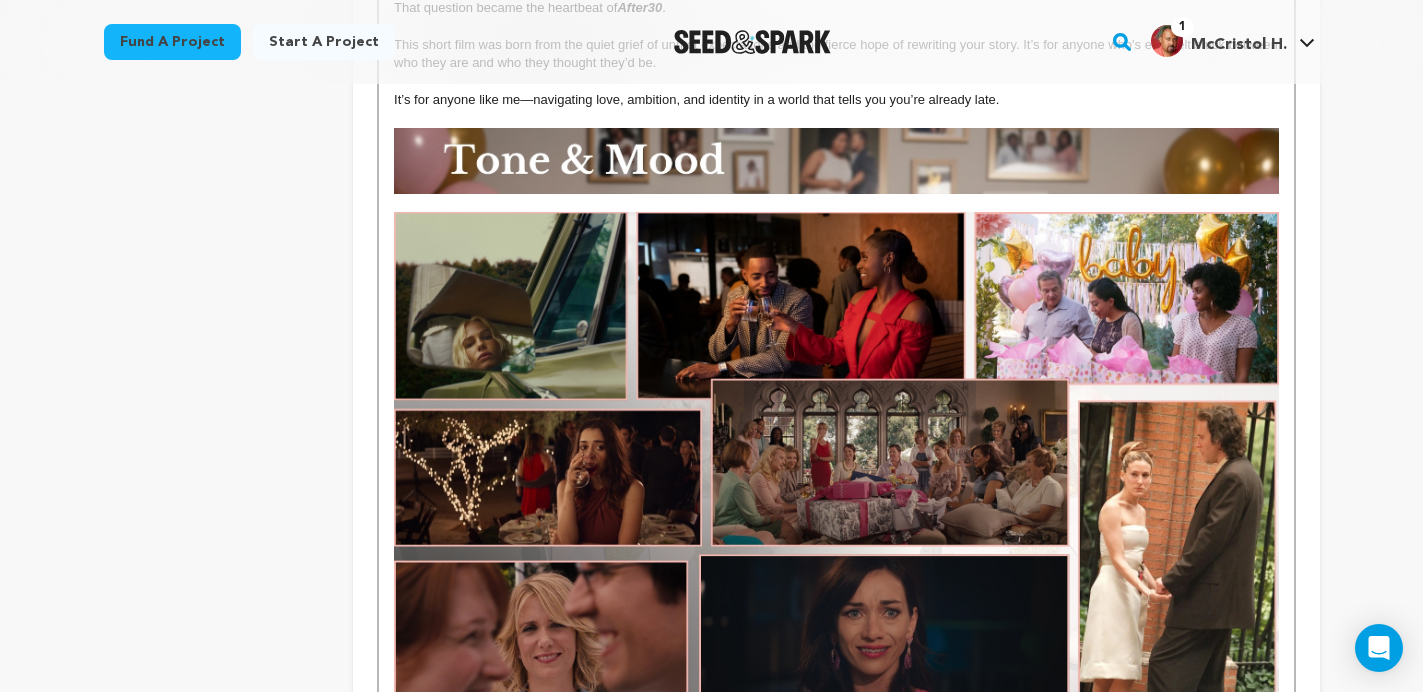 click on "Back to Project Dashboard
Edit Project
Submit For feedback
Submit For feedback
project" at bounding box center [711, 160] 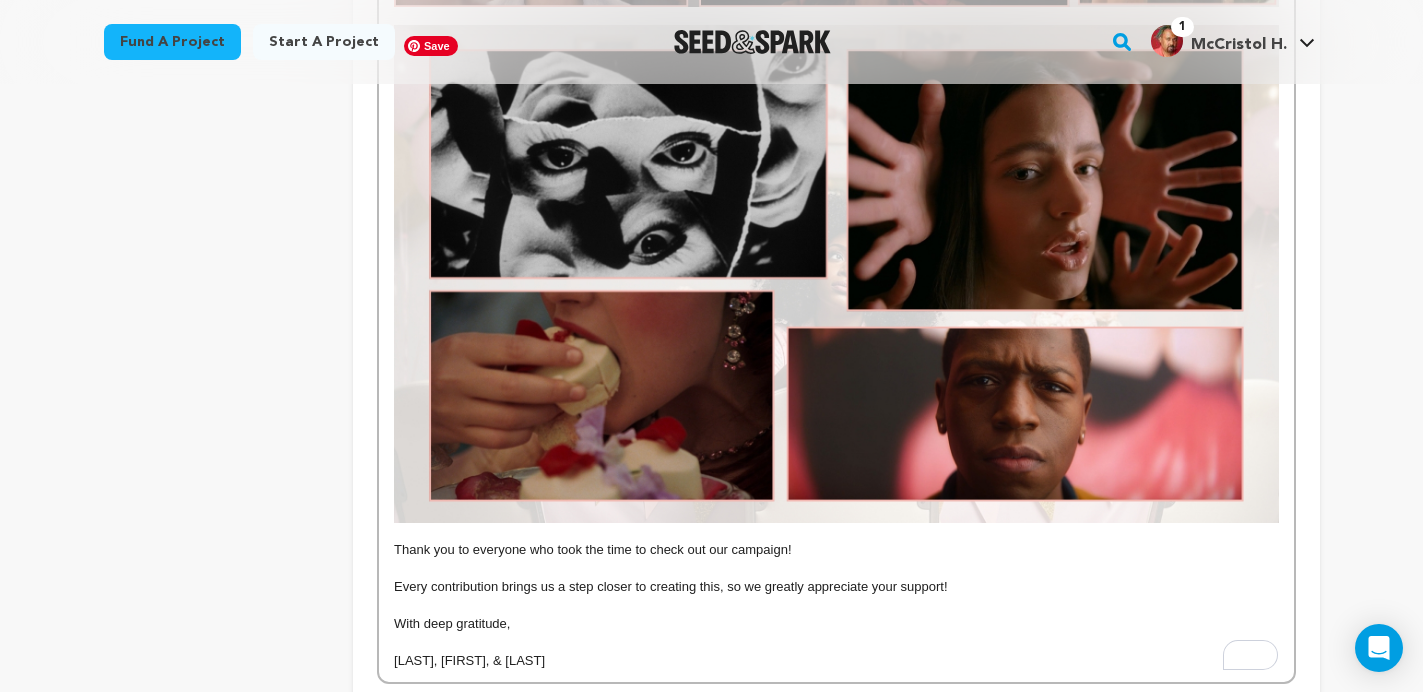 scroll, scrollTop: 2743, scrollLeft: 0, axis: vertical 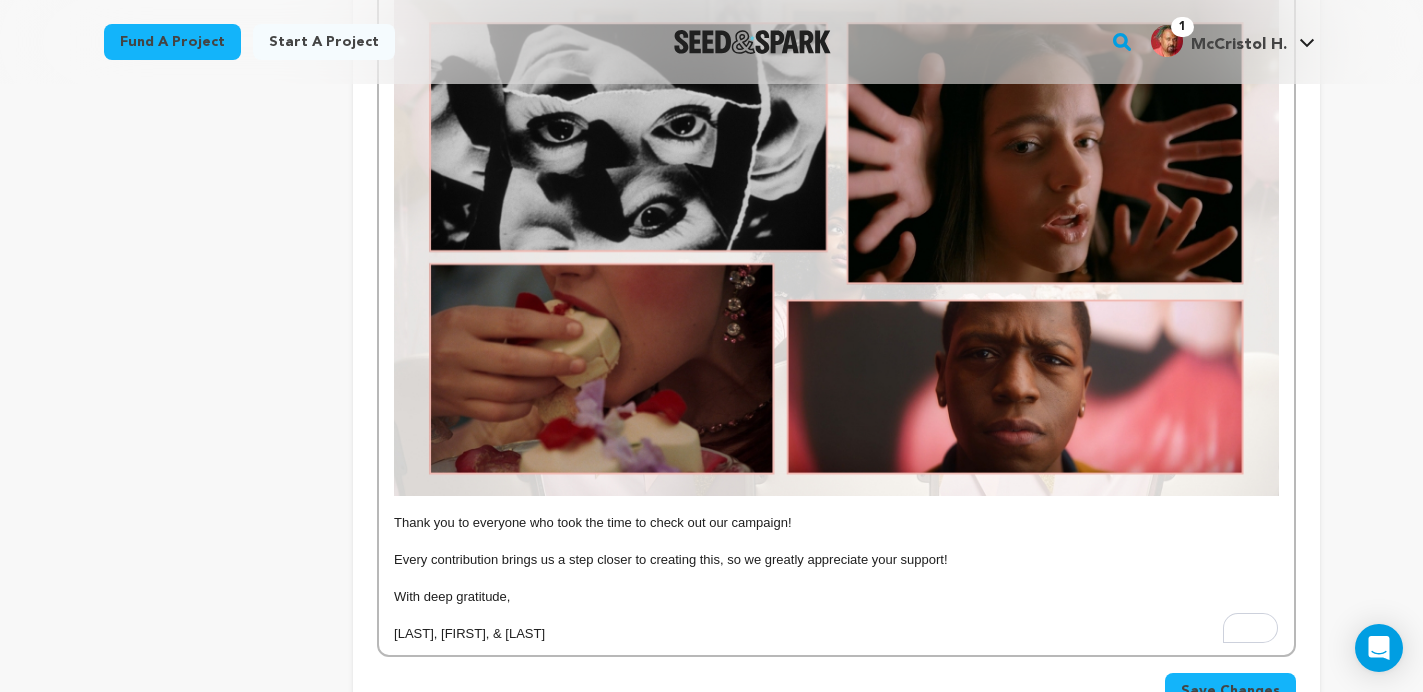 click on "After30  is a grounded dramedy that follows Deandra, a free-spirited woman in her thirties who’s always embraced living life on her own terms. She’s in a loving, four-year relationship with Malcolm, and neither of them has ever felt the need to define their future with marriage—until an innocent anniversary gift is mistaken for a proposal, causing Deandra to spiral into unexpected self-doubt. When she attends her best friend’s baby shower, DeAndra is confronted with the realization that while others seem to be advancing in their lives, she feels stuck in place. As societal expectations close in, Deandra is forced to confront whether she's truly happy with her life, or actually afraid to admit she might want something more after all. Through humor, difficult questions, and moments of heartbreak,  After30   explores the internal tug-of-war between our dreams and reality.   This movie serves as a powerful reminder that following our truths will lead us to discover who we are fully meant to be. After30" at bounding box center [836, -806] 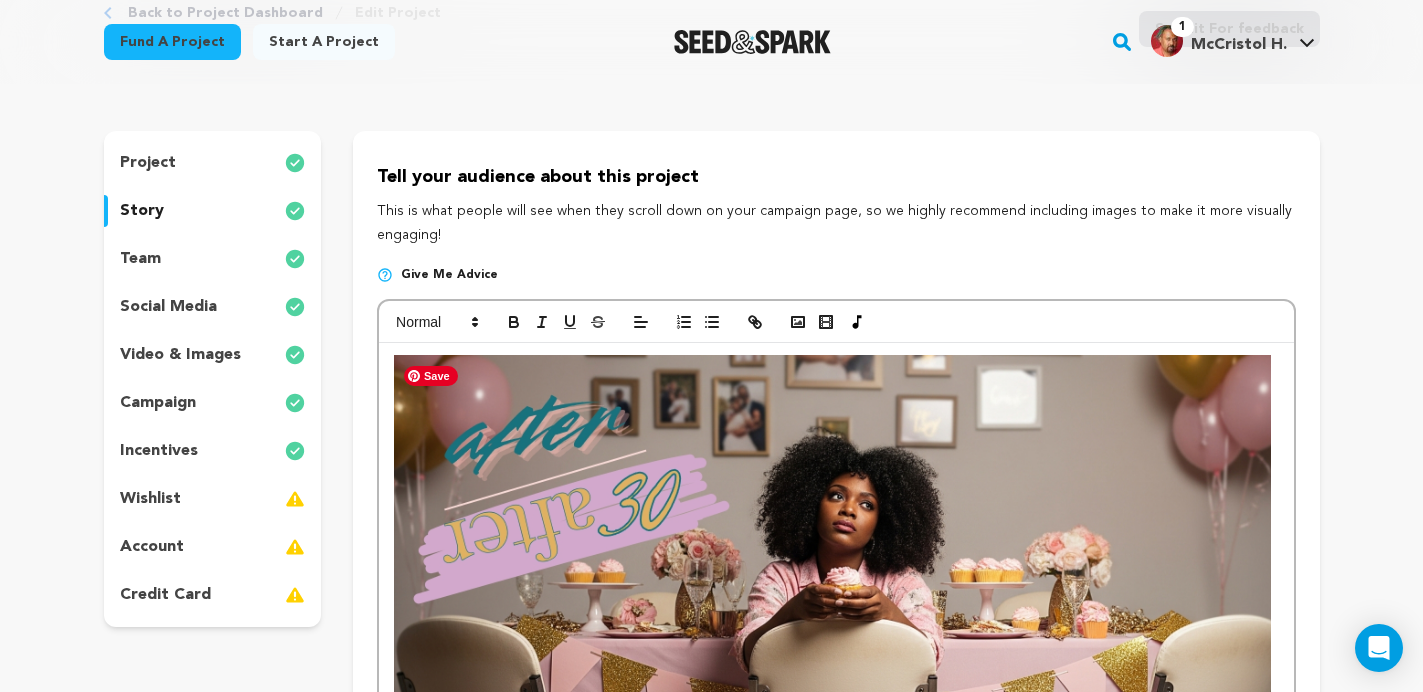 scroll, scrollTop: 40, scrollLeft: 0, axis: vertical 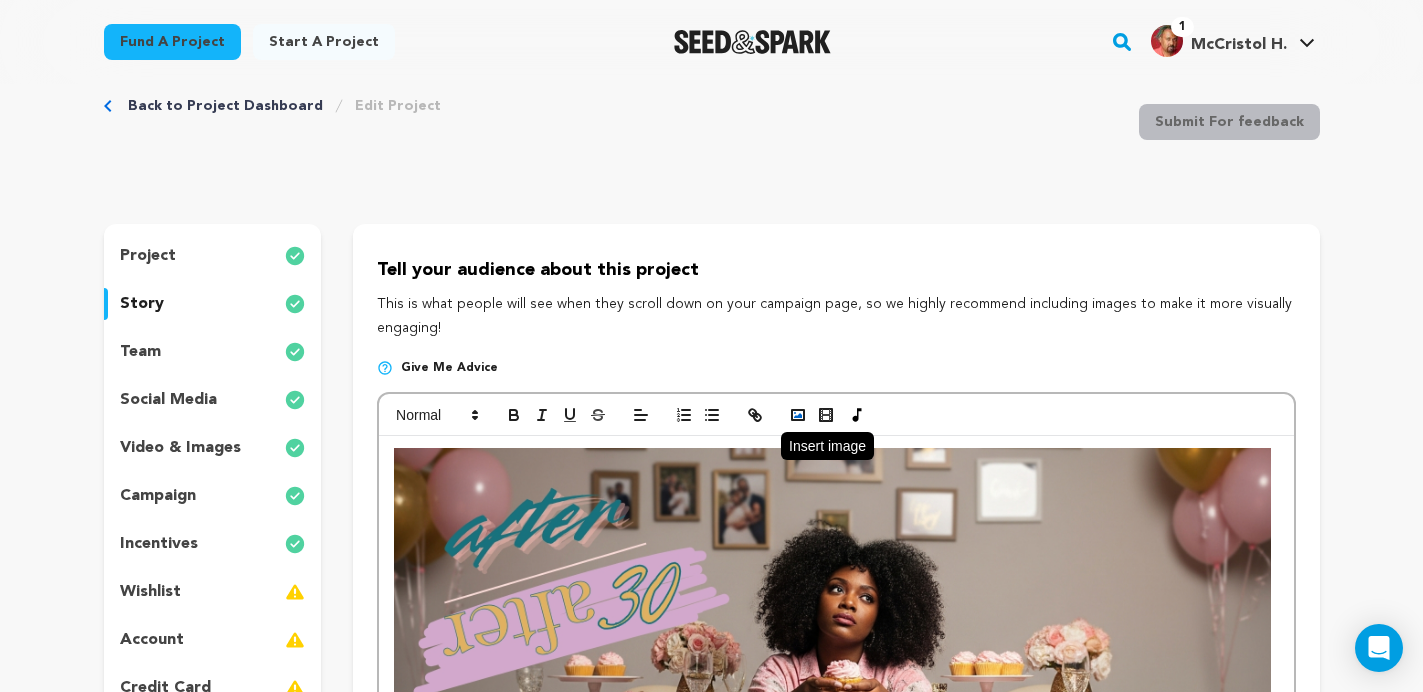 click 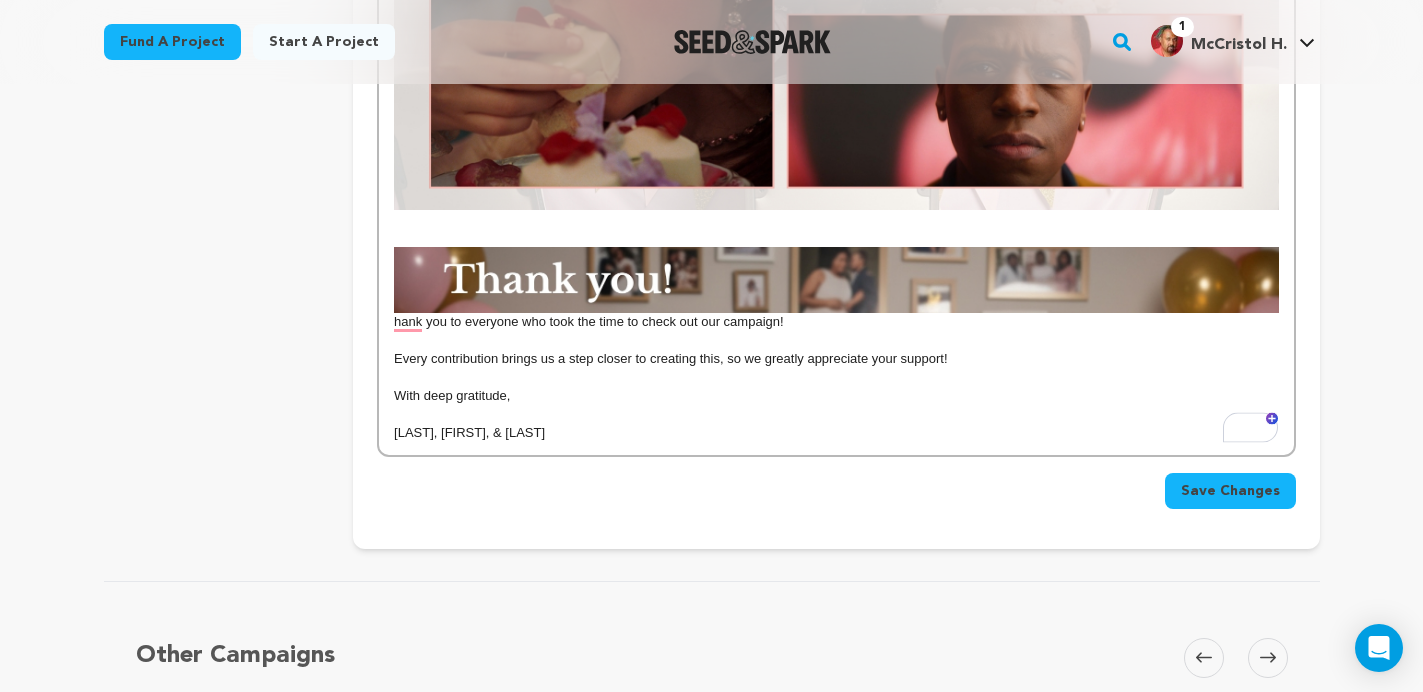scroll, scrollTop: 3018, scrollLeft: 0, axis: vertical 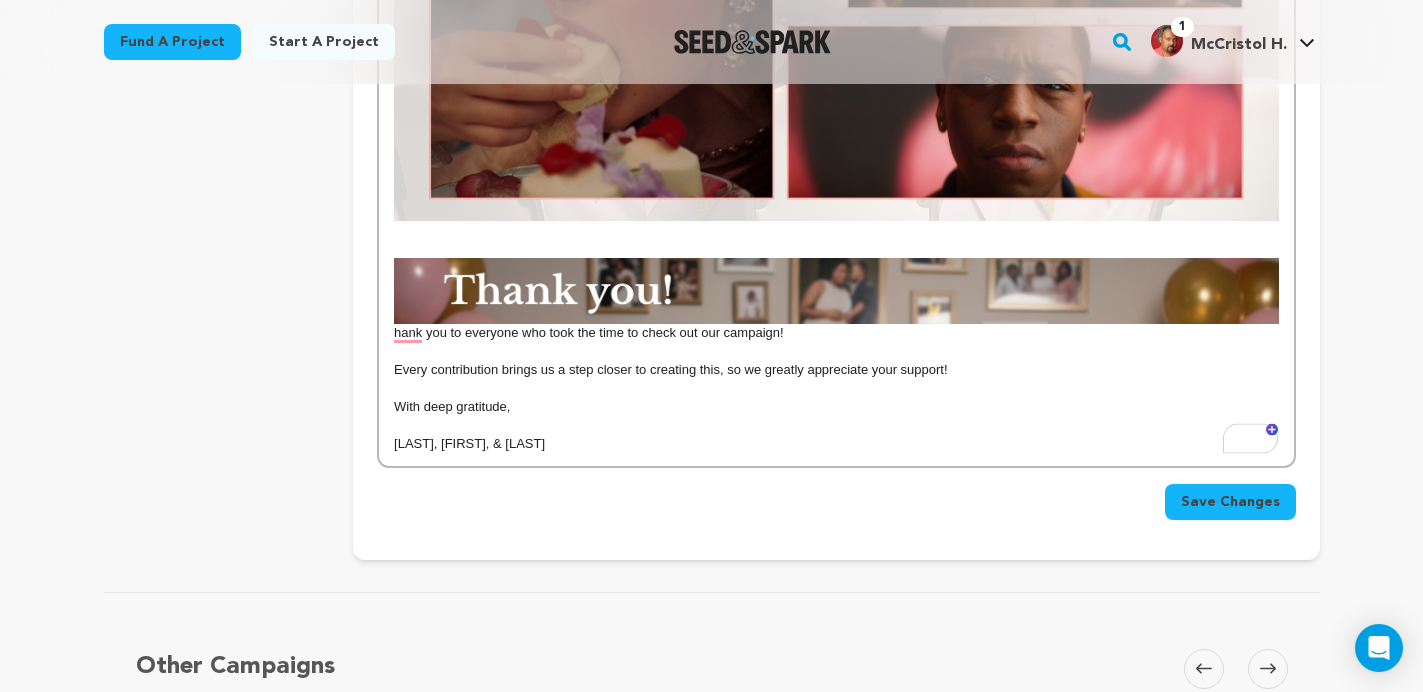 type 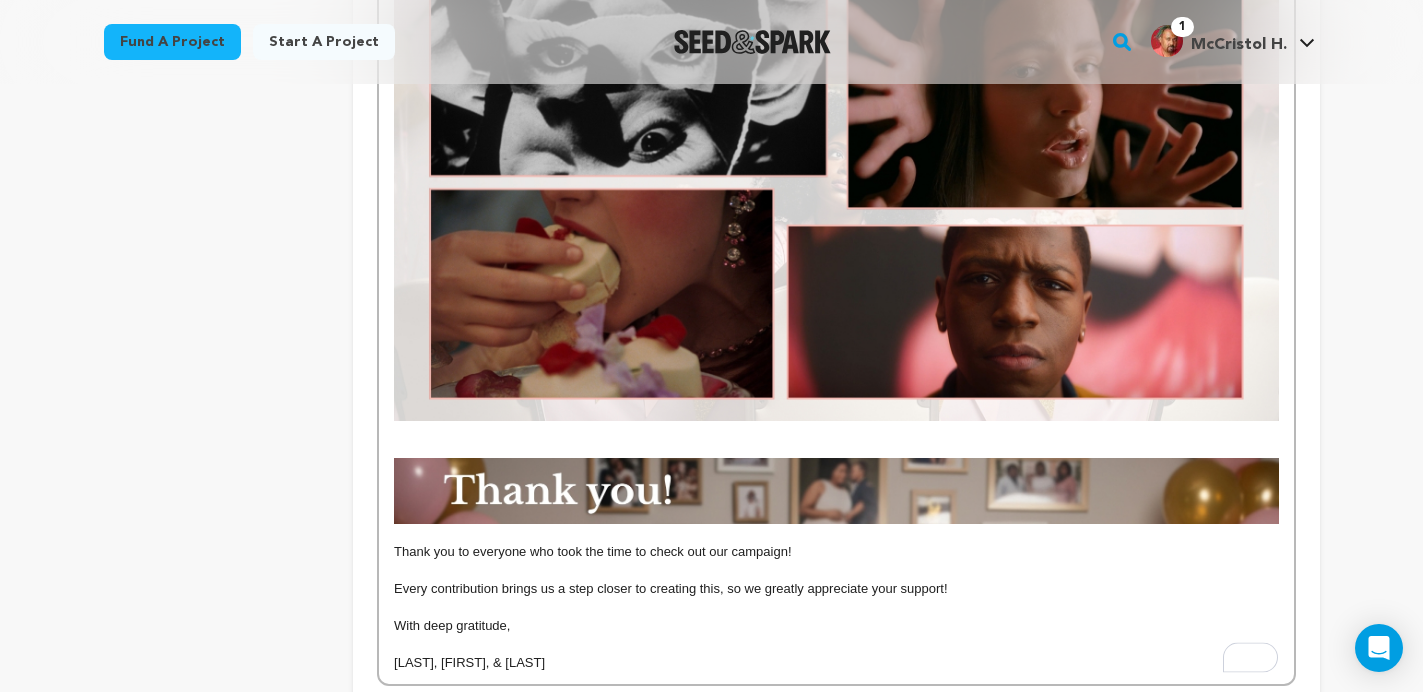 scroll, scrollTop: 2741, scrollLeft: 0, axis: vertical 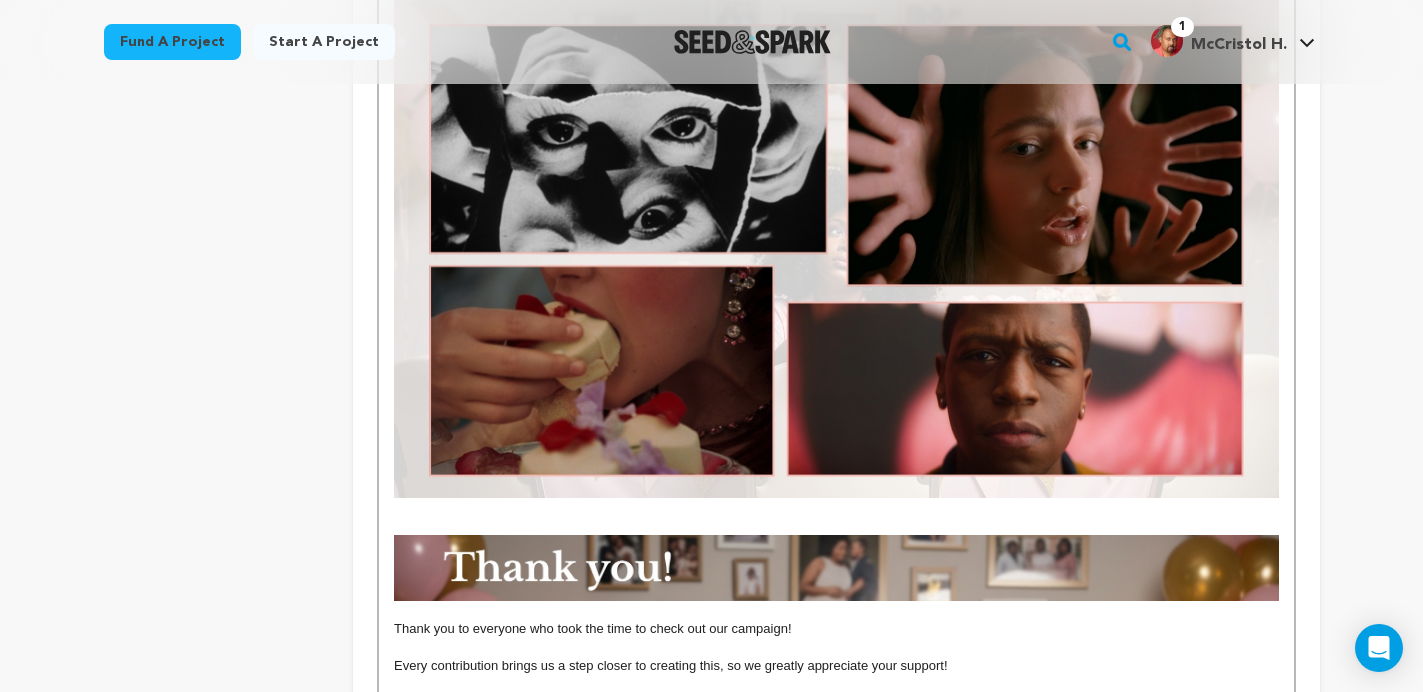 click at bounding box center (836, 507) 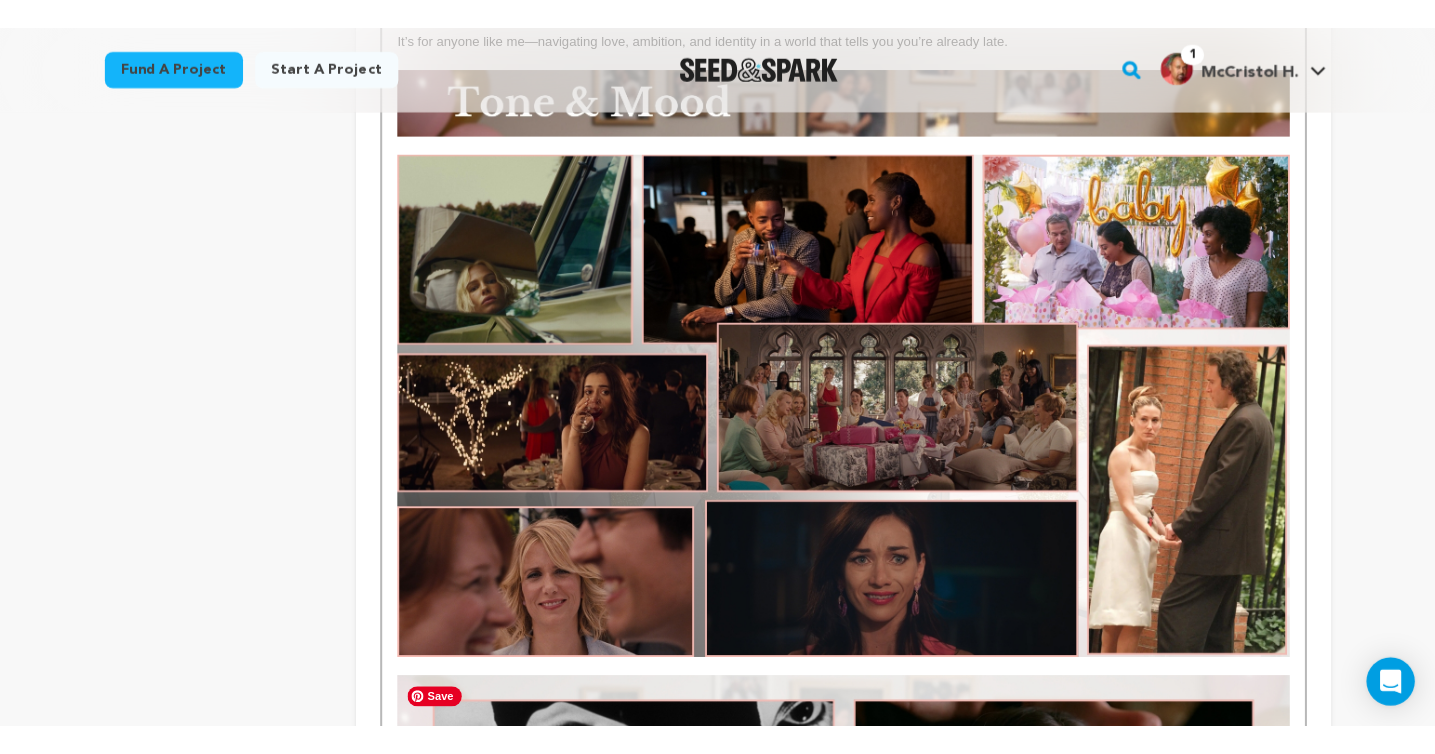 scroll, scrollTop: 1991, scrollLeft: 0, axis: vertical 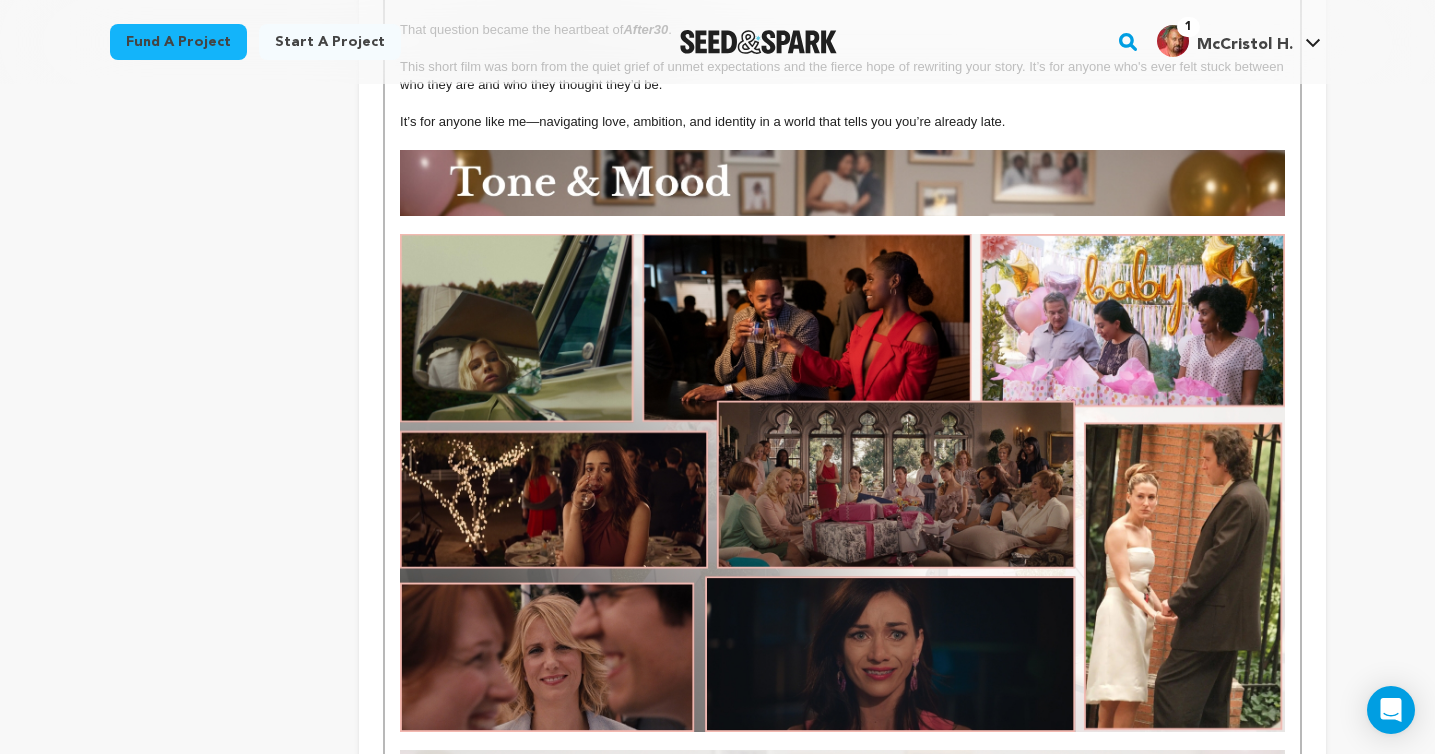 click on "After30 is a grounded dramedy that follows Deandra, a free-spirited woman in her thirties who’s always embraced living life on her own terms. She’s in a loving, four-year relationship with Malcolm, and neither of them has ever felt the need to define their future with marriage—until an innocent anniversary gift is mistaken for a proposal, causing Deandra to spiral into unexpected self-doubt. When she attends her best friend’s baby shower, DeAndra is confronted with the realization that while others seem to be advancing in their lives, she feels stuck in place. As societal expectations close in, Deandra is forced to confront whether she's truly happy with her life, or actually afraid to admit she might want something more after all. Through humor, difficult questions, and moments of heartbreak, After30 explores the internal tug-of-war between our dreams and reality. This movie serves as a powerful reminder that following our truths will lead us to discover who we are fully meant to be. After30" at bounding box center [842, -12] 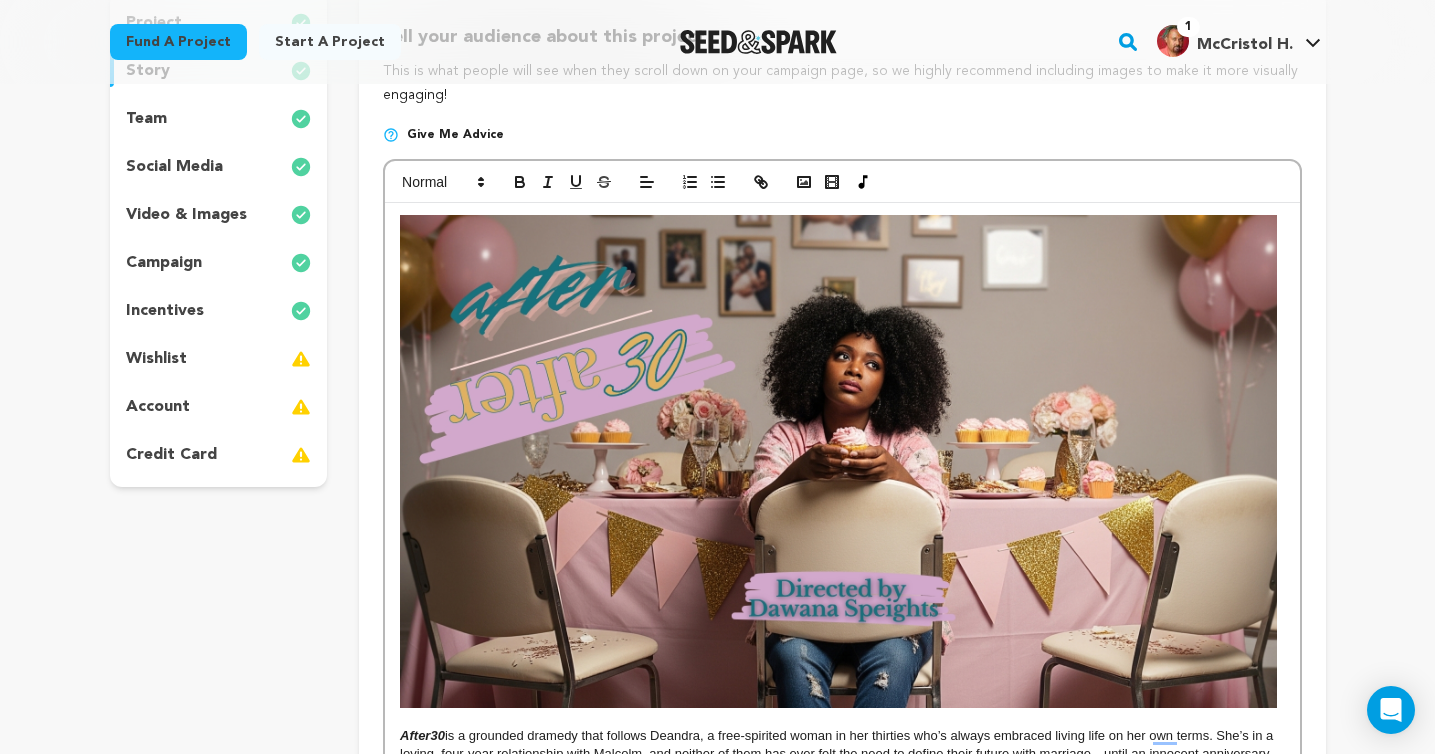 scroll, scrollTop: 0, scrollLeft: 0, axis: both 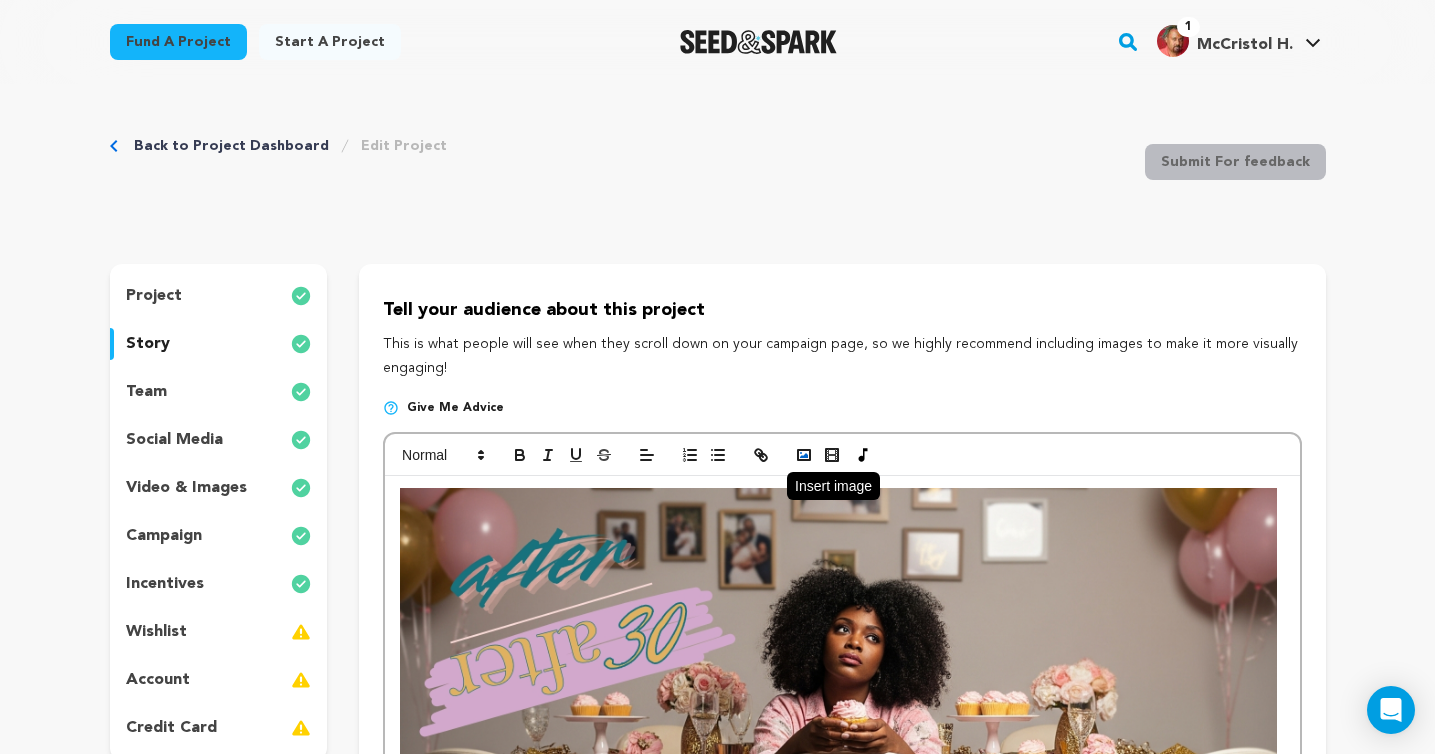click 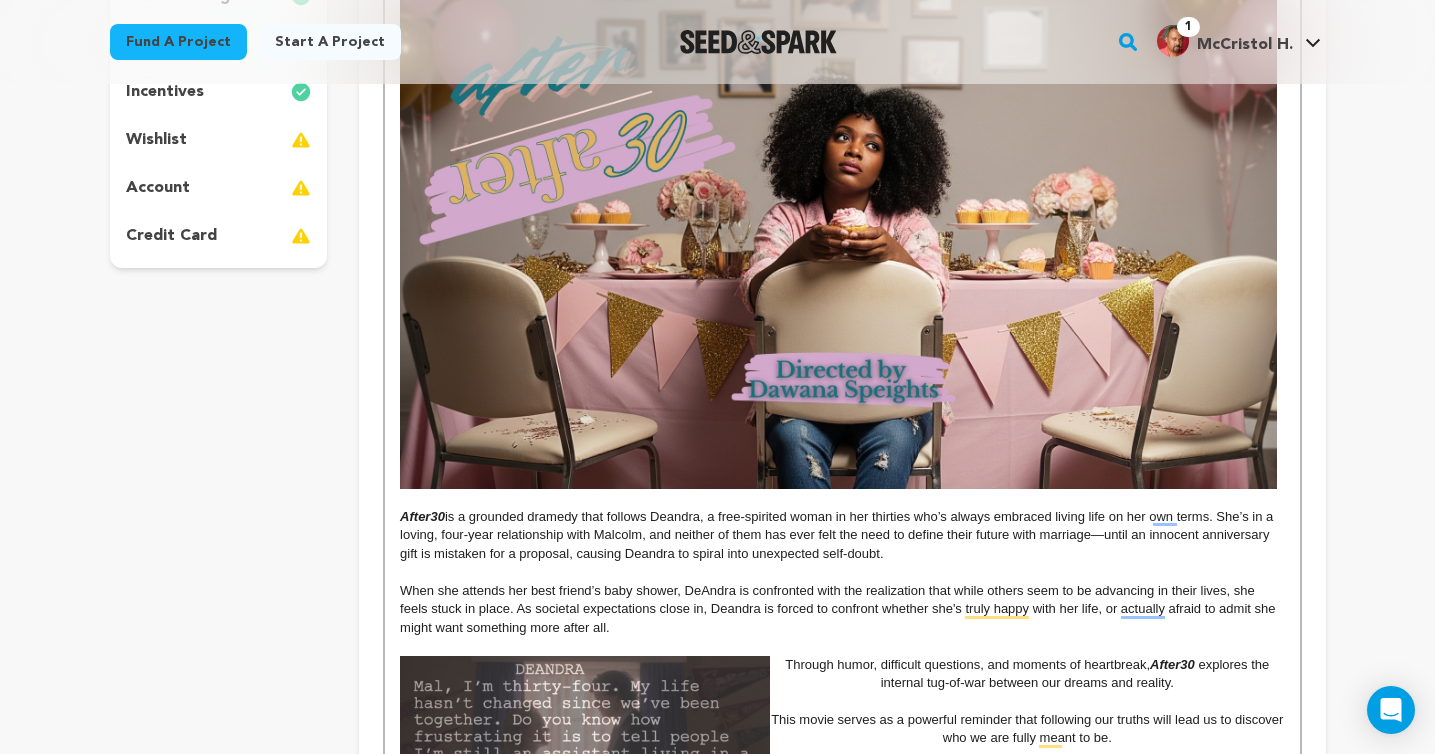 scroll, scrollTop: 234, scrollLeft: 0, axis: vertical 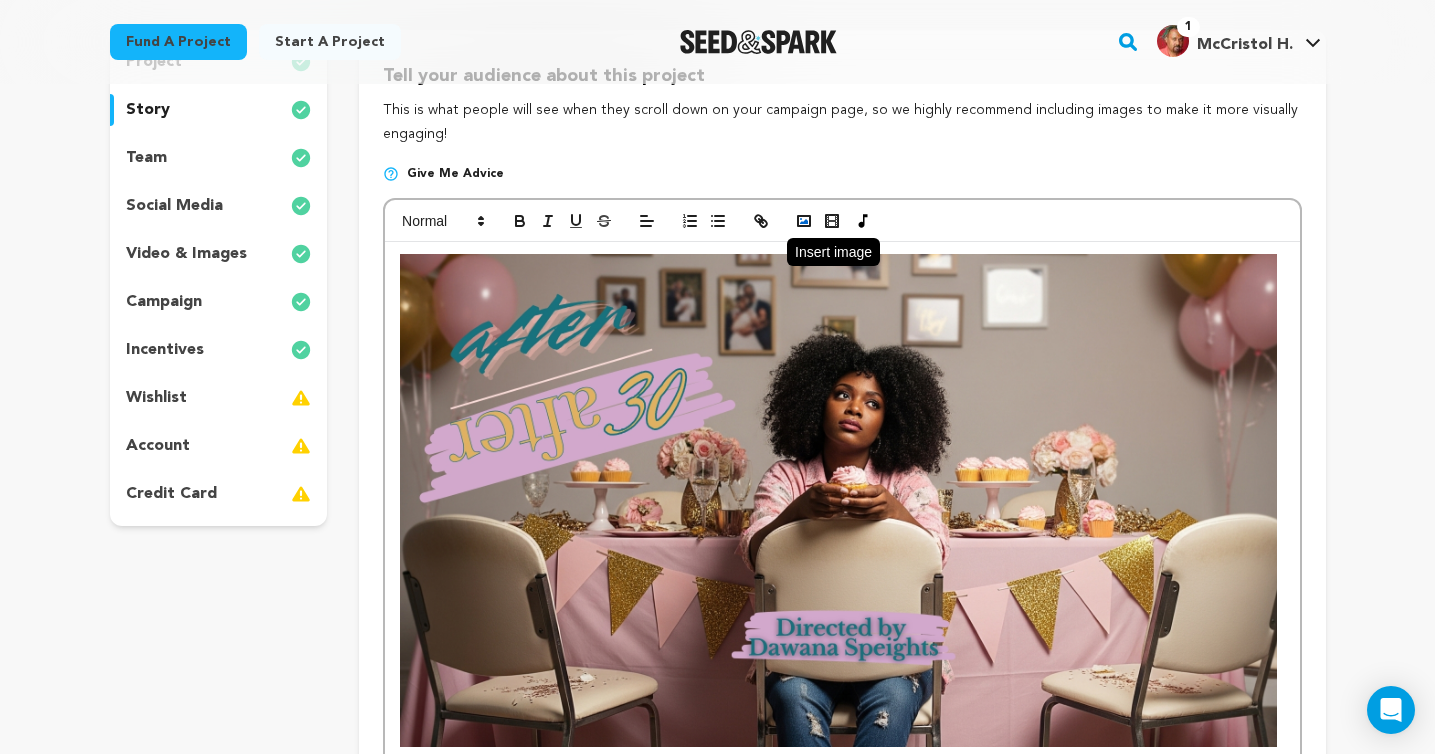 click 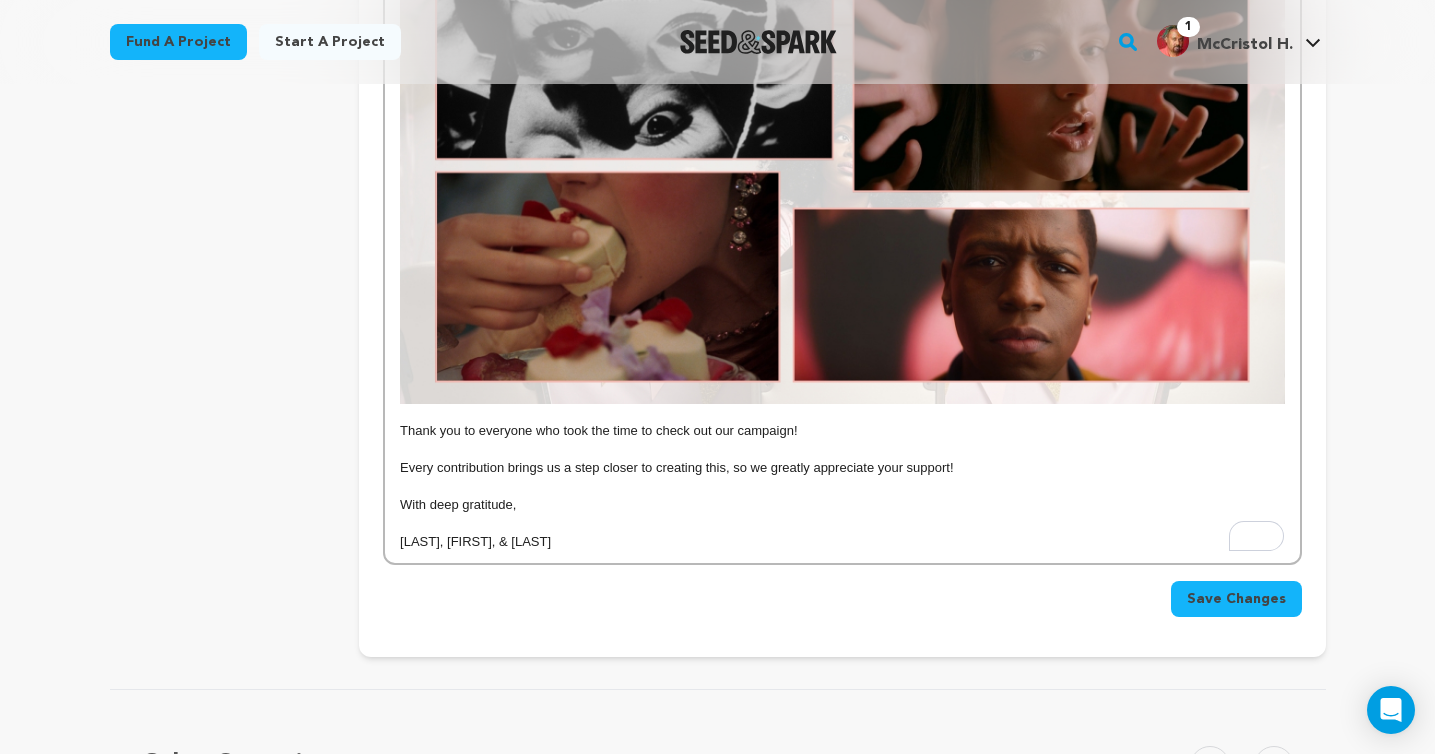 scroll, scrollTop: 2840, scrollLeft: 0, axis: vertical 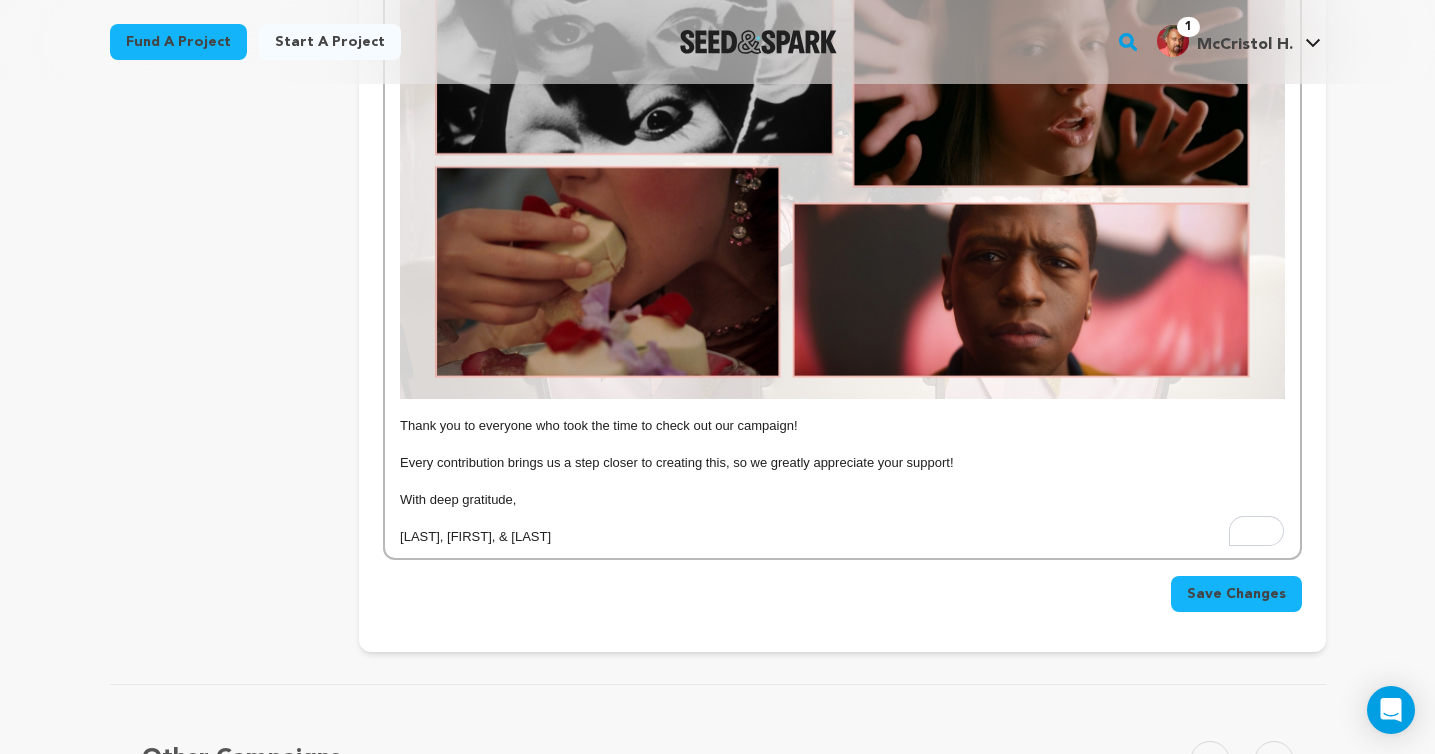 click at bounding box center [842, 408] 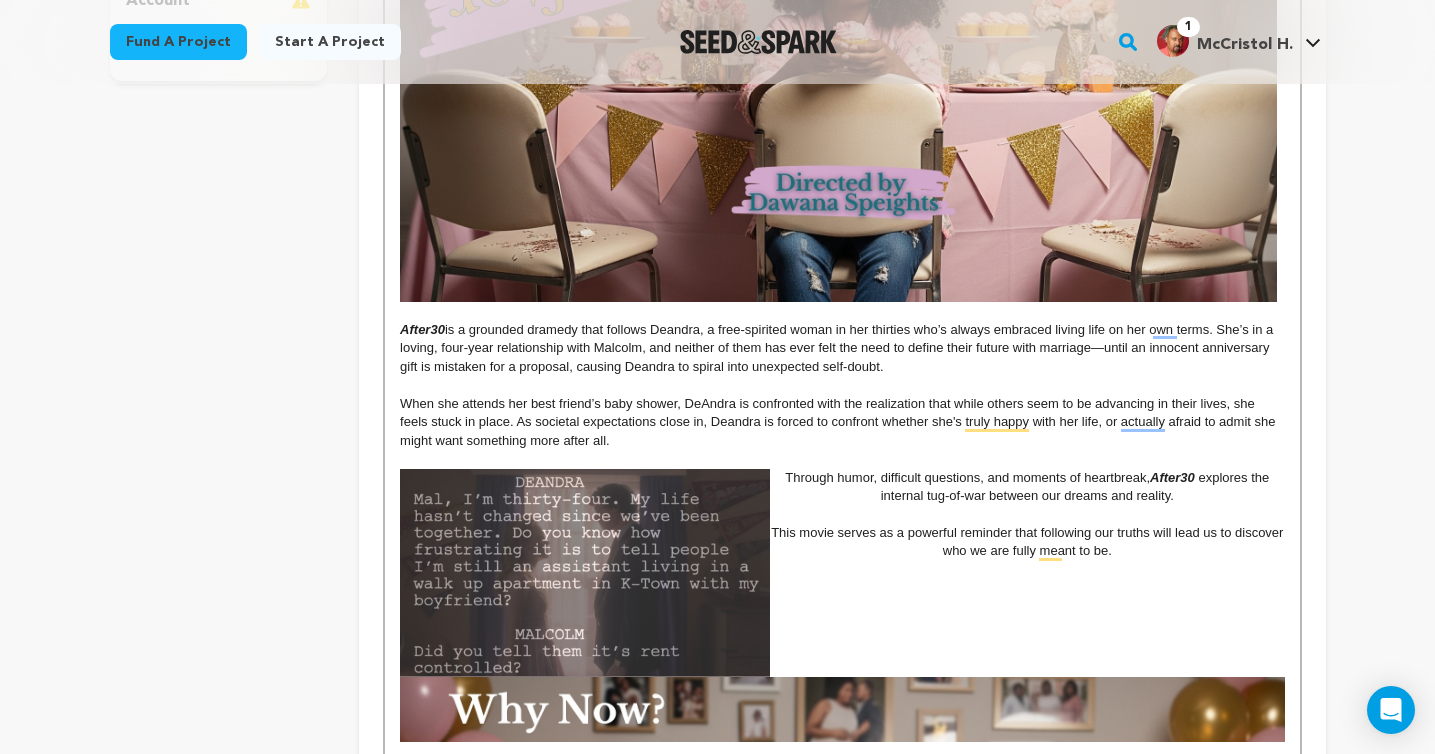 scroll, scrollTop: 319, scrollLeft: 0, axis: vertical 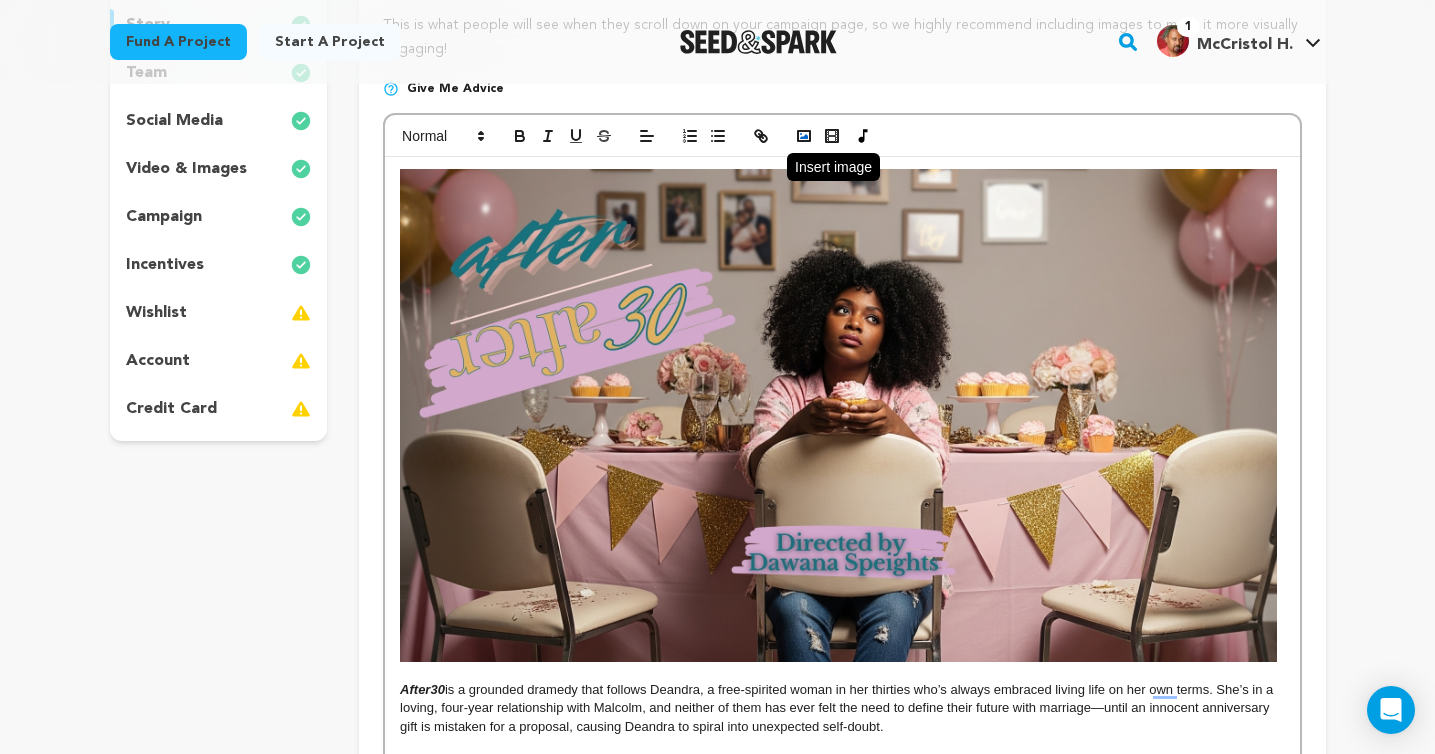 click 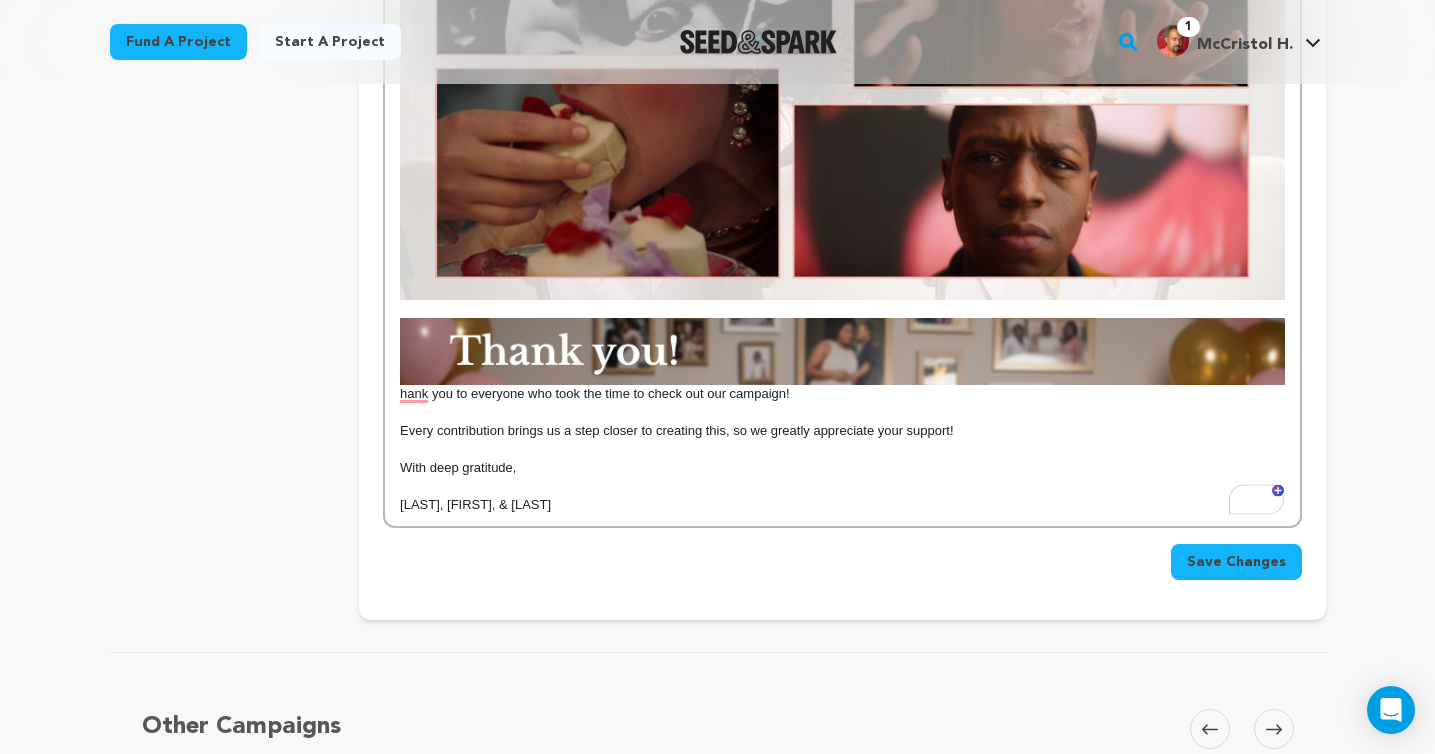scroll, scrollTop: 2943, scrollLeft: 0, axis: vertical 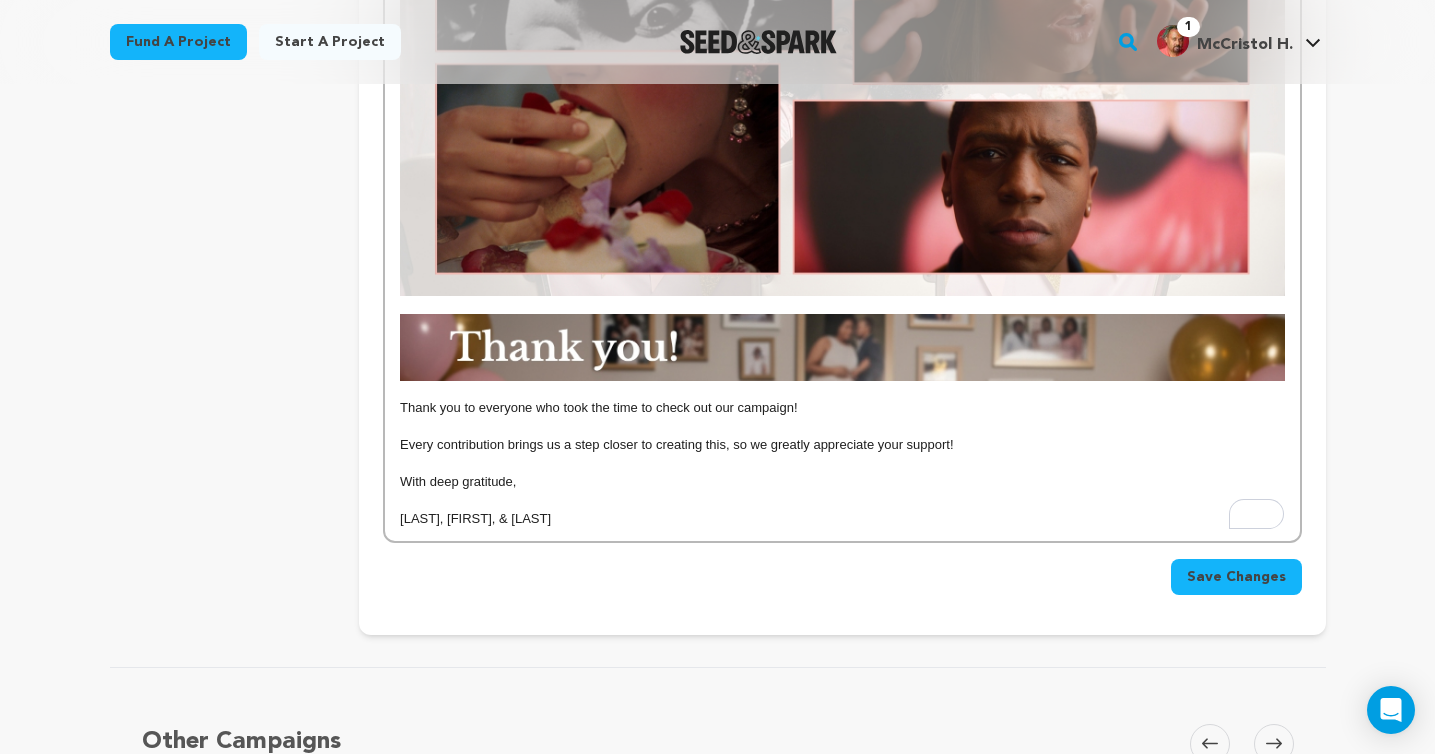 drag, startPoint x: 591, startPoint y: 519, endPoint x: 374, endPoint y: 519, distance: 217 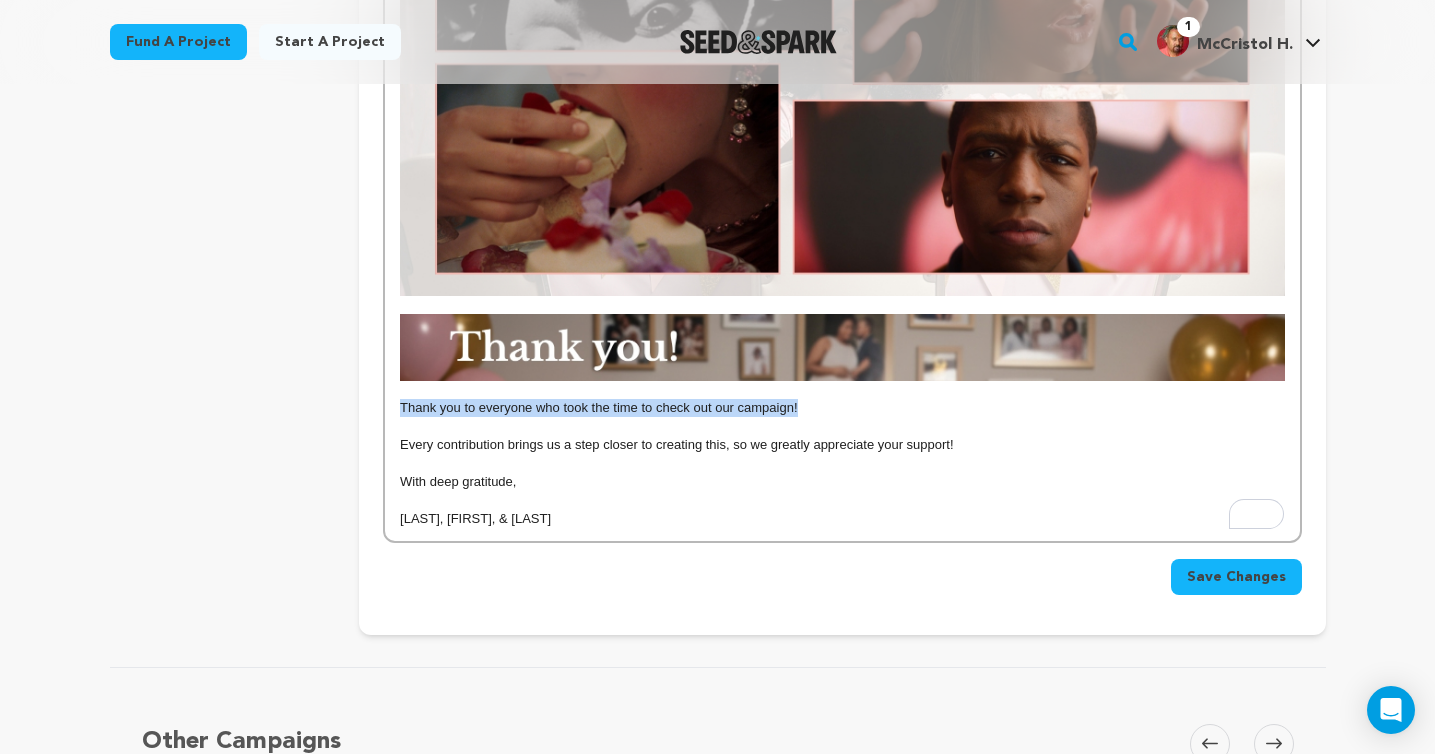 drag, startPoint x: 814, startPoint y: 405, endPoint x: 392, endPoint y: 403, distance: 422.00473 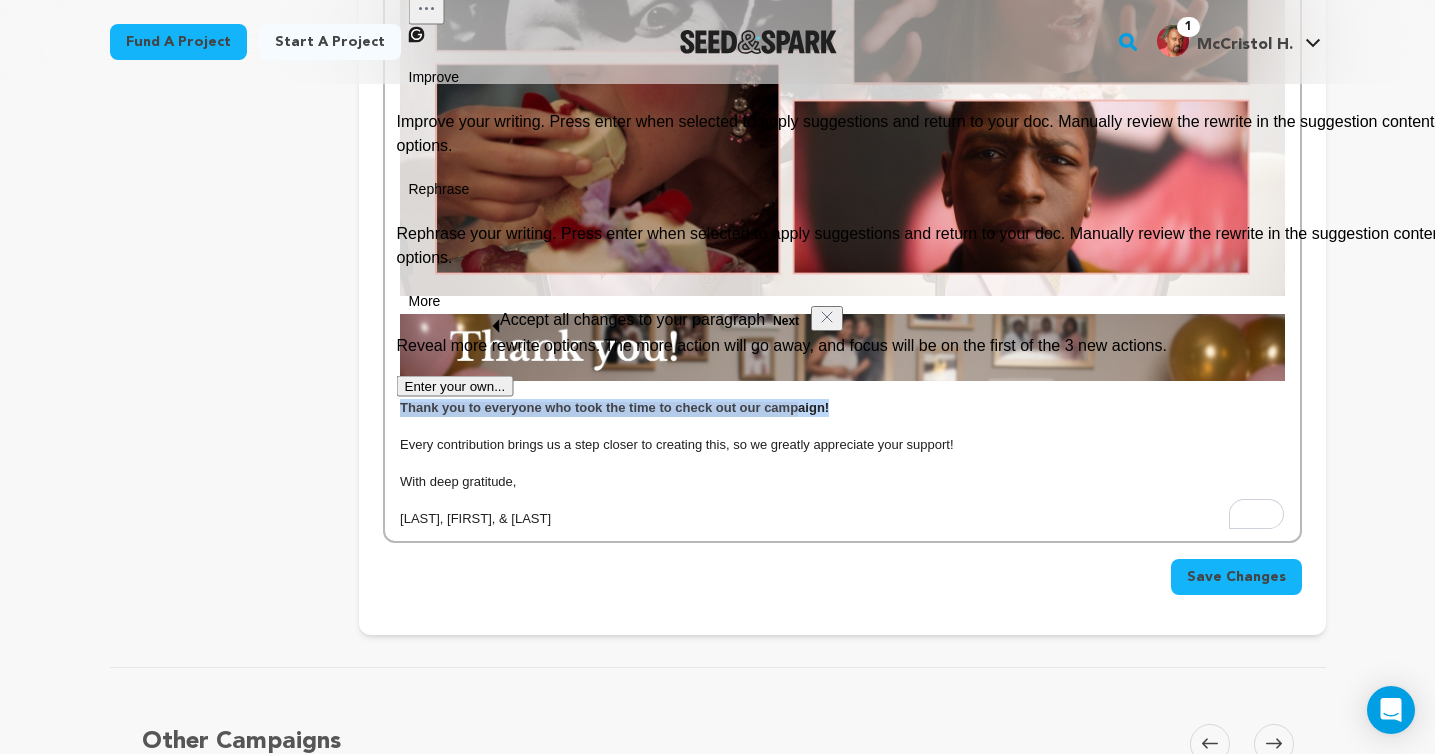 type 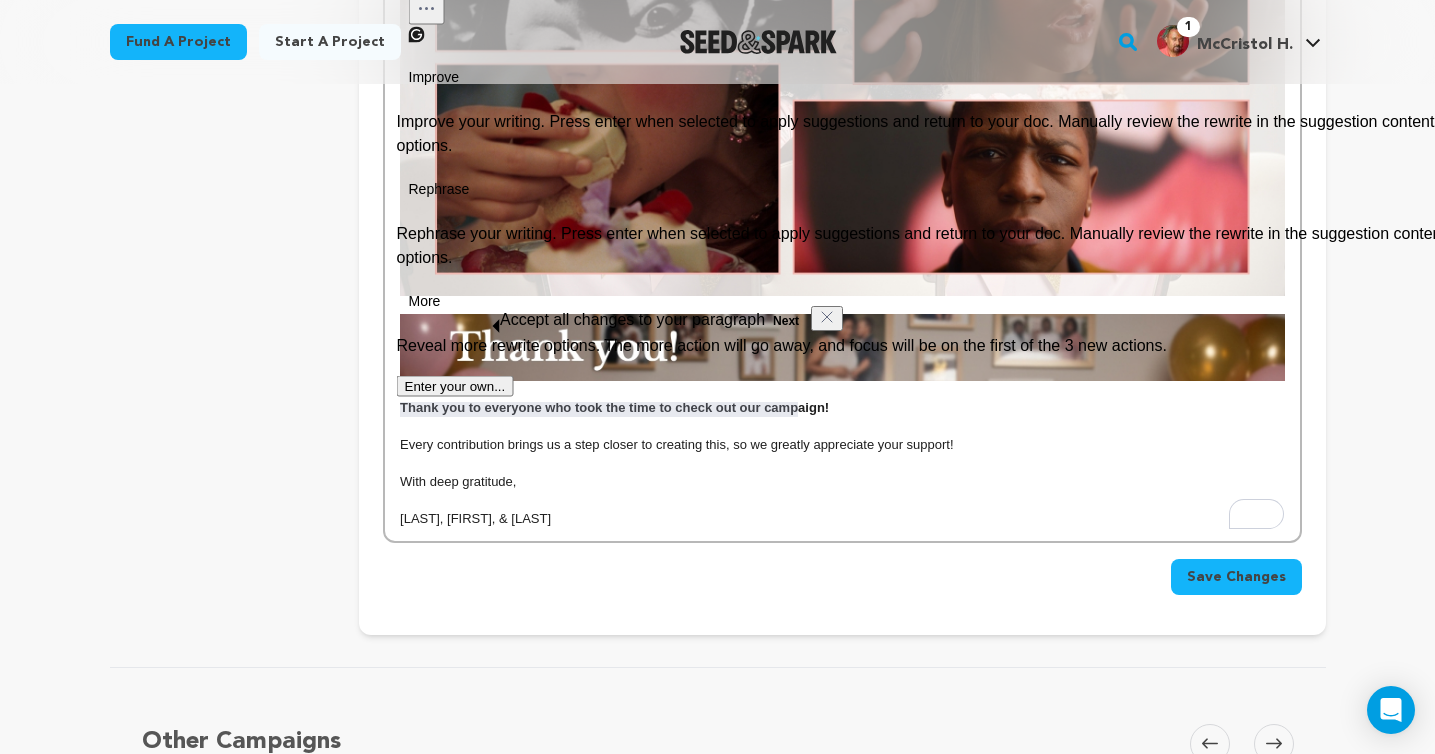 click at bounding box center (842, 501) 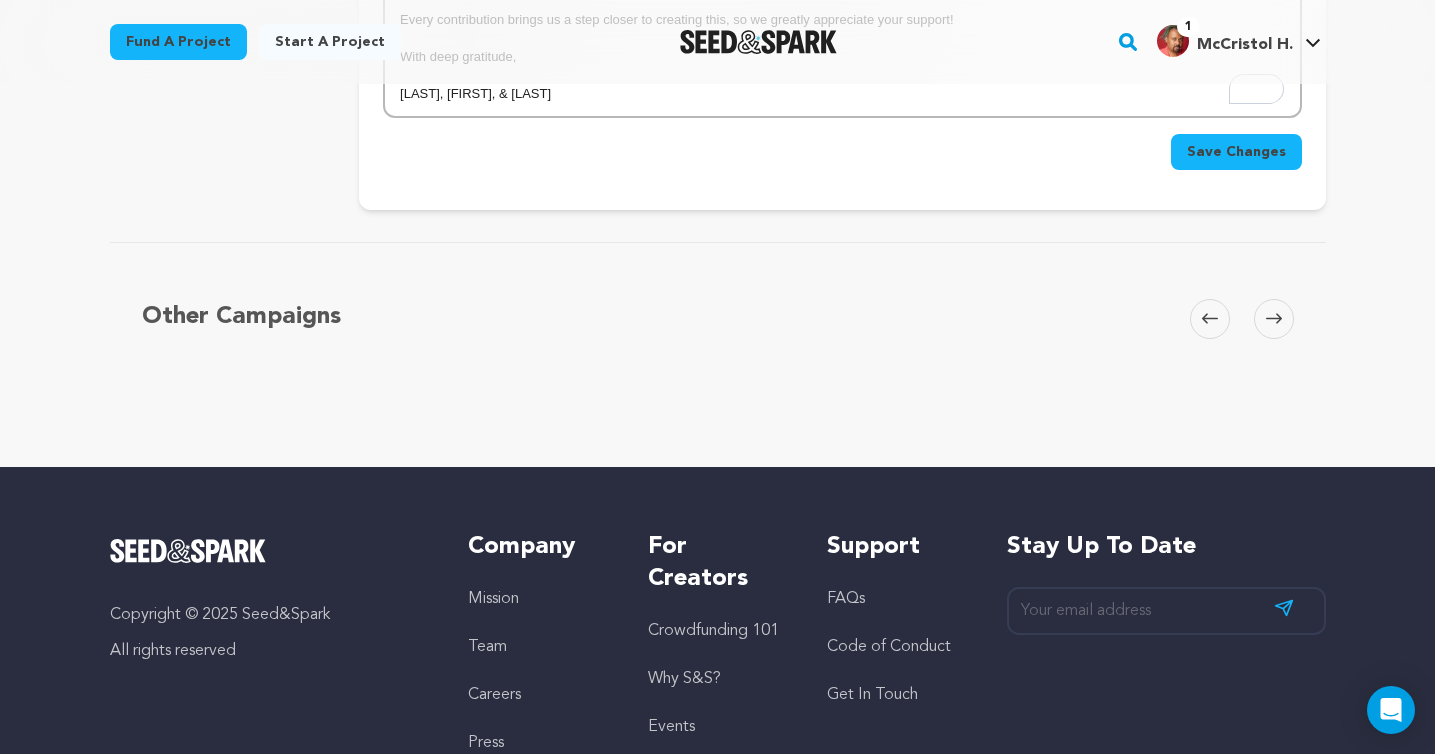 scroll, scrollTop: 3428, scrollLeft: 0, axis: vertical 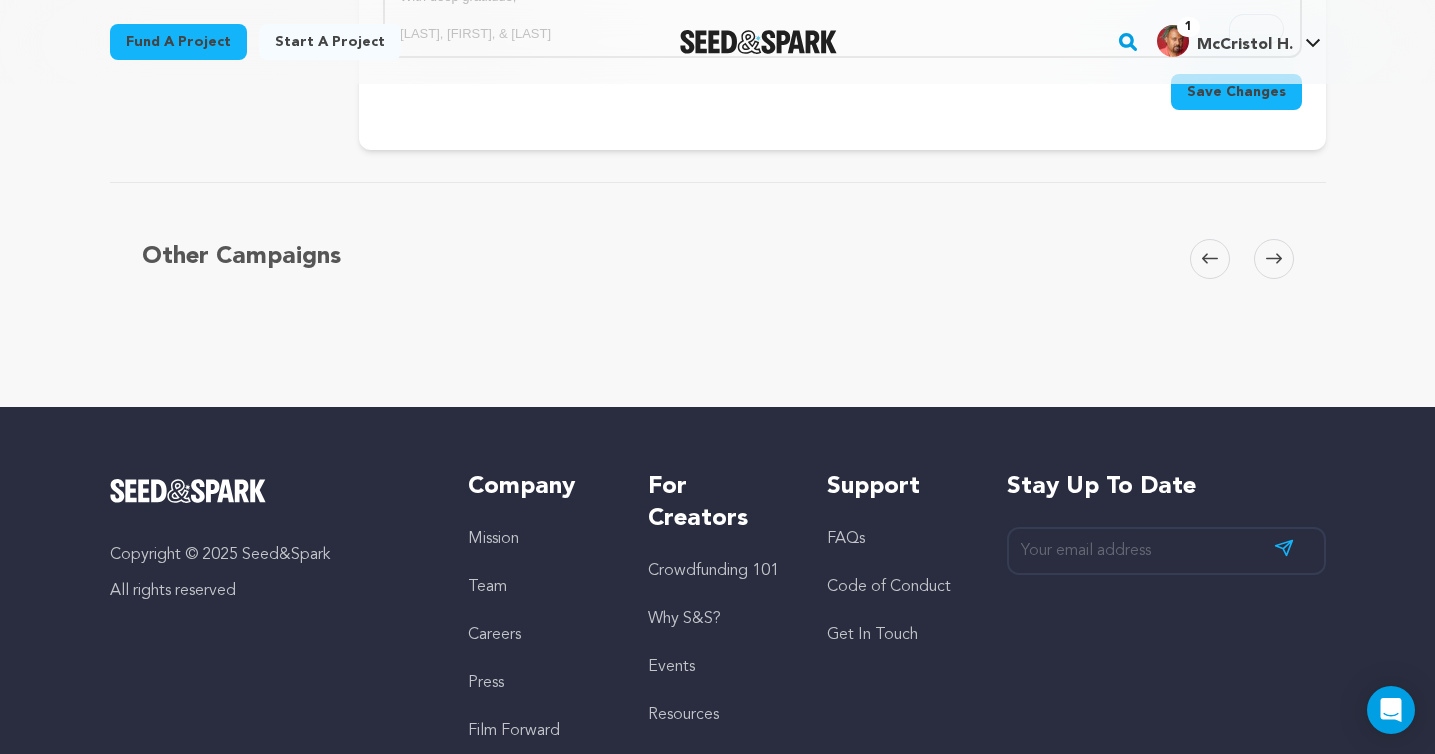click on "Save Changes" at bounding box center [1236, 92] 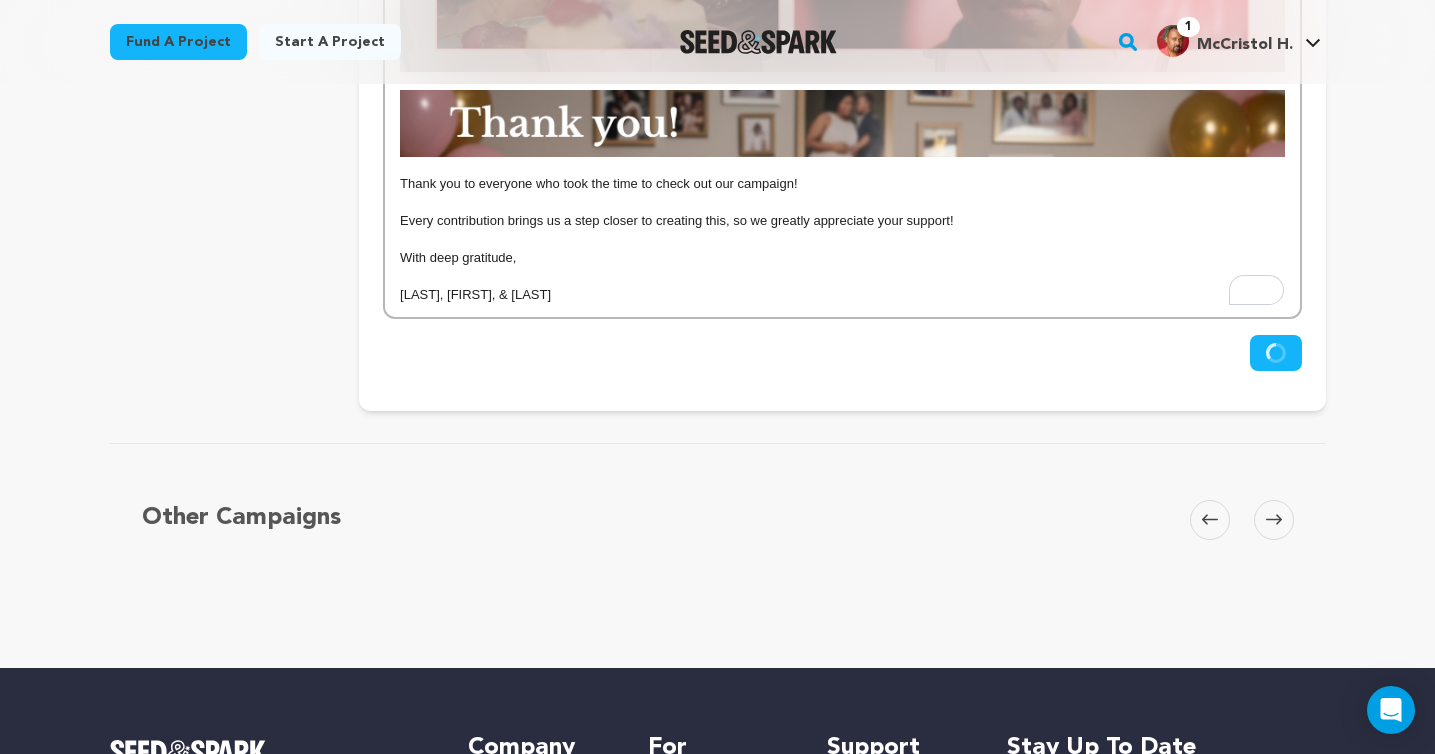 scroll, scrollTop: 3157, scrollLeft: 0, axis: vertical 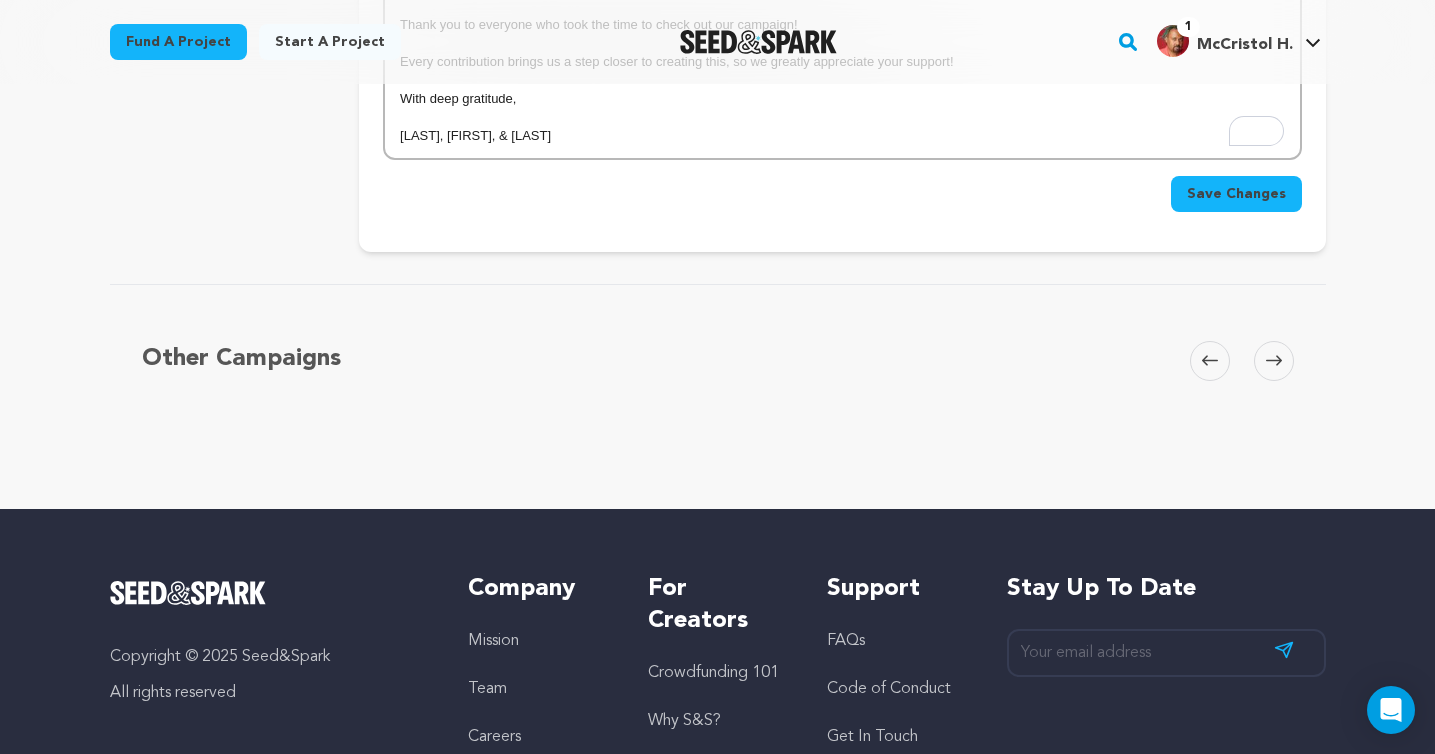 click on "Save Changes" at bounding box center (1236, 194) 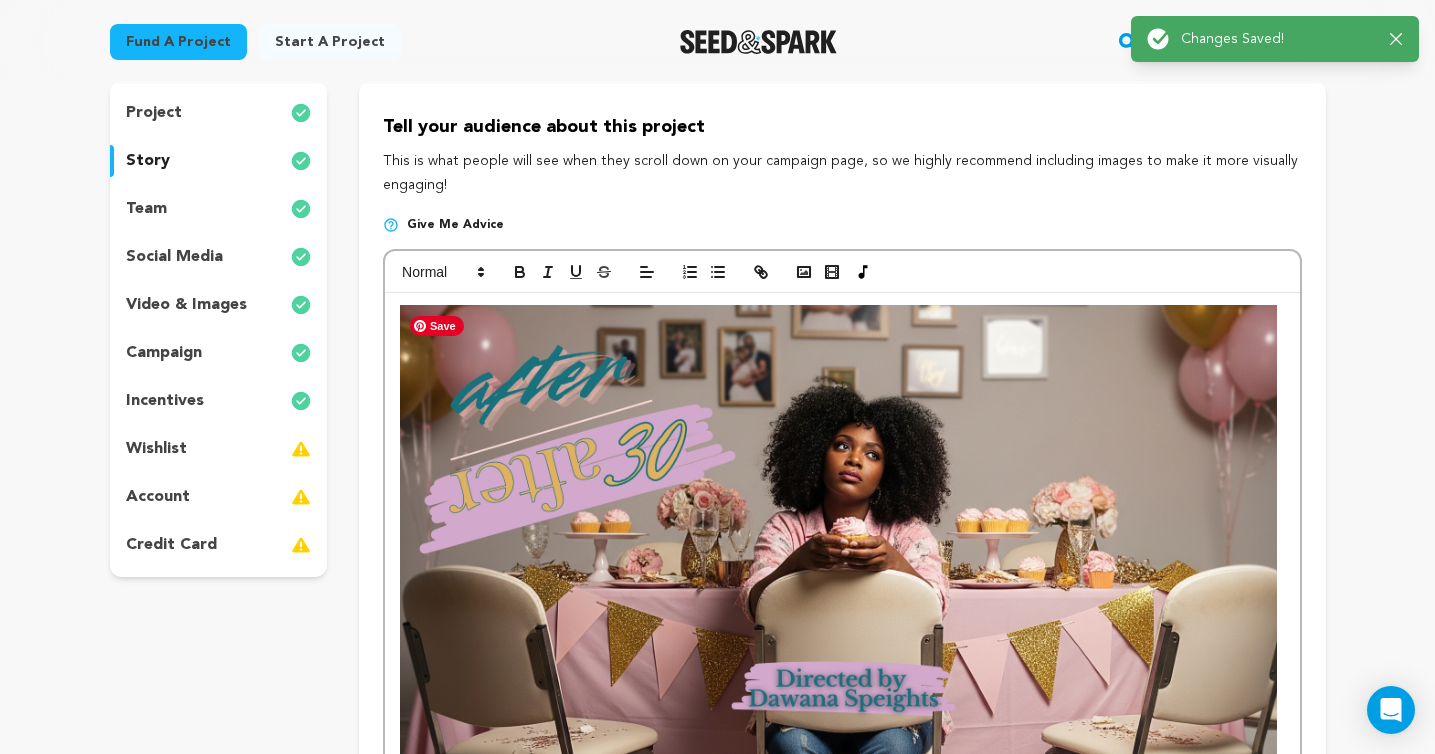 scroll, scrollTop: 0, scrollLeft: 0, axis: both 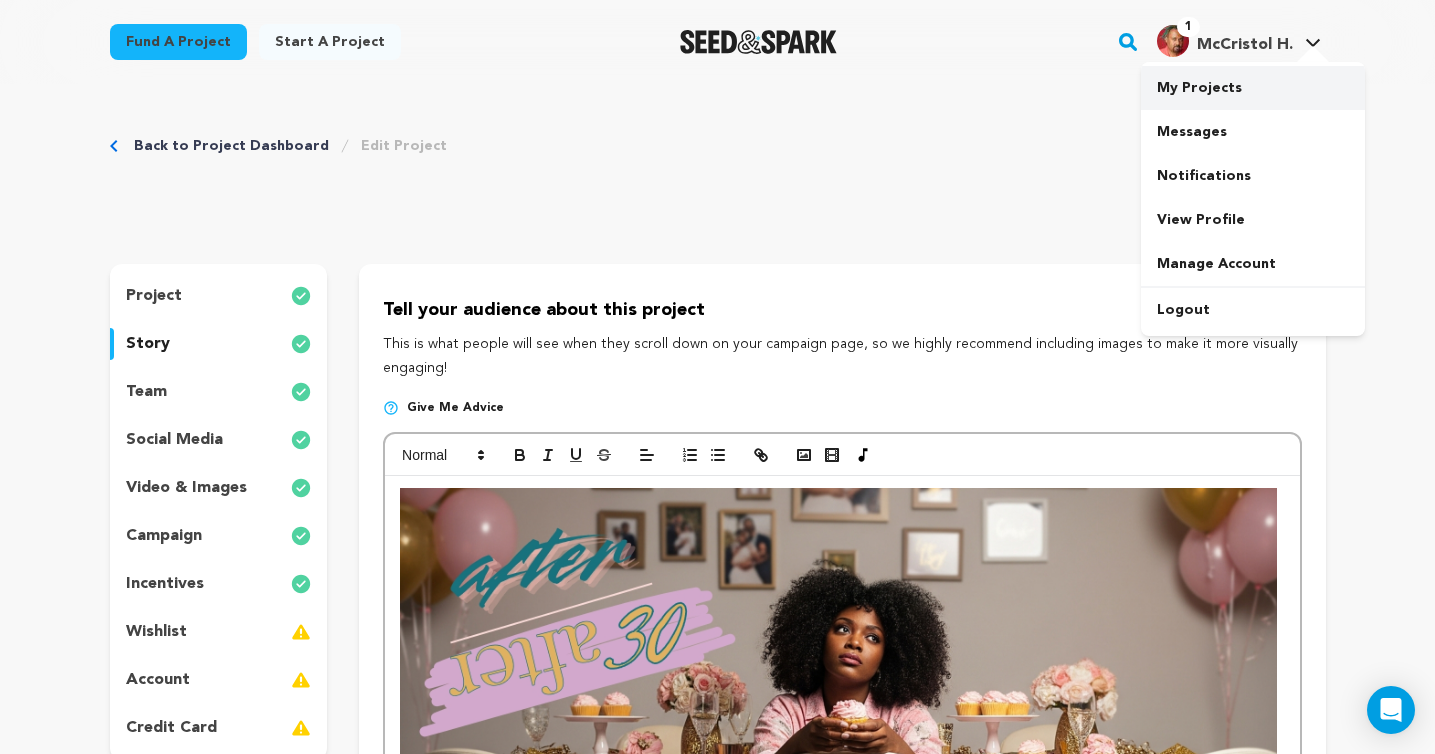 click on "My Projects" at bounding box center (1253, 88) 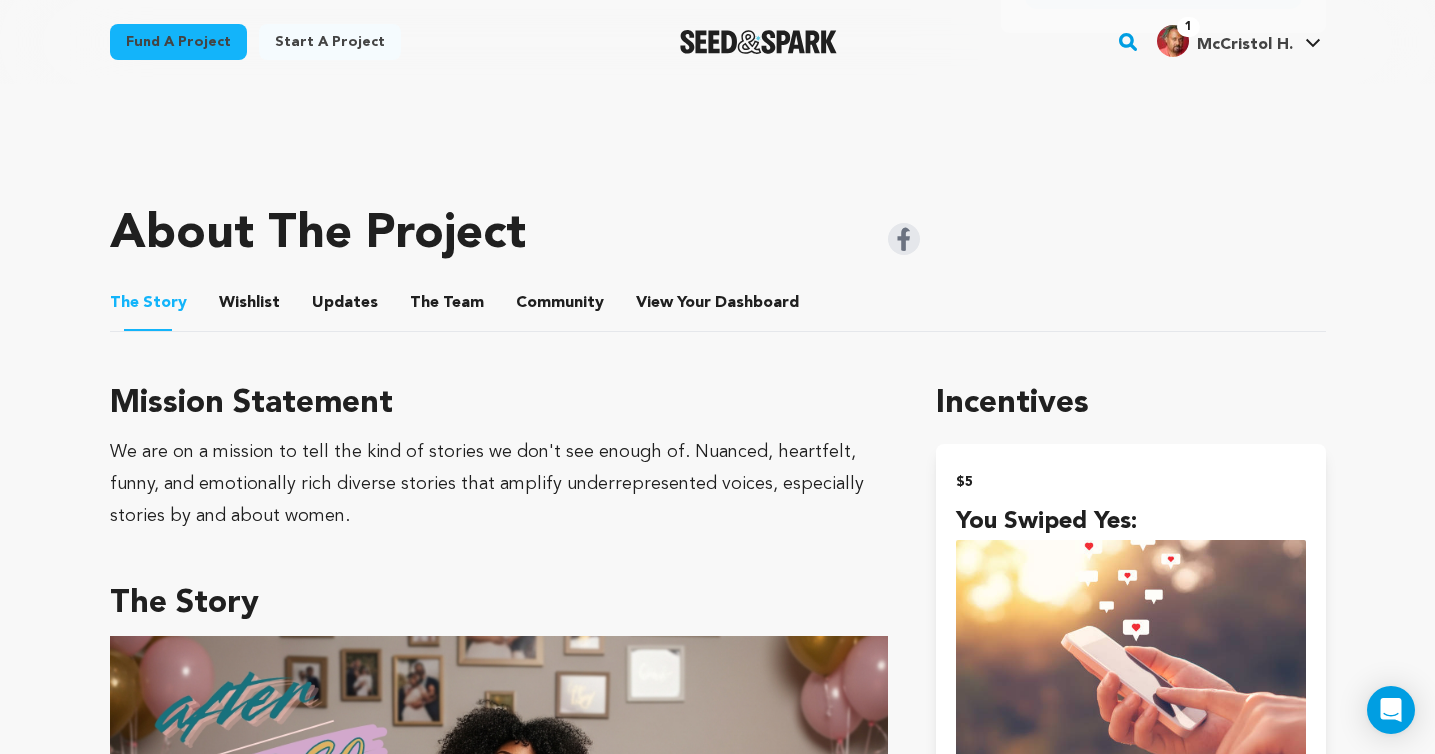 scroll, scrollTop: 775, scrollLeft: 0, axis: vertical 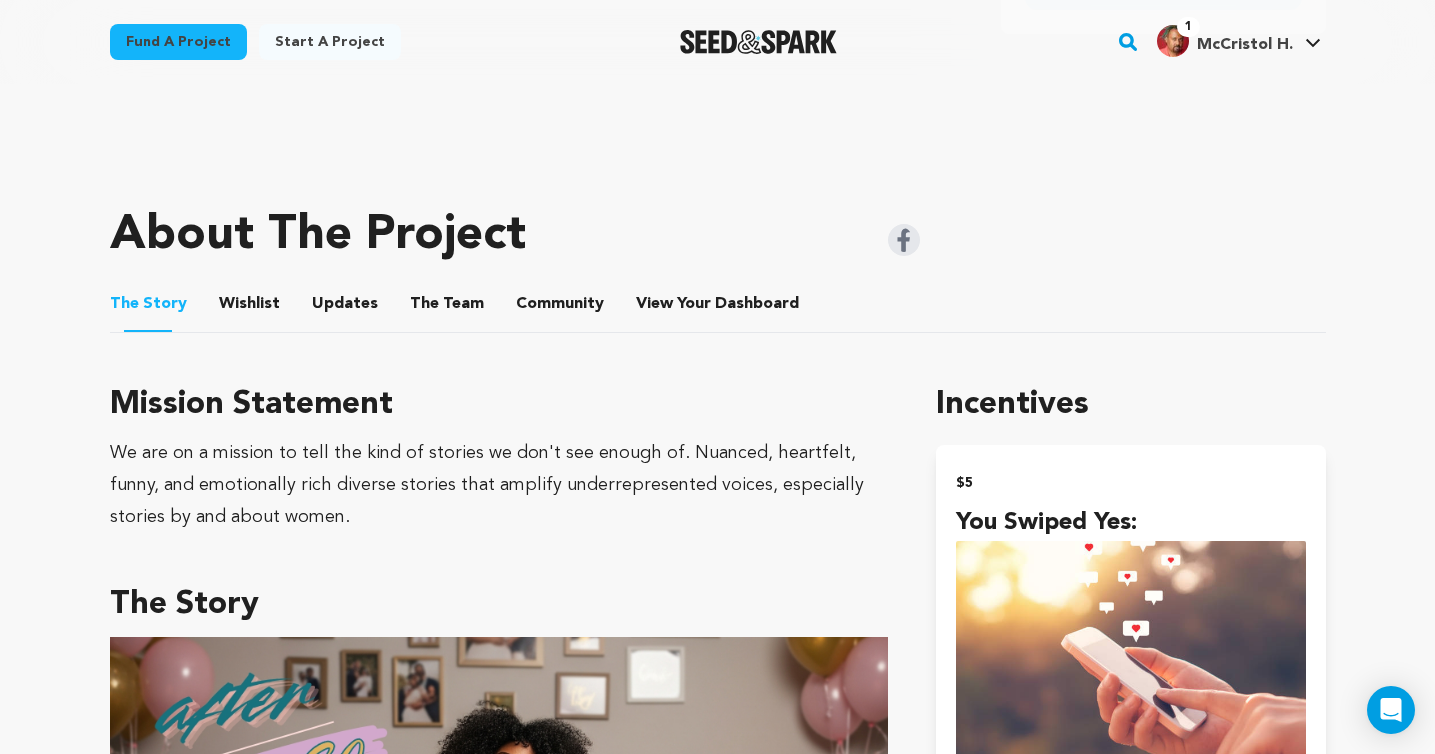 click on "The Team" at bounding box center [447, 308] 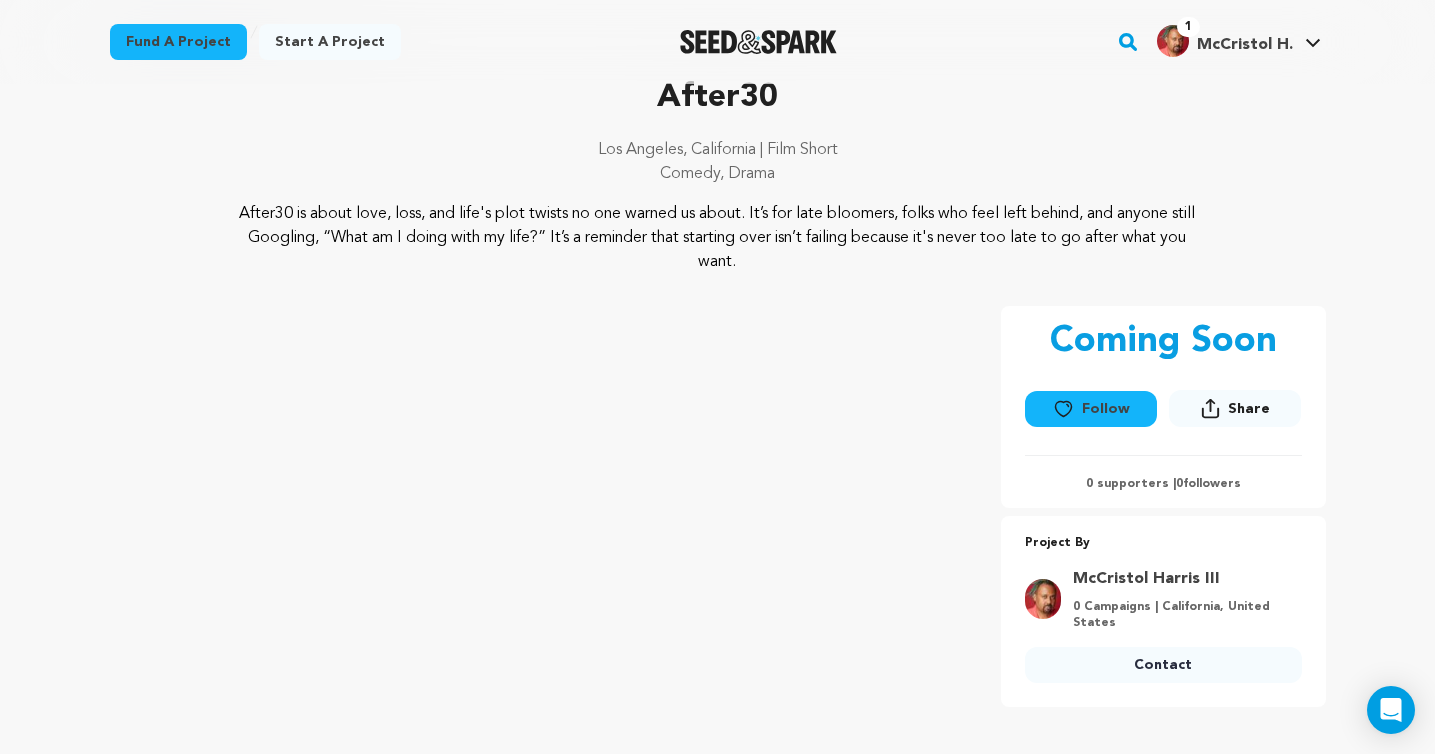 scroll, scrollTop: 0, scrollLeft: 0, axis: both 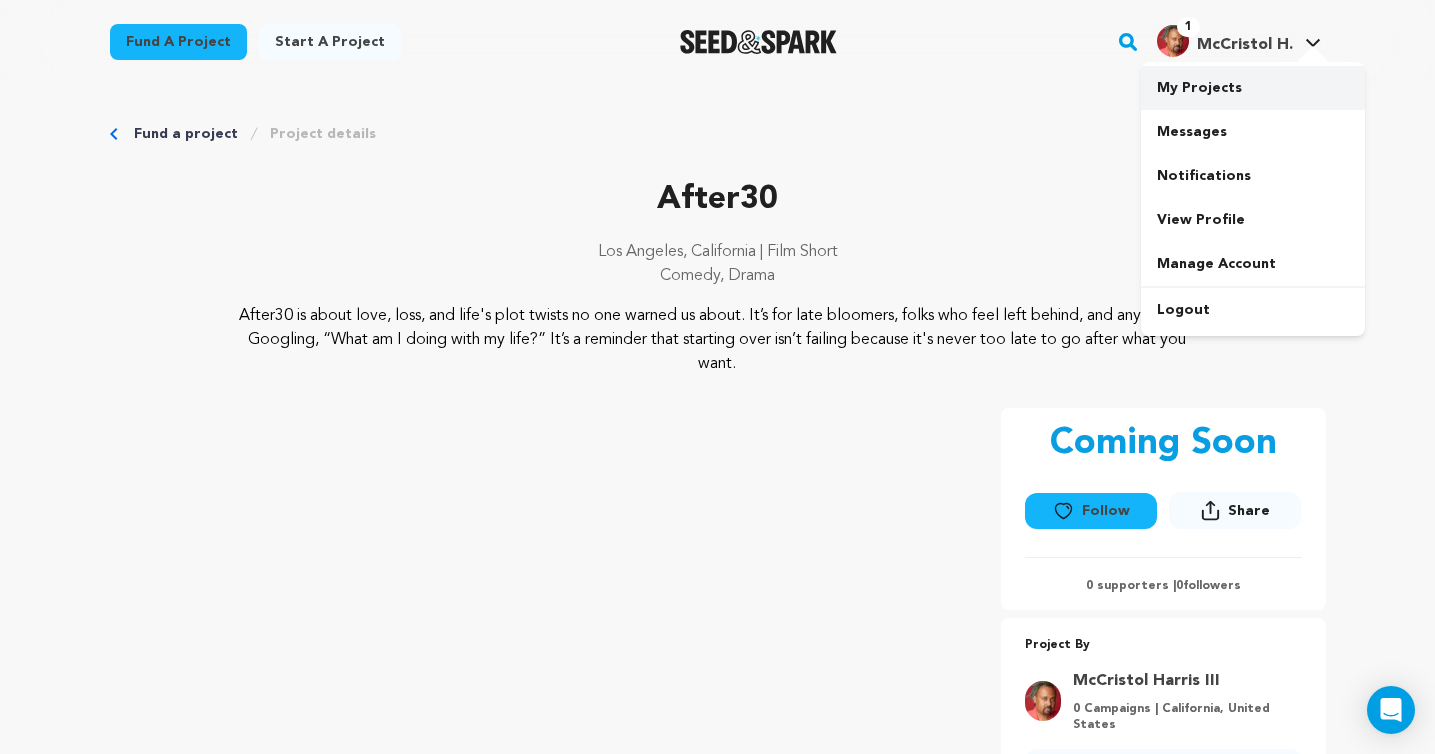 click on "My Projects" at bounding box center [1253, 88] 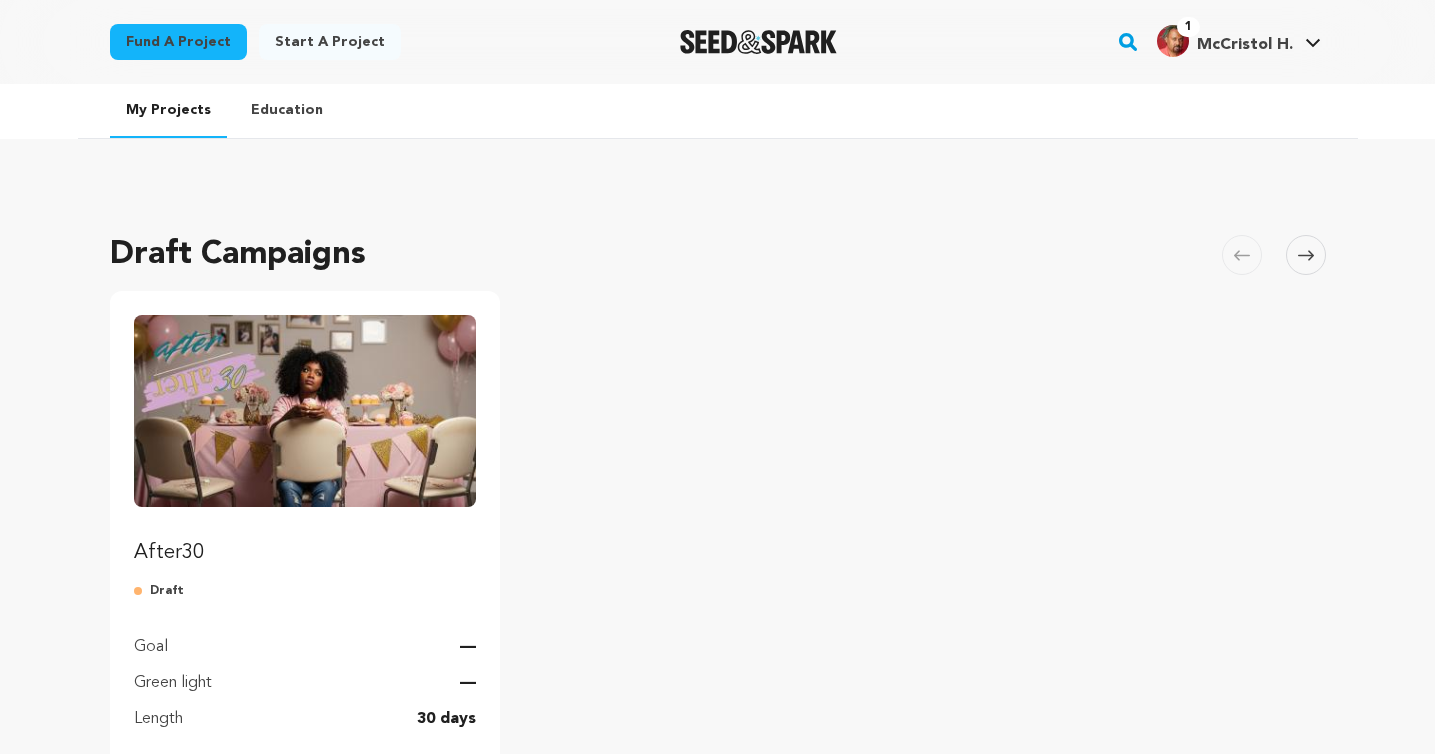 scroll, scrollTop: 0, scrollLeft: 0, axis: both 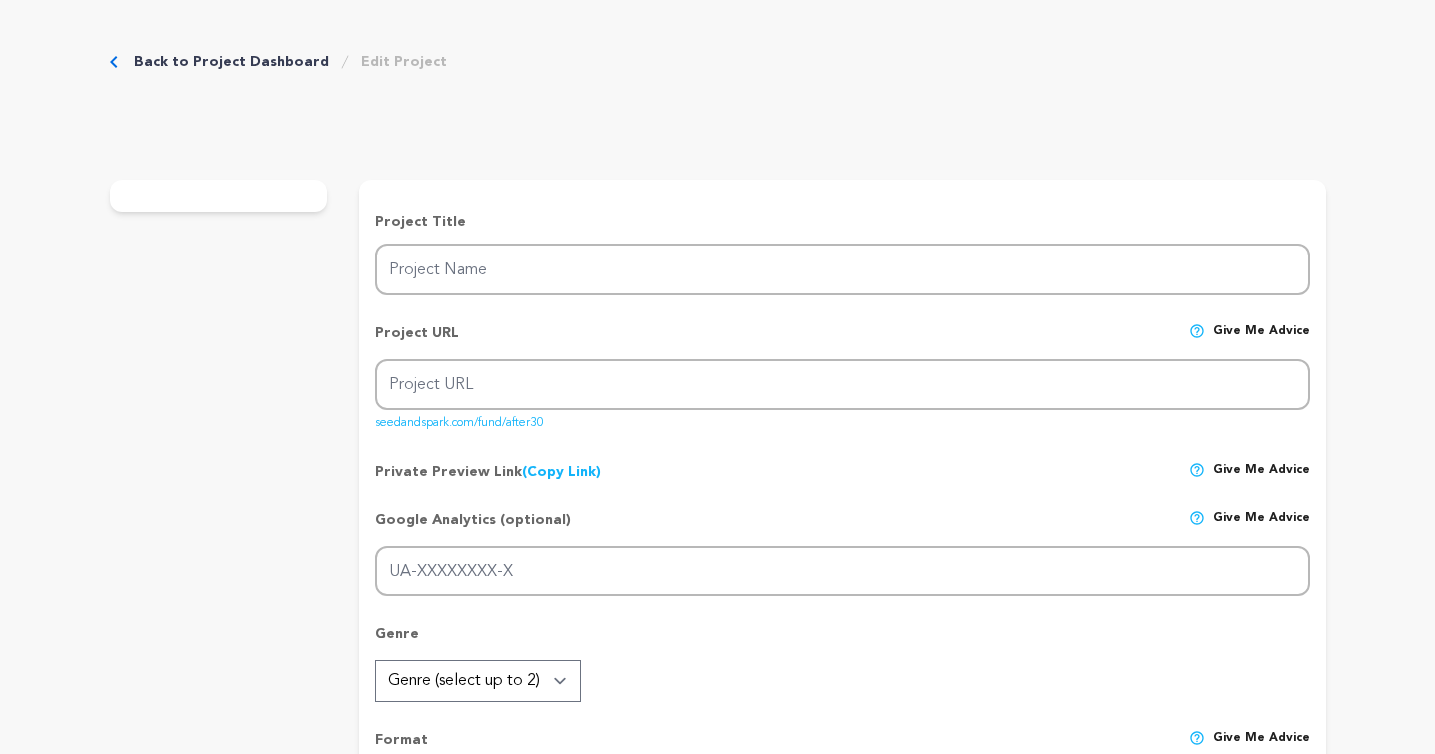 type on "After30" 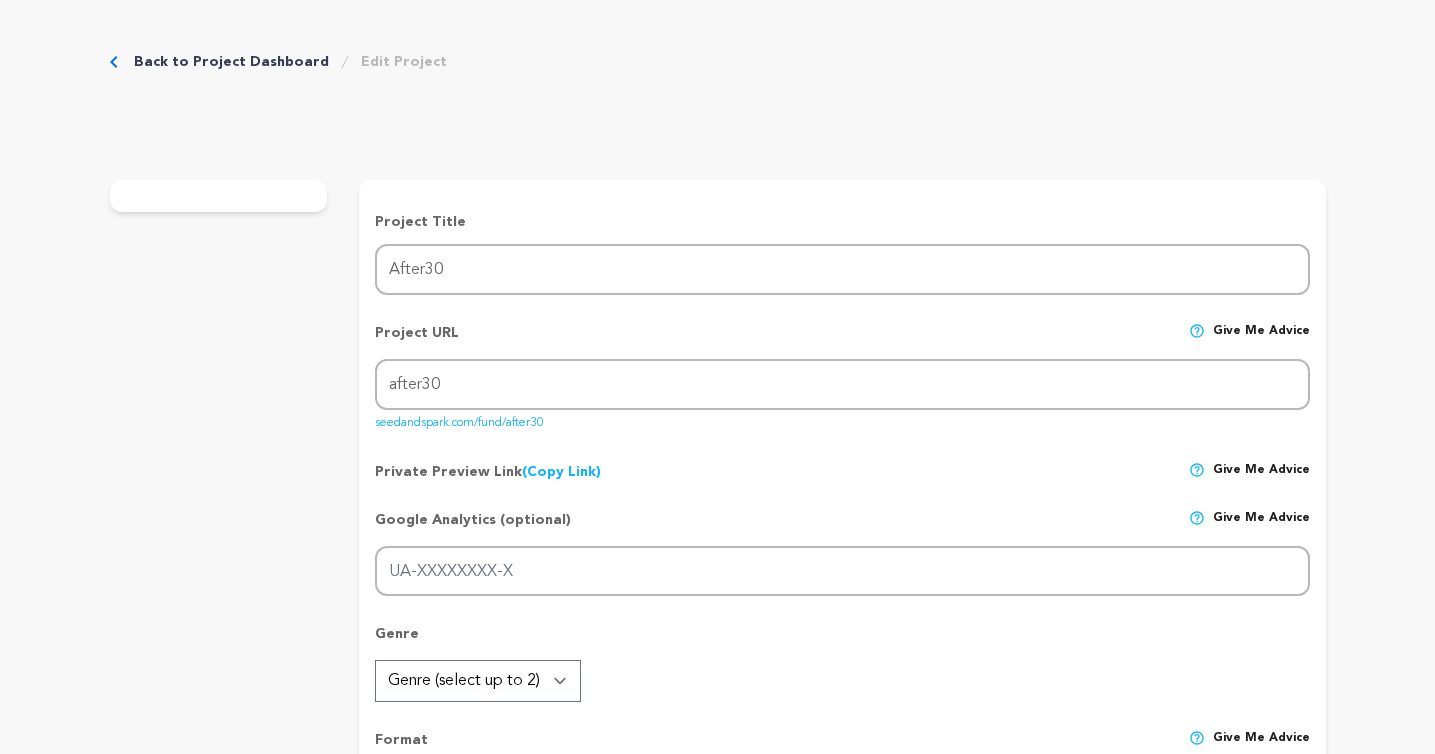 radio on "true" 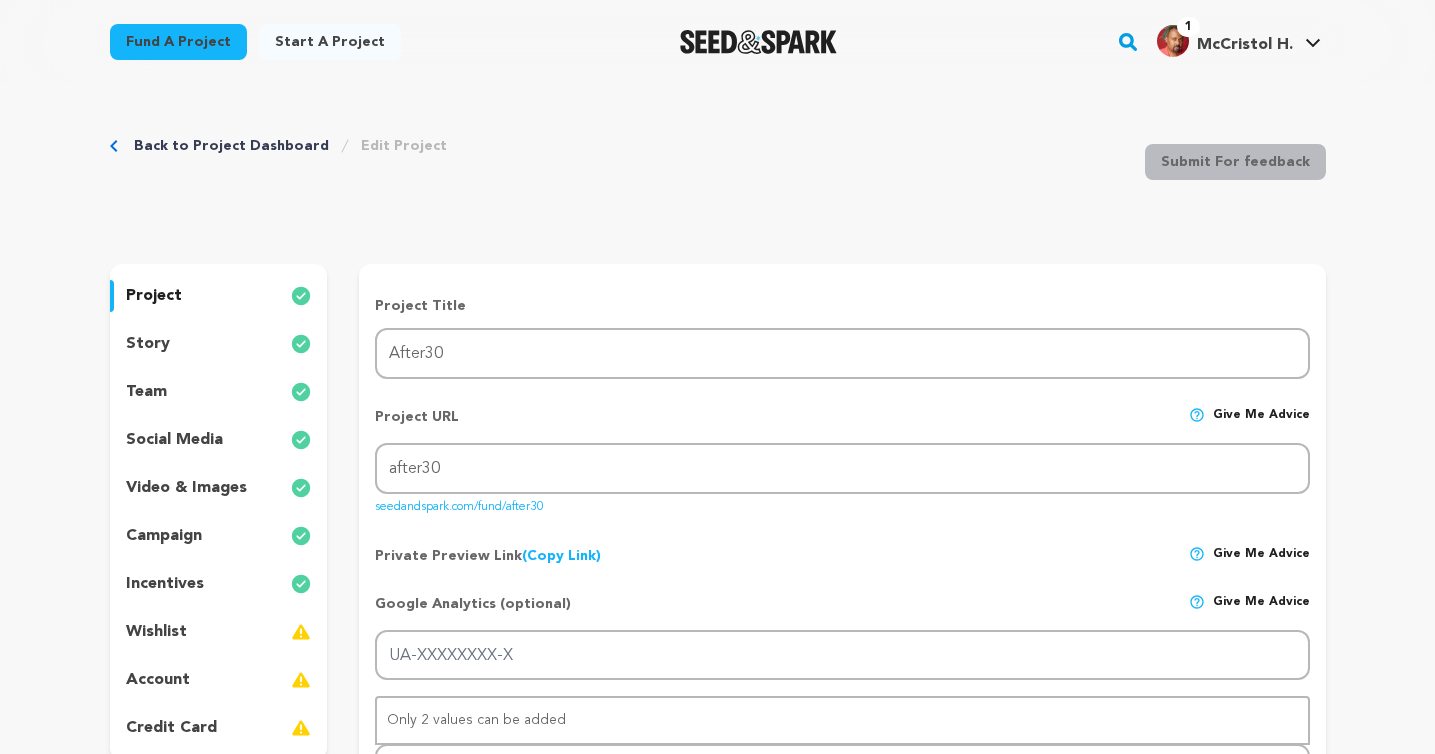 click on "team" at bounding box center (146, 392) 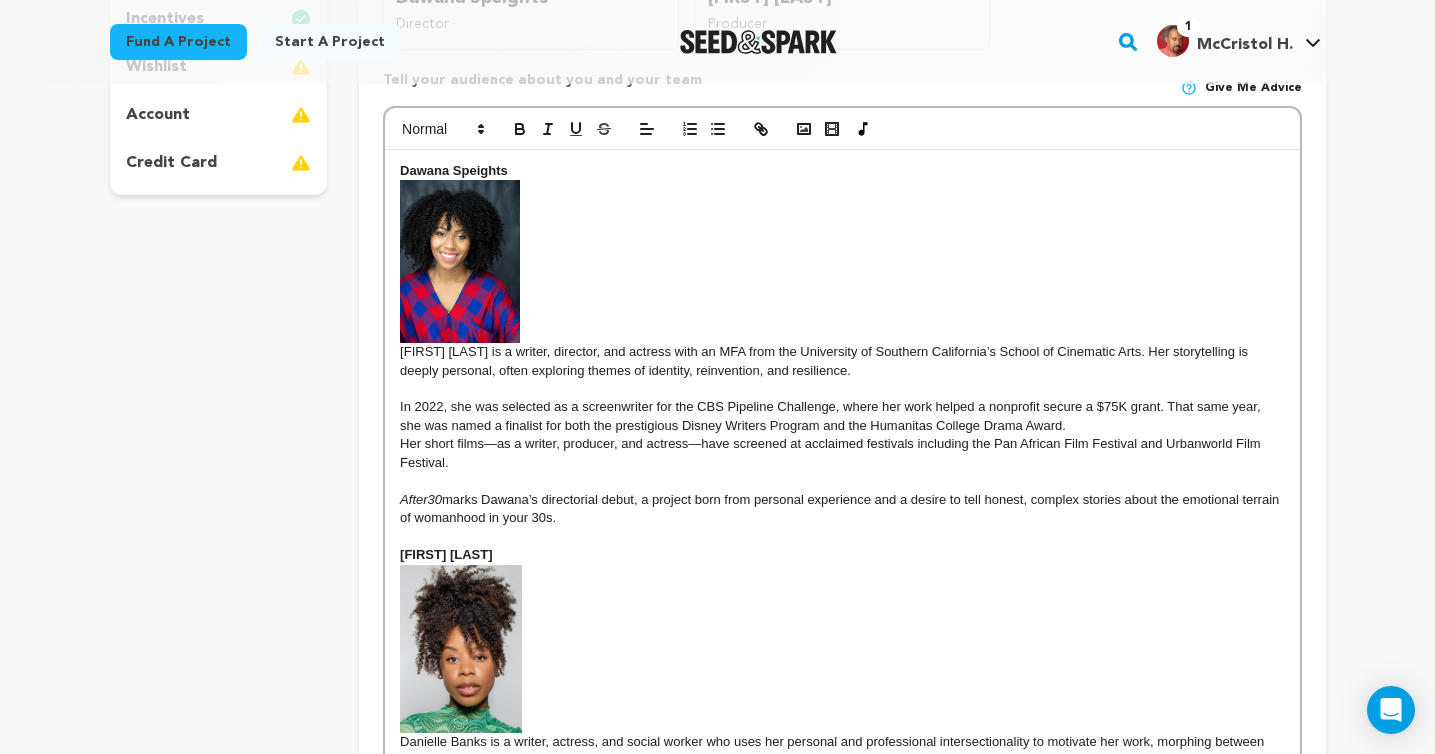 scroll, scrollTop: 595, scrollLeft: 0, axis: vertical 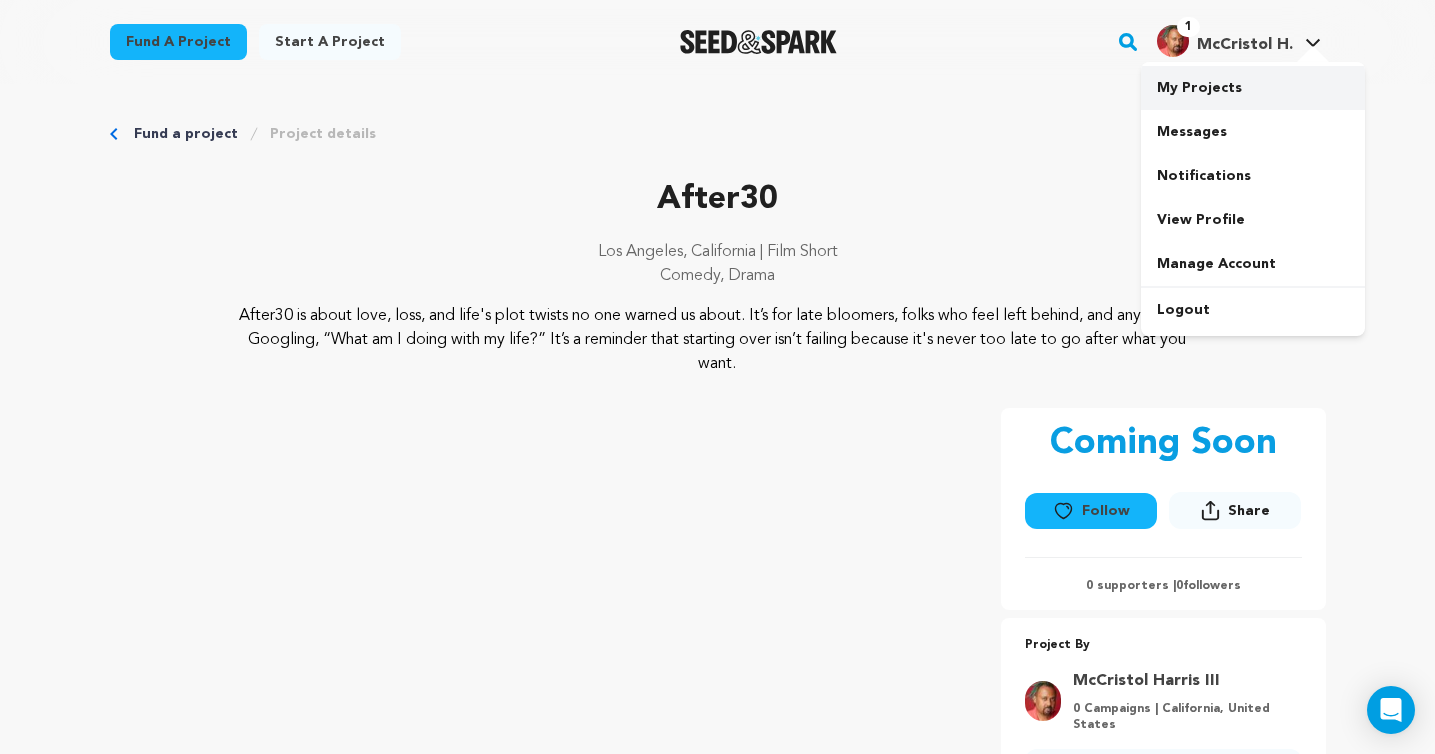 click on "My Projects" at bounding box center [1253, 88] 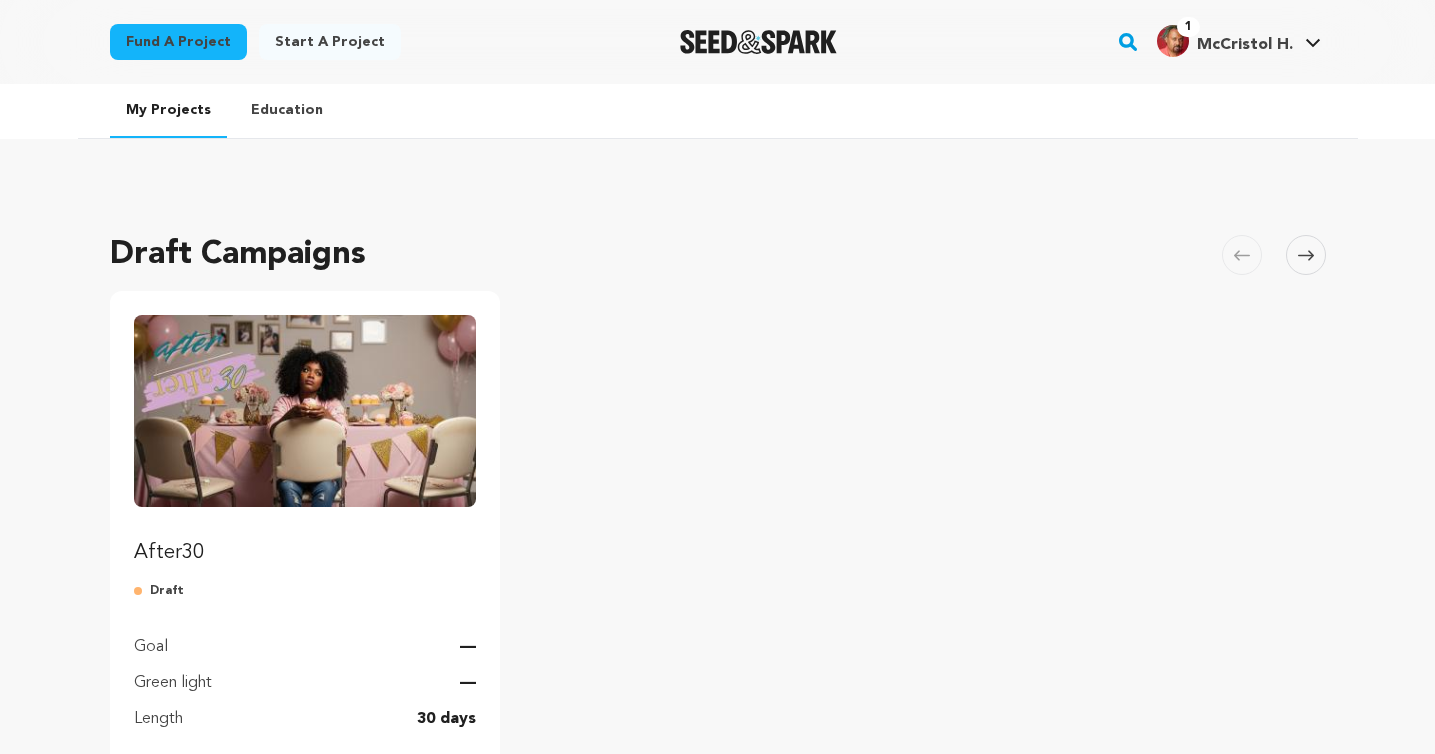 scroll, scrollTop: 73, scrollLeft: 0, axis: vertical 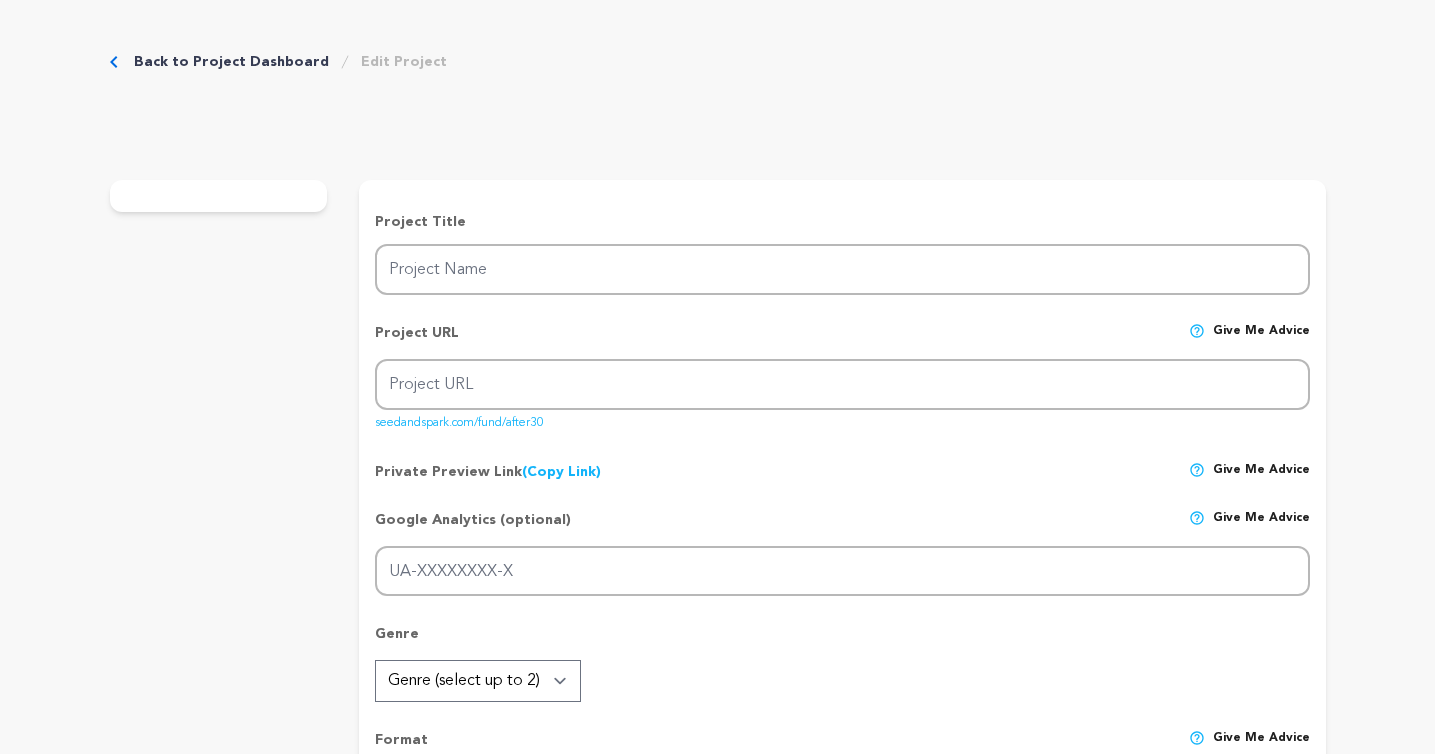 type on "After30" 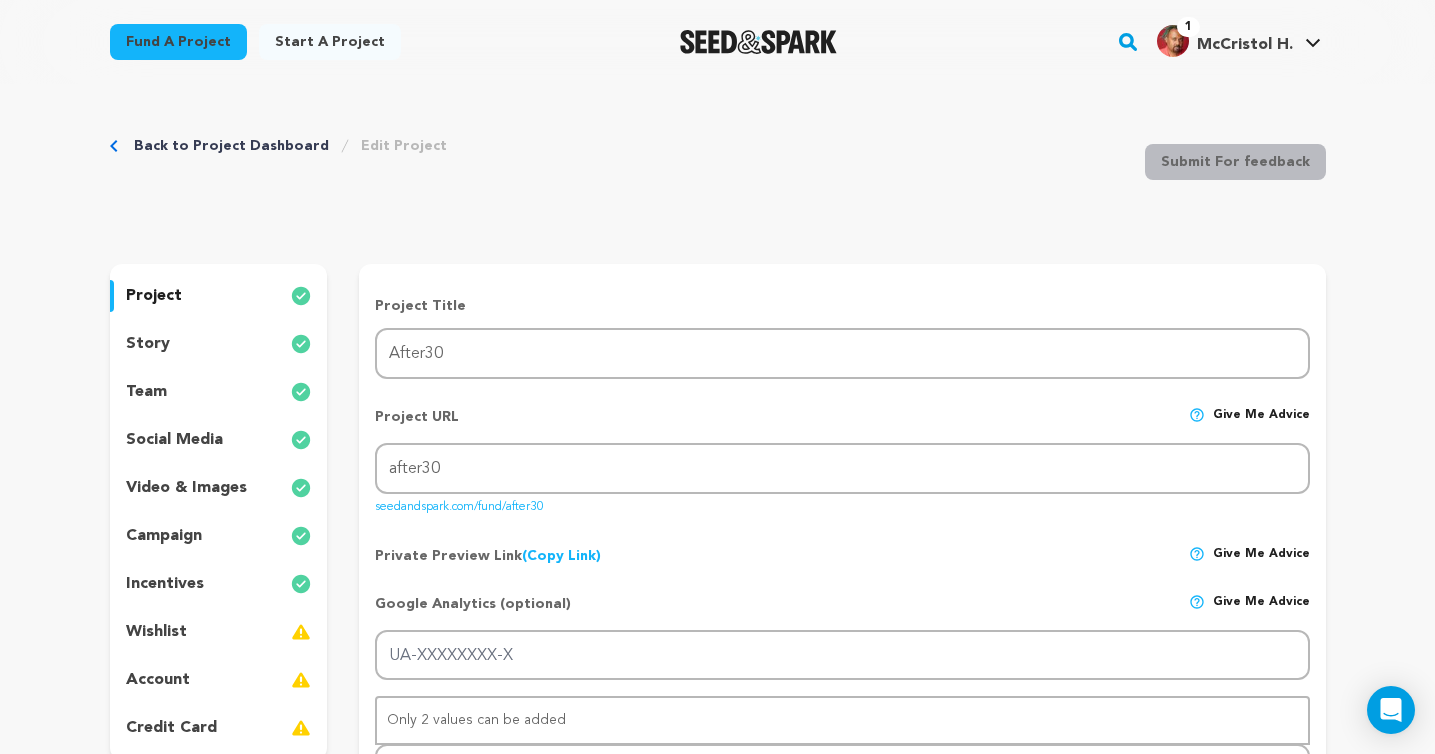 click on "story" at bounding box center (148, 344) 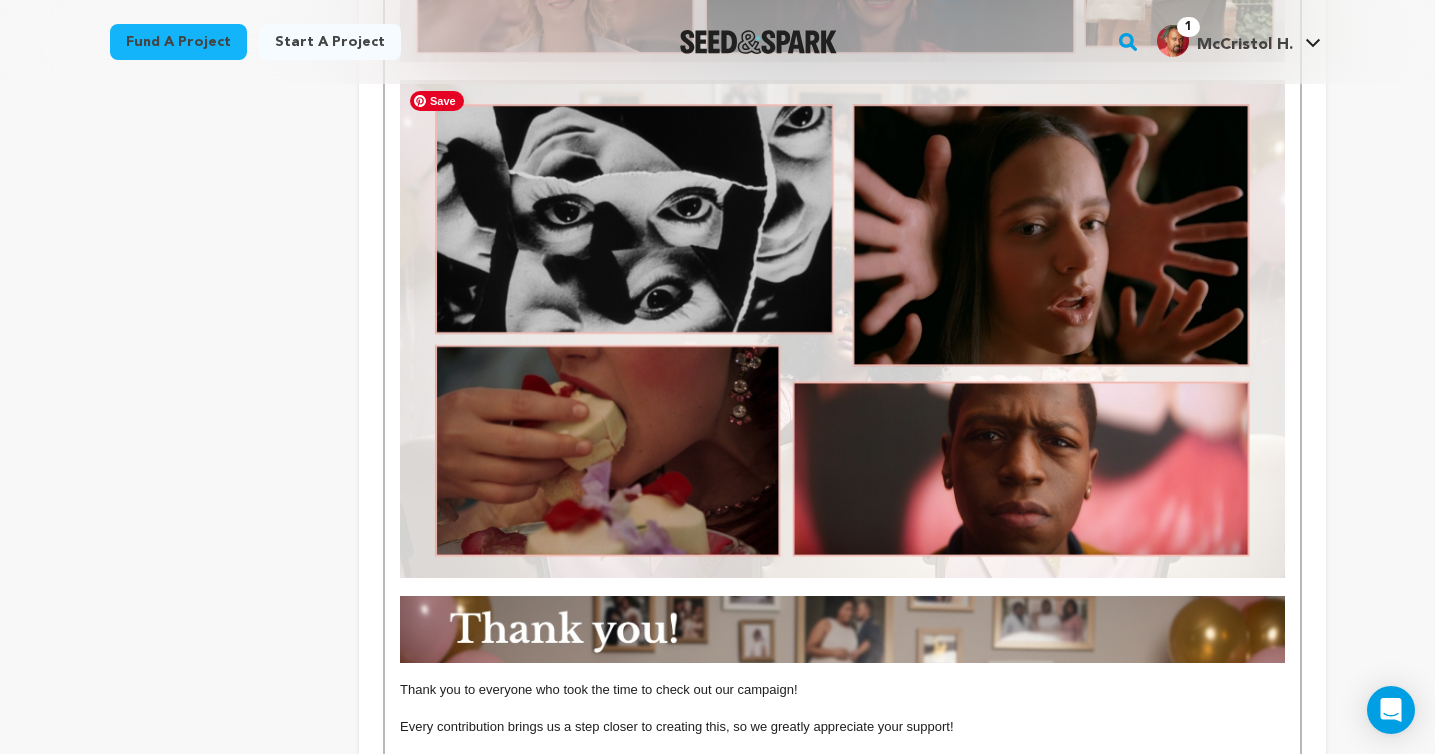 scroll, scrollTop: 2664, scrollLeft: 0, axis: vertical 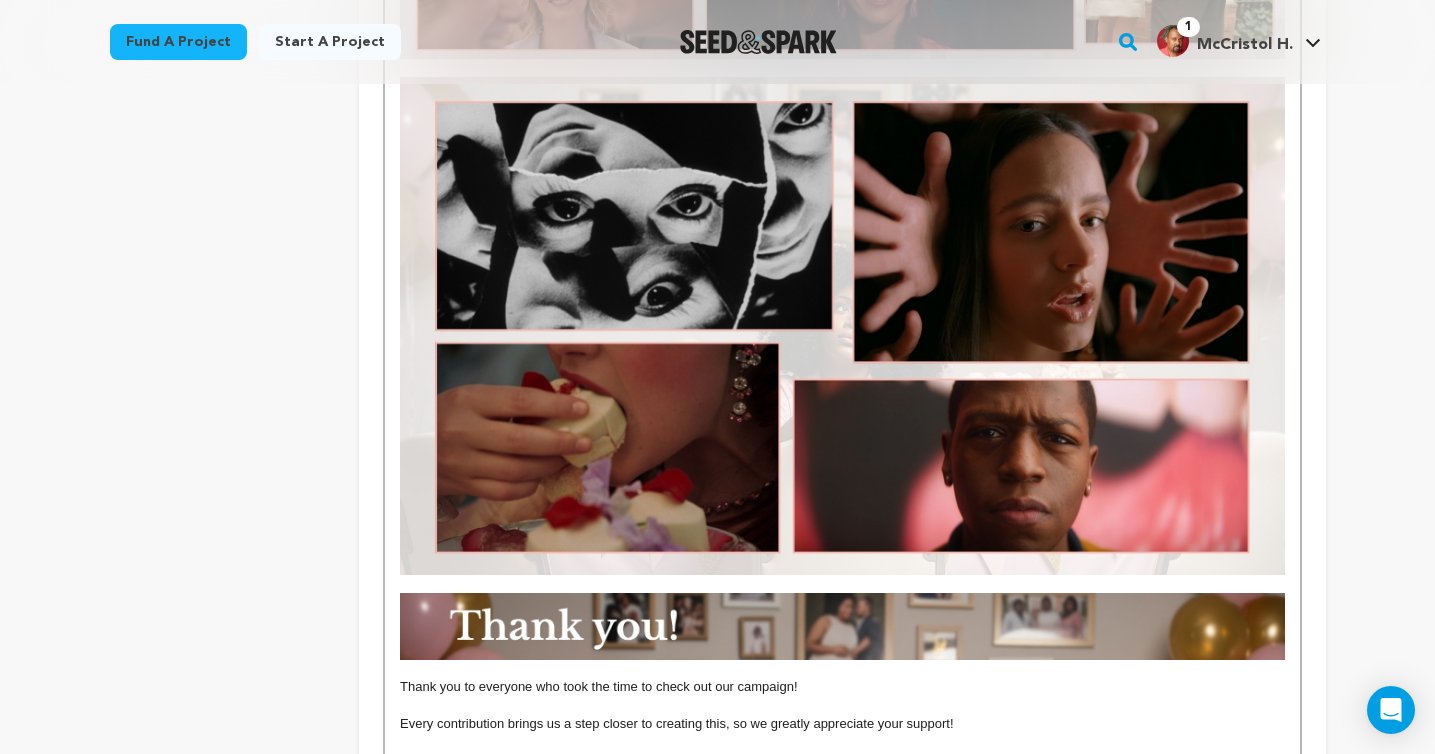 click on "After30  is a grounded dramedy that follows Deandra, a free-spirited woman in her thirties who’s always embraced living life on her own terms. She’s in a loving, four-year relationship with Malcolm, and neither of them has ever felt the need to define their future with marriage—until an innocent anniversary gift is mistaken for a proposal, causing Deandra to spiral into unexpected self-doubt. When she attends her best friend’s baby shower, DeAndra is confronted with the realization that while others seem to be advancing in their lives, she feels stuck in place. As societal expectations close in, Deandra is forced to confront whether she's truly happy with her life, or actually afraid to admit she might want something more after all. Through humor, difficult questions, and moments of heartbreak,  After30   explores the internal tug-of-war between our dreams and reality.   This movie serves as a powerful reminder that following our truths will lead us to discover who we are fully meant to be. After30" at bounding box center (842, -685) 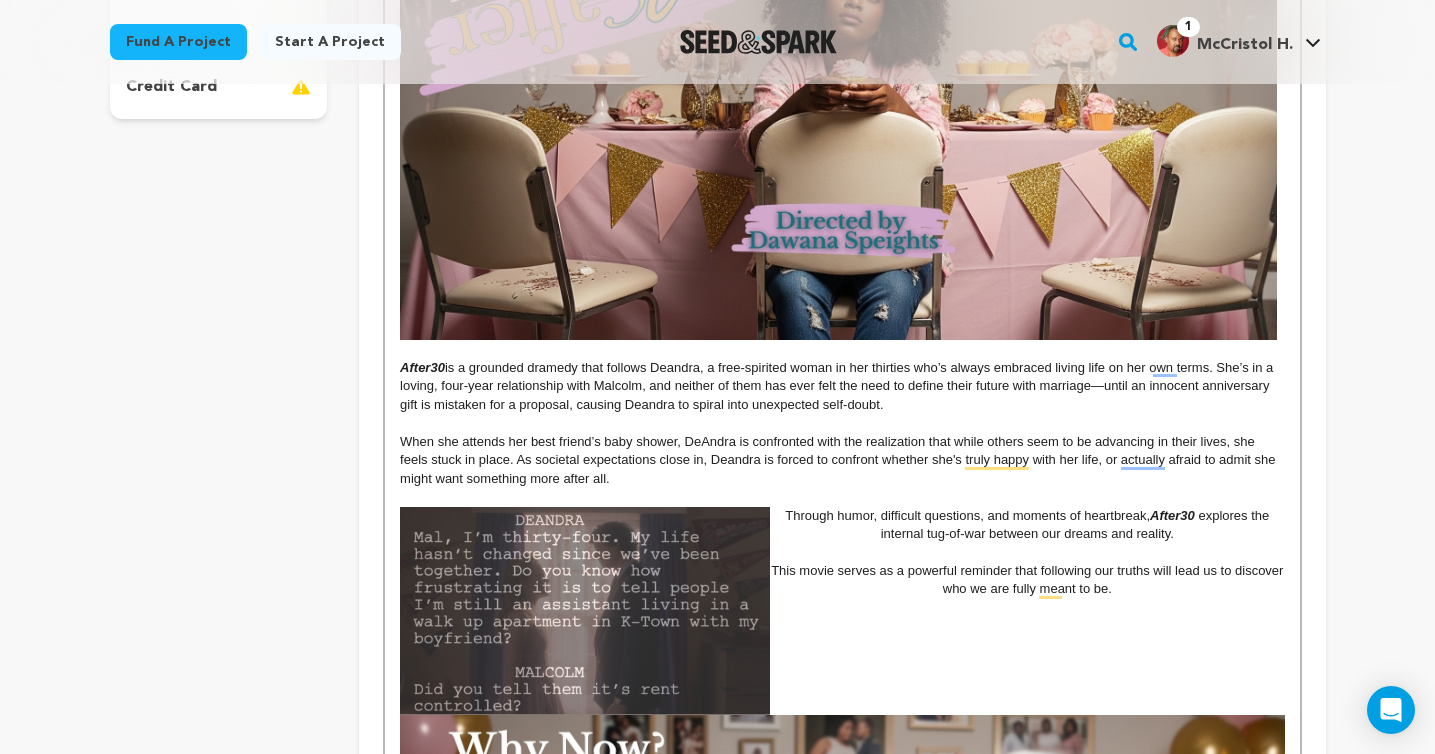 scroll, scrollTop: 640, scrollLeft: 0, axis: vertical 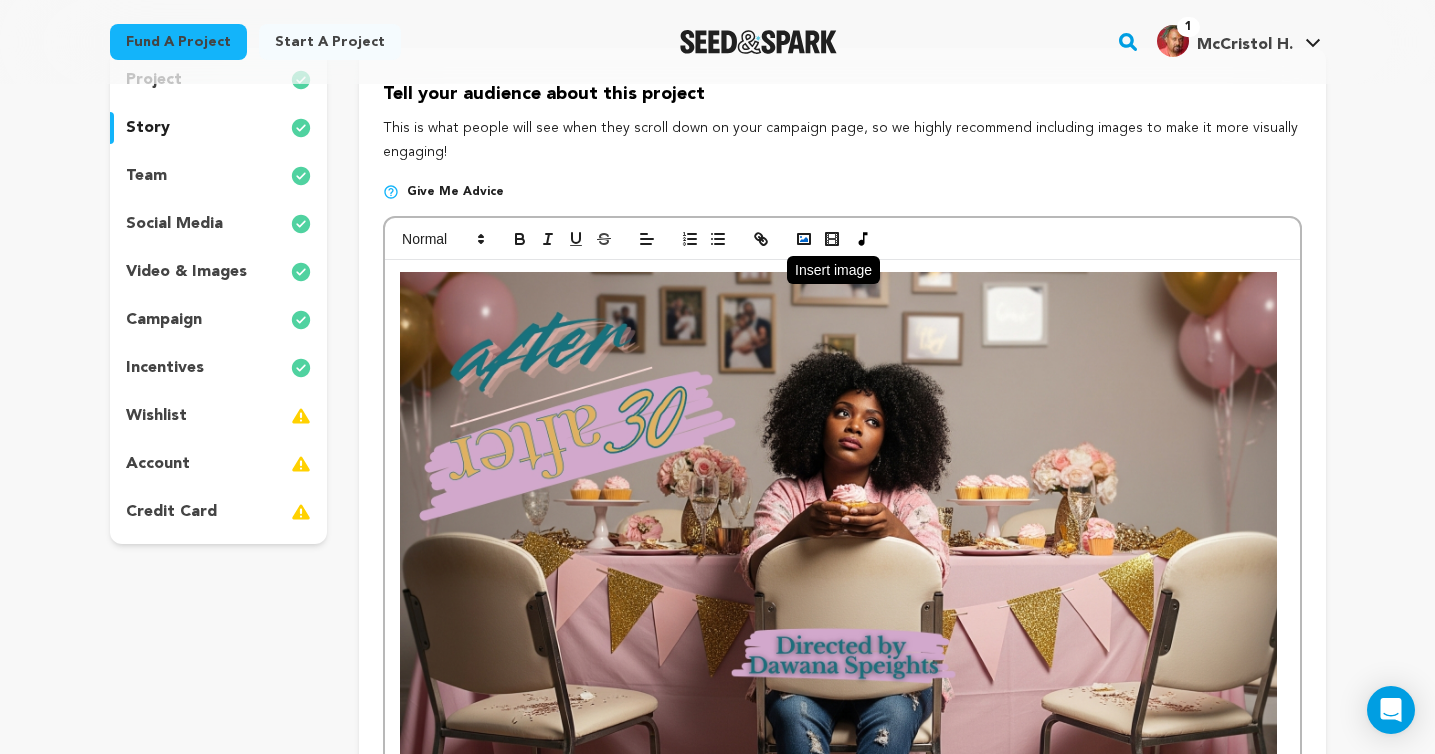 click 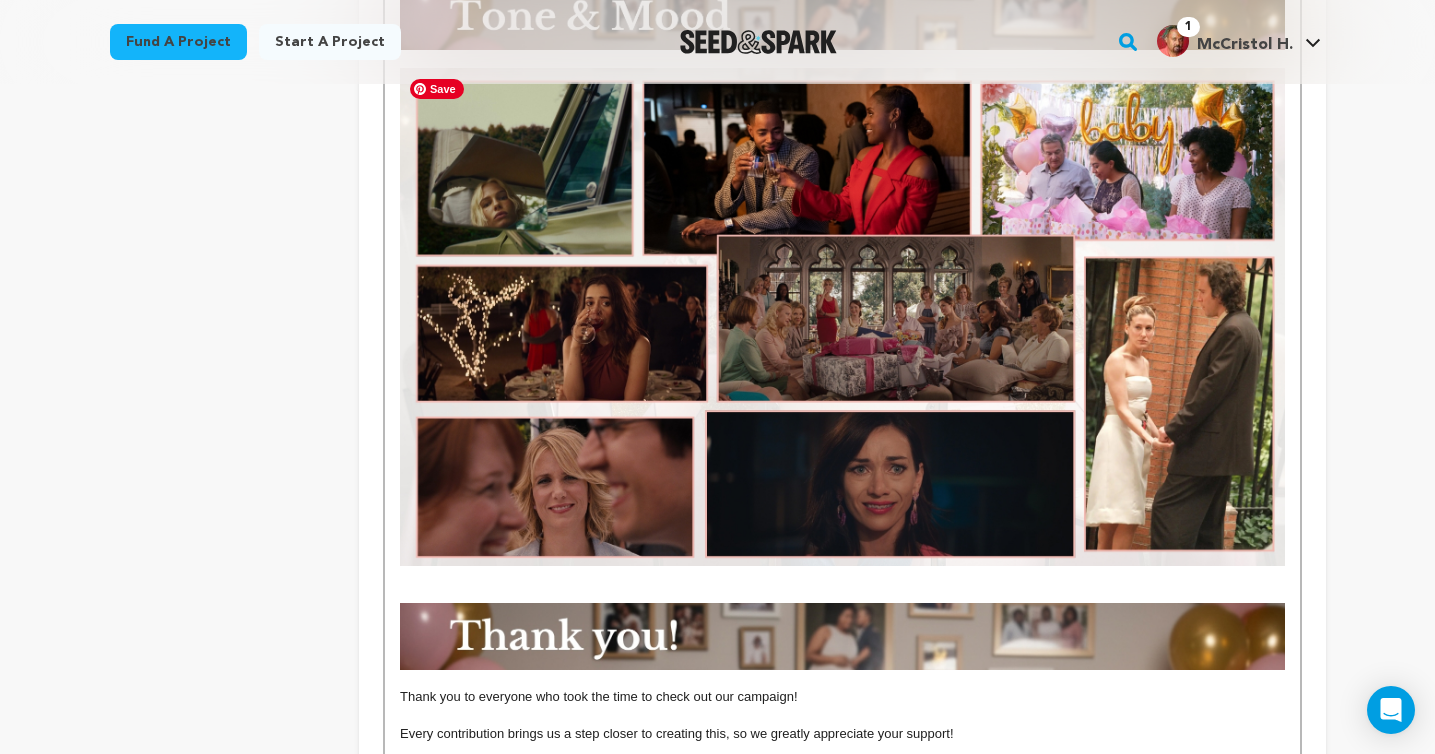 scroll, scrollTop: 2174, scrollLeft: 0, axis: vertical 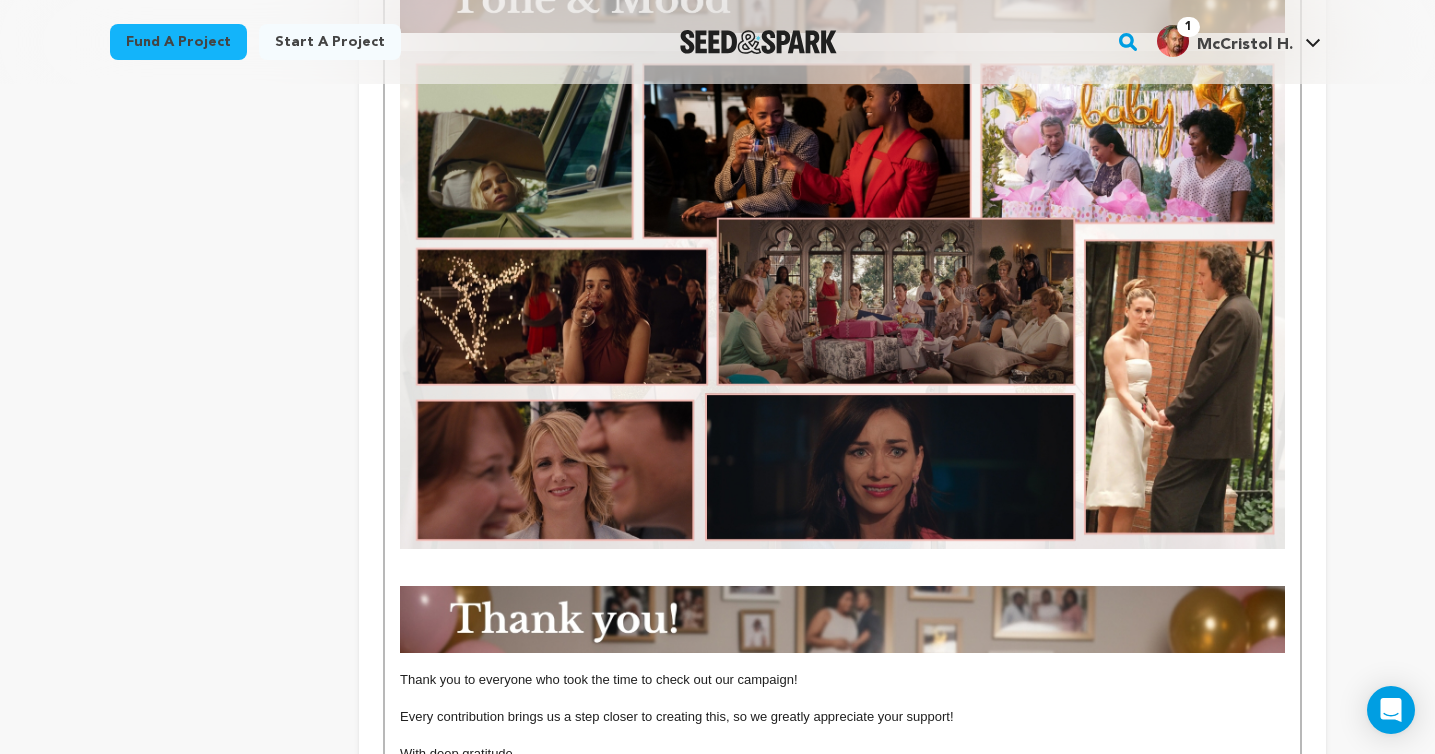 click at bounding box center (842, 576) 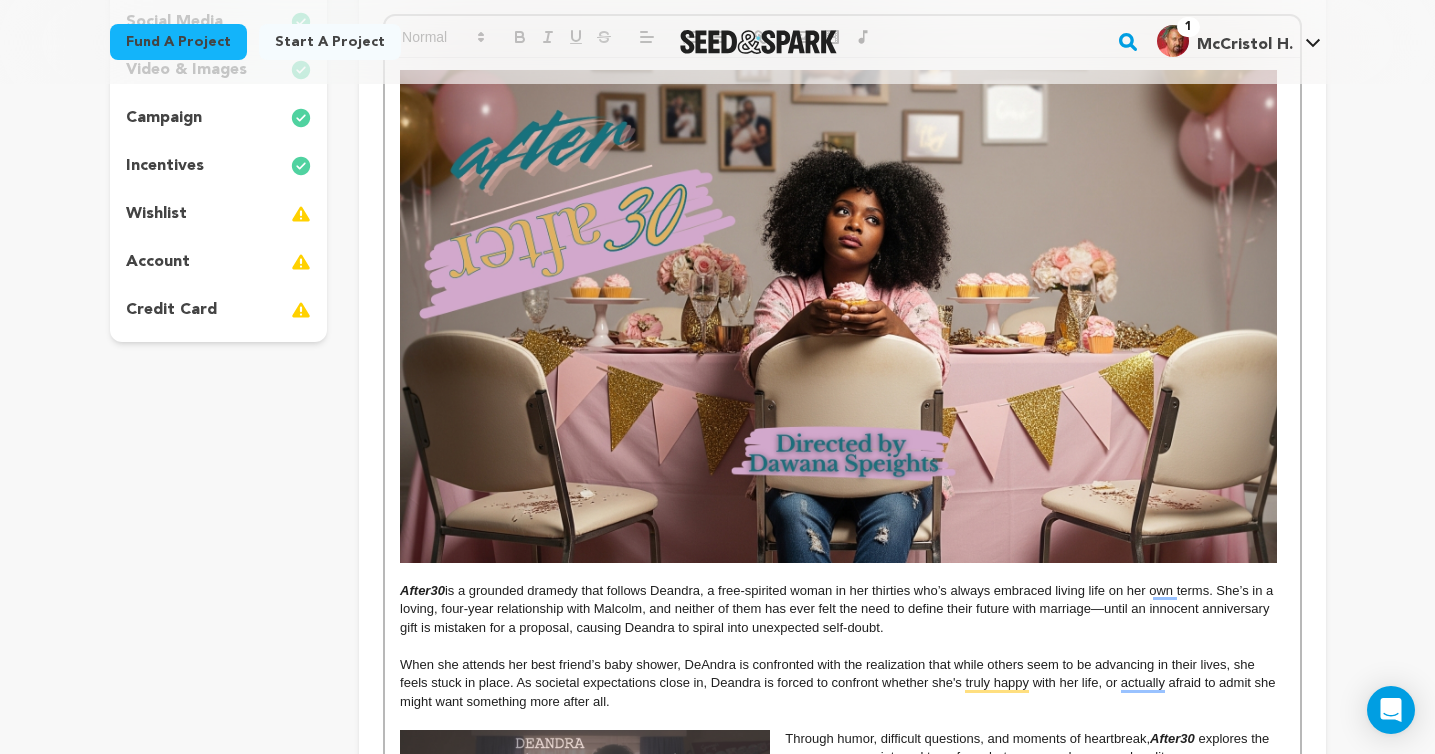 scroll, scrollTop: 0, scrollLeft: 0, axis: both 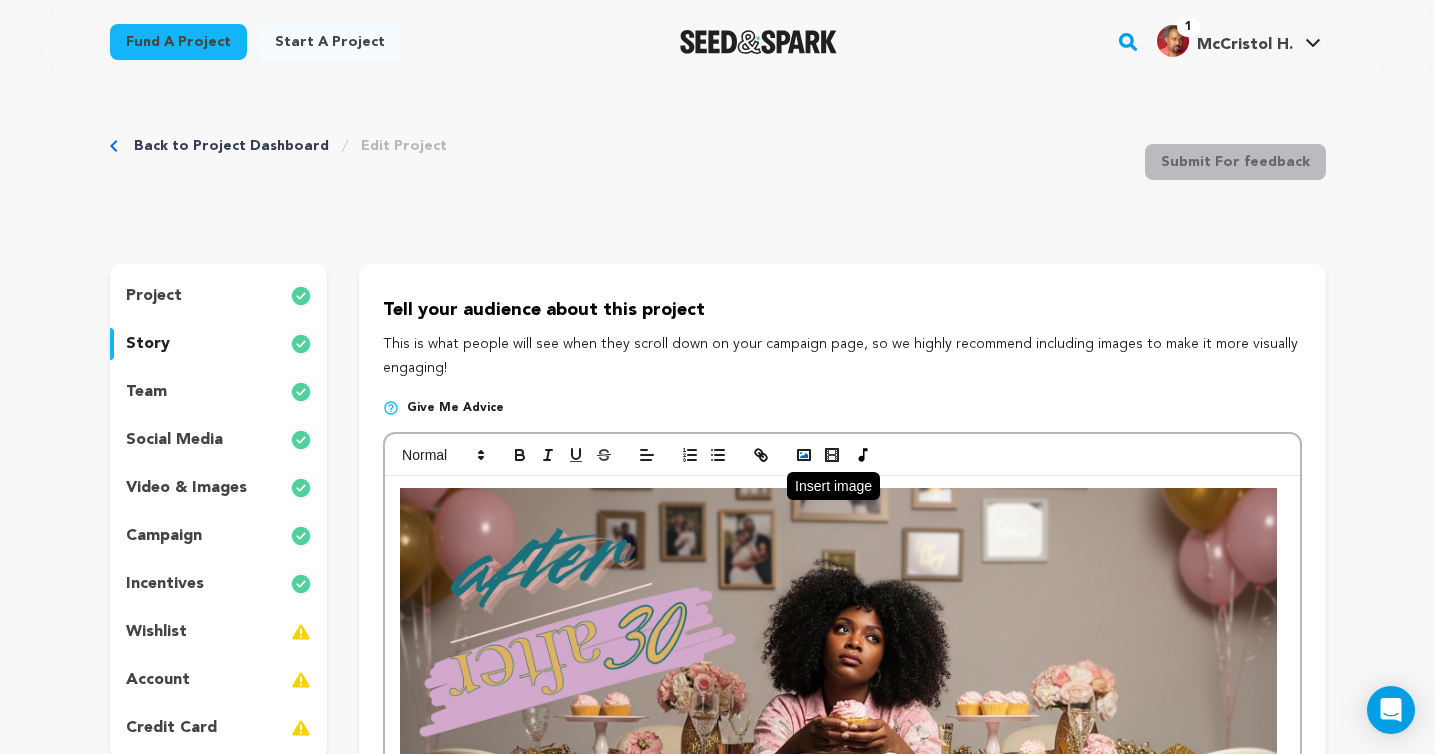 click 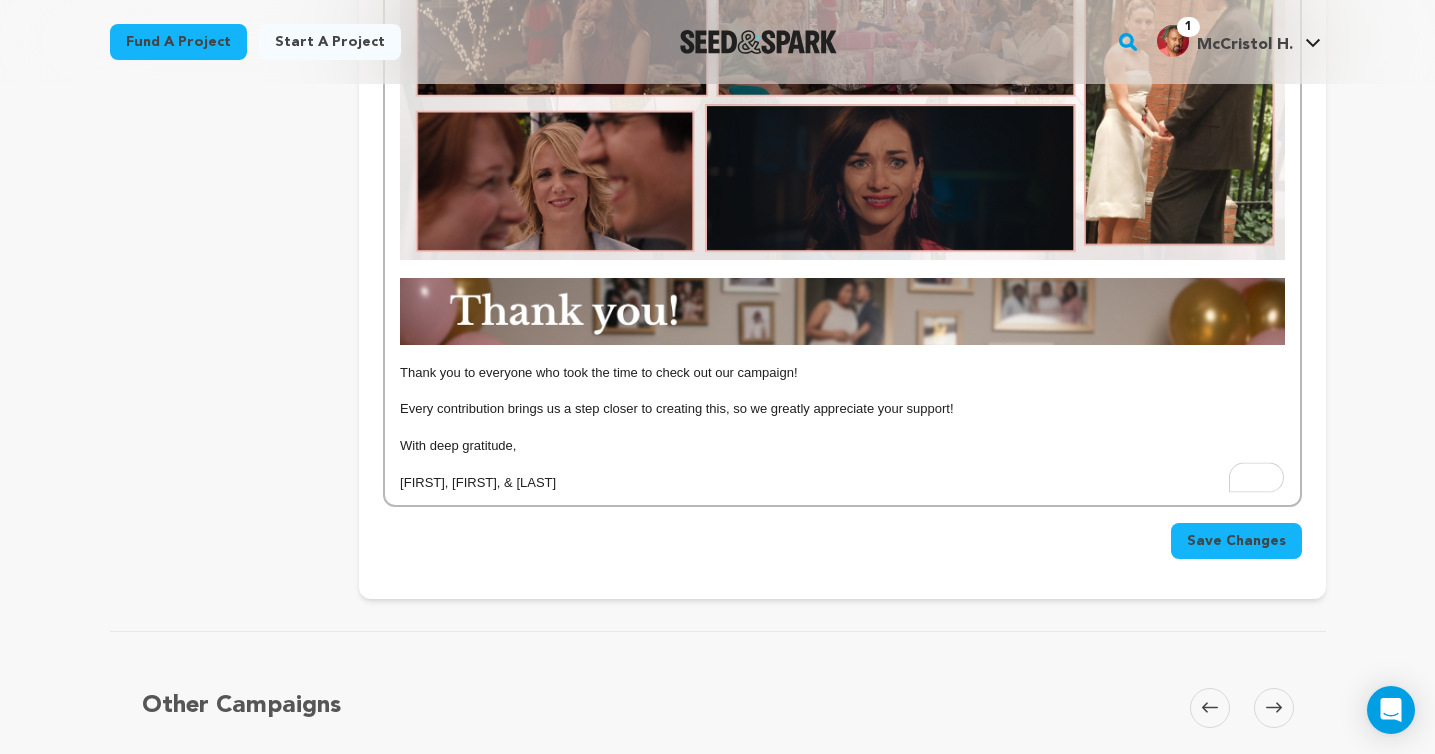 scroll, scrollTop: 2464, scrollLeft: 0, axis: vertical 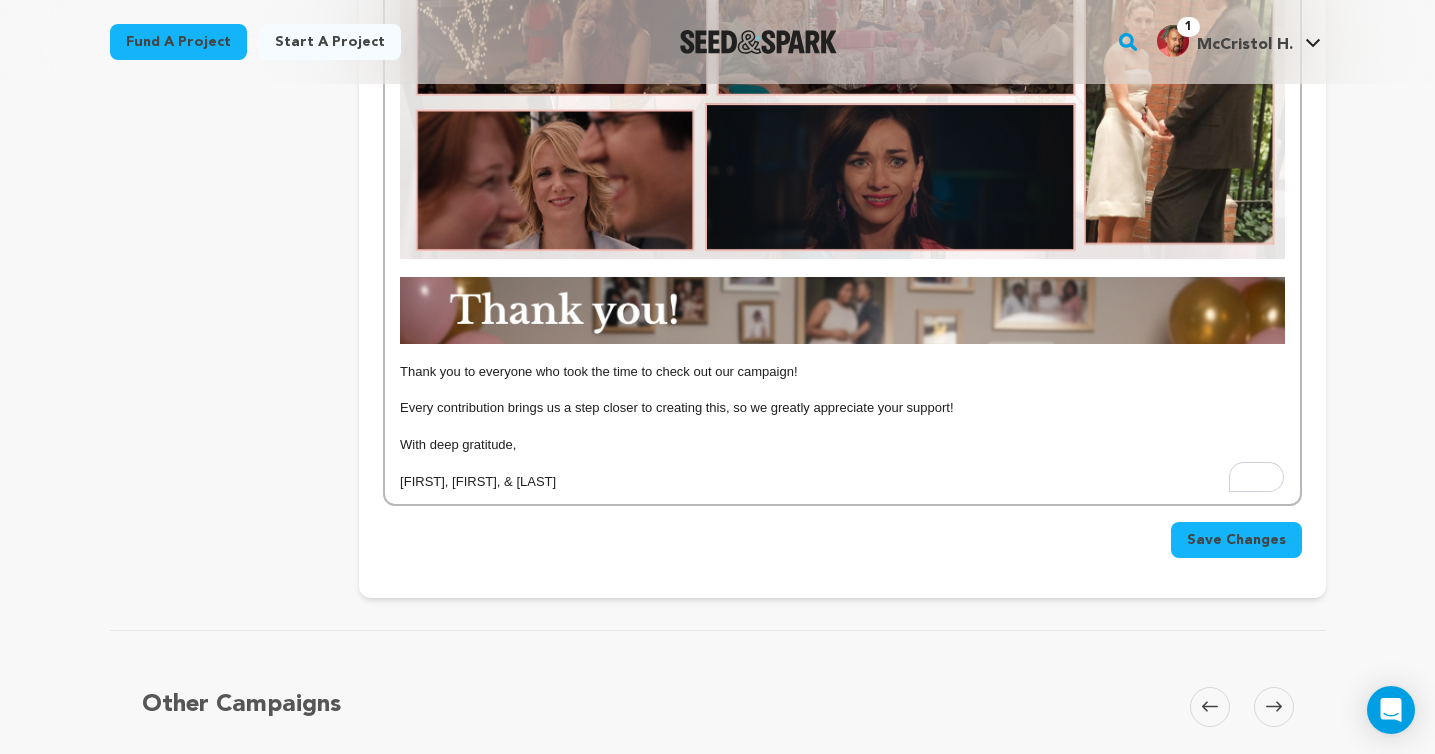 click on "After30  is a grounded dramedy that follows Deandra, a free-spirited woman in her thirties who’s always embraced living life on her own terms. She’s in a loving, four-year relationship with Malcolm, and neither of them has ever felt the need to define their future with marriage—until an innocent anniversary gift is mistaken for a proposal, causing Deandra to spiral into unexpected self-doubt. When she attends her best friend’s baby shower, DeAndra is confronted with the realization that while others seem to be advancing in their lives, she feels stuck in place. As societal expectations close in, Deandra is forced to confront whether she's truly happy with her life, or actually afraid to admit she might want something more after all. Through humor, difficult questions, and moments of heartbreak,  After30   explores the internal tug-of-war between our dreams and reality.   This movie serves as a powerful reminder that following our truths will lead us to discover who we are fully meant to be. After30" at bounding box center (842, -742) 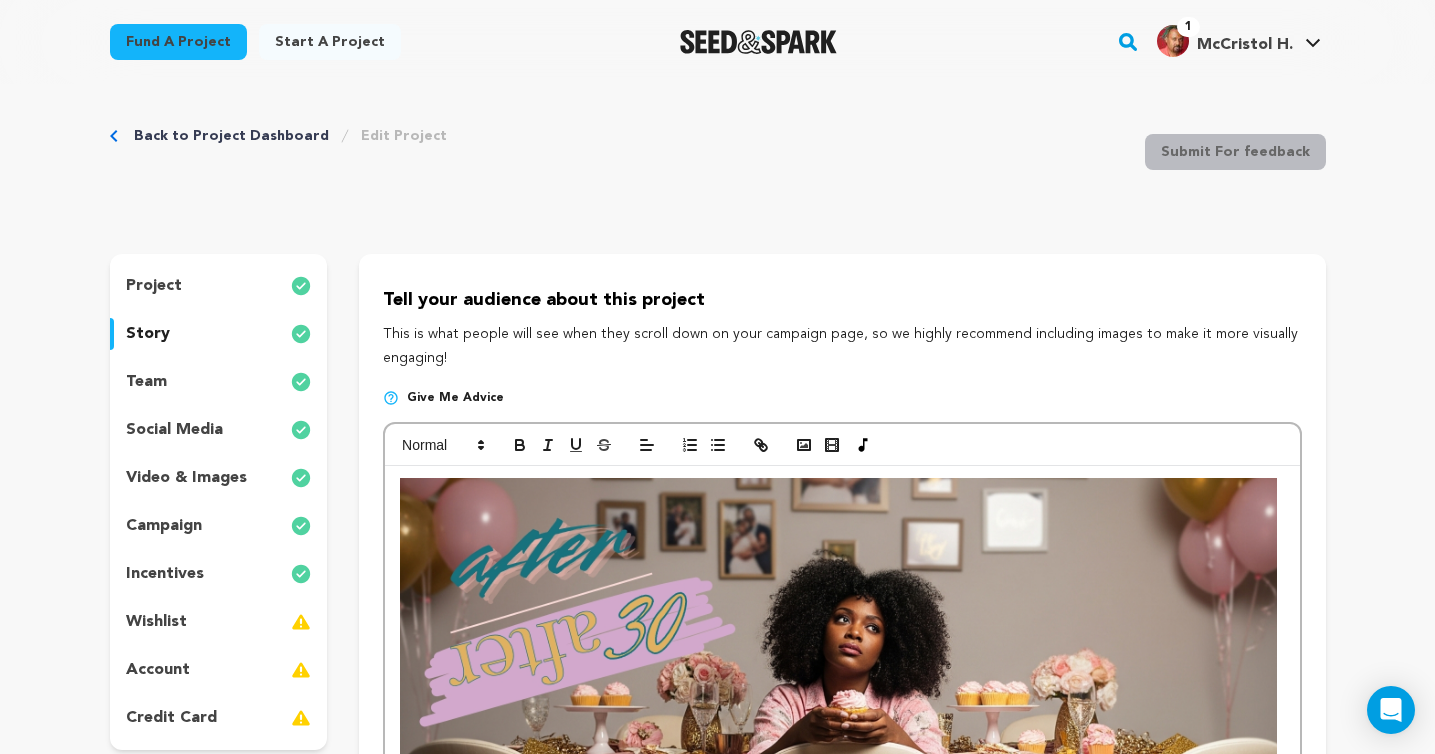 scroll, scrollTop: 0, scrollLeft: 0, axis: both 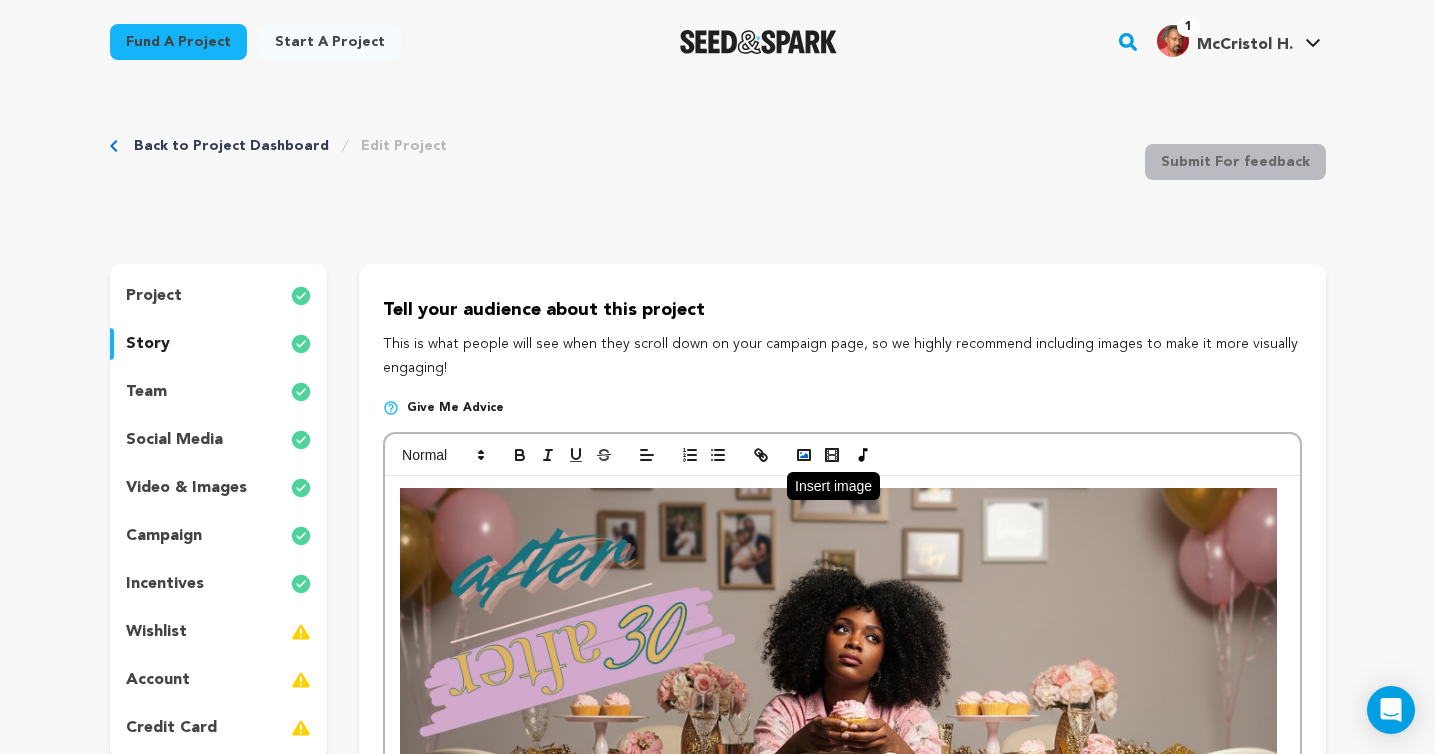 click 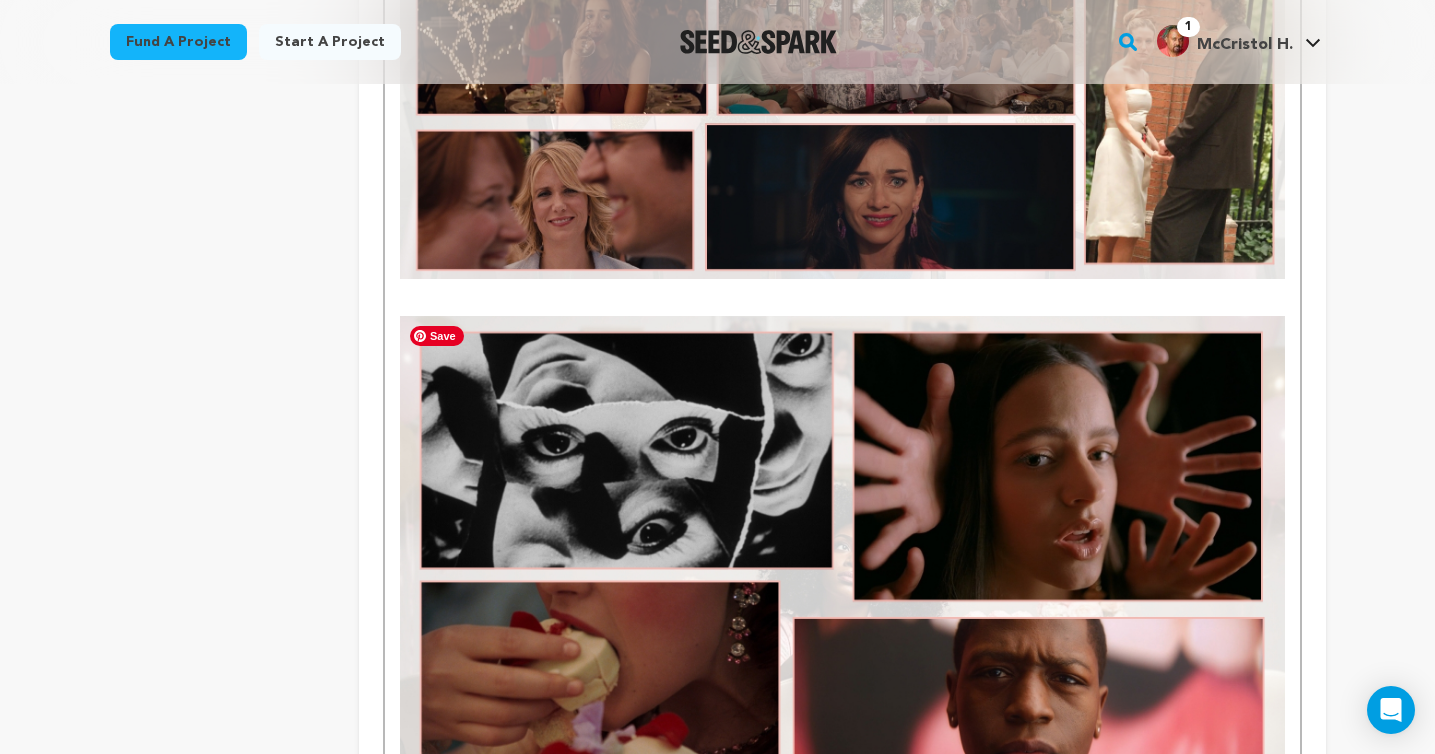 scroll, scrollTop: 2433, scrollLeft: 0, axis: vertical 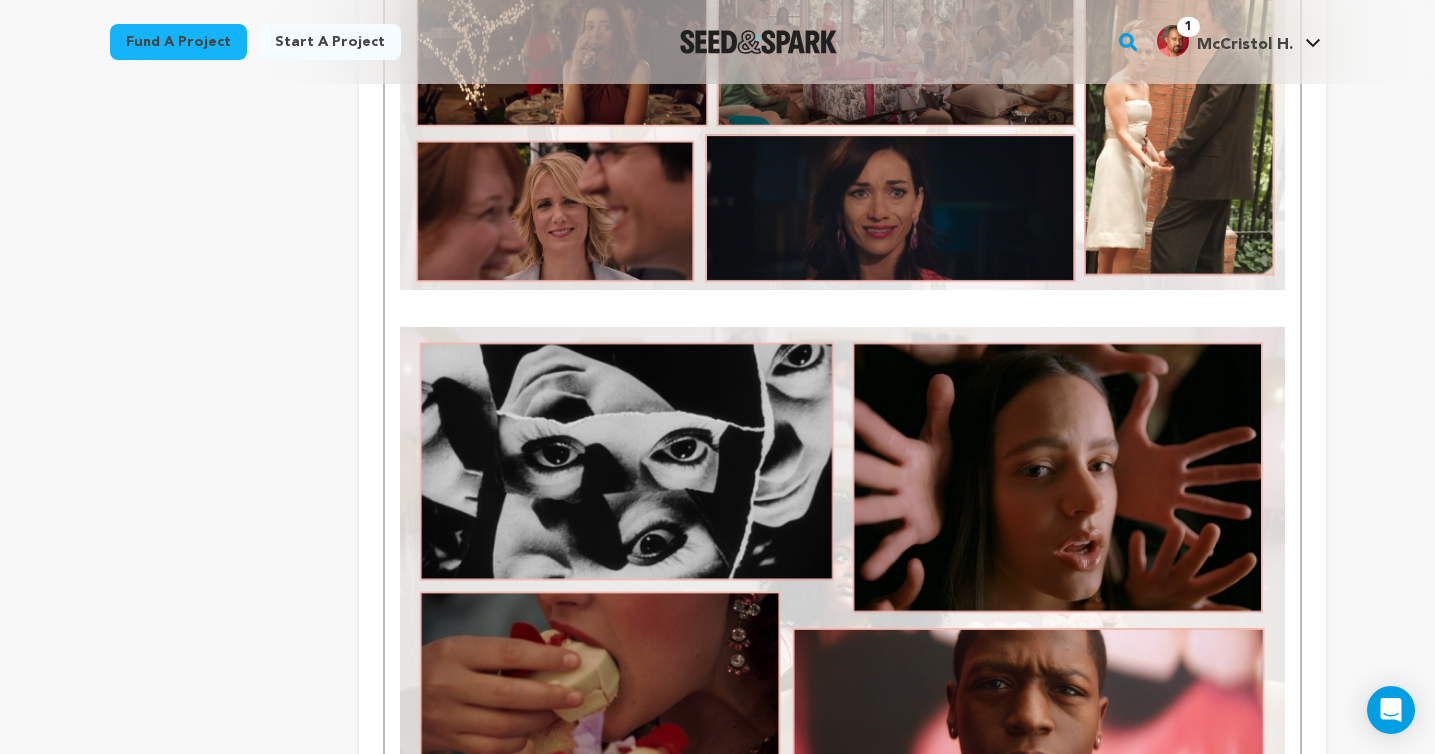 click at bounding box center [842, 299] 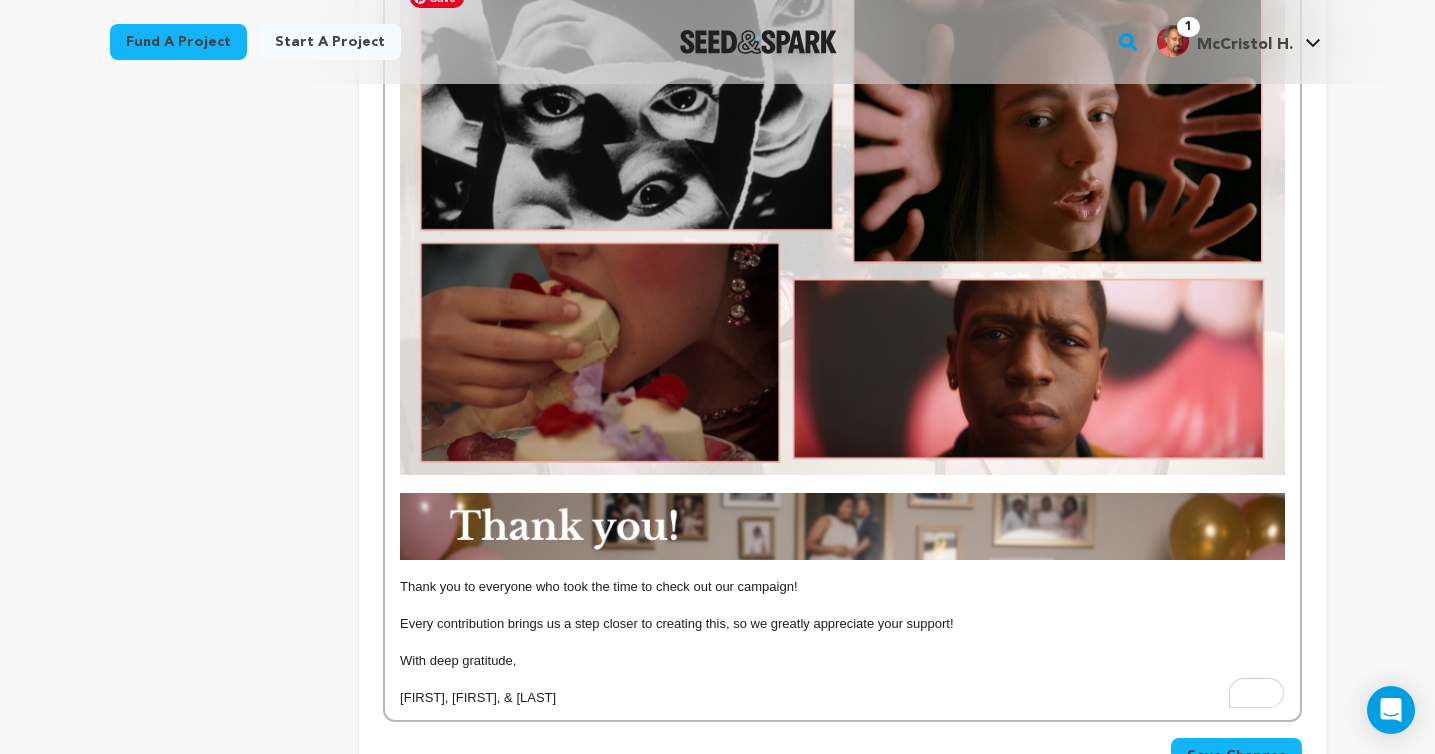 scroll, scrollTop: 2814, scrollLeft: 0, axis: vertical 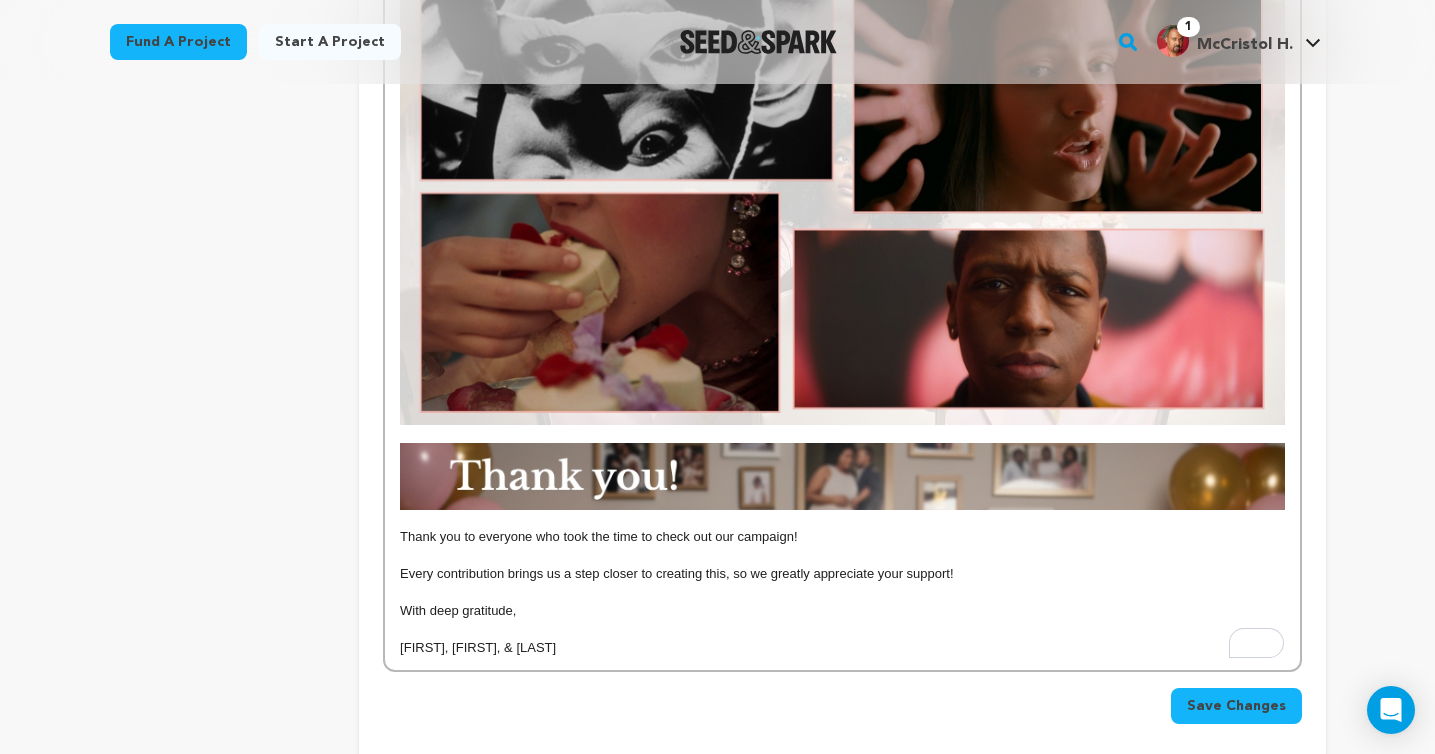 click on "Save Changes" at bounding box center (1236, 706) 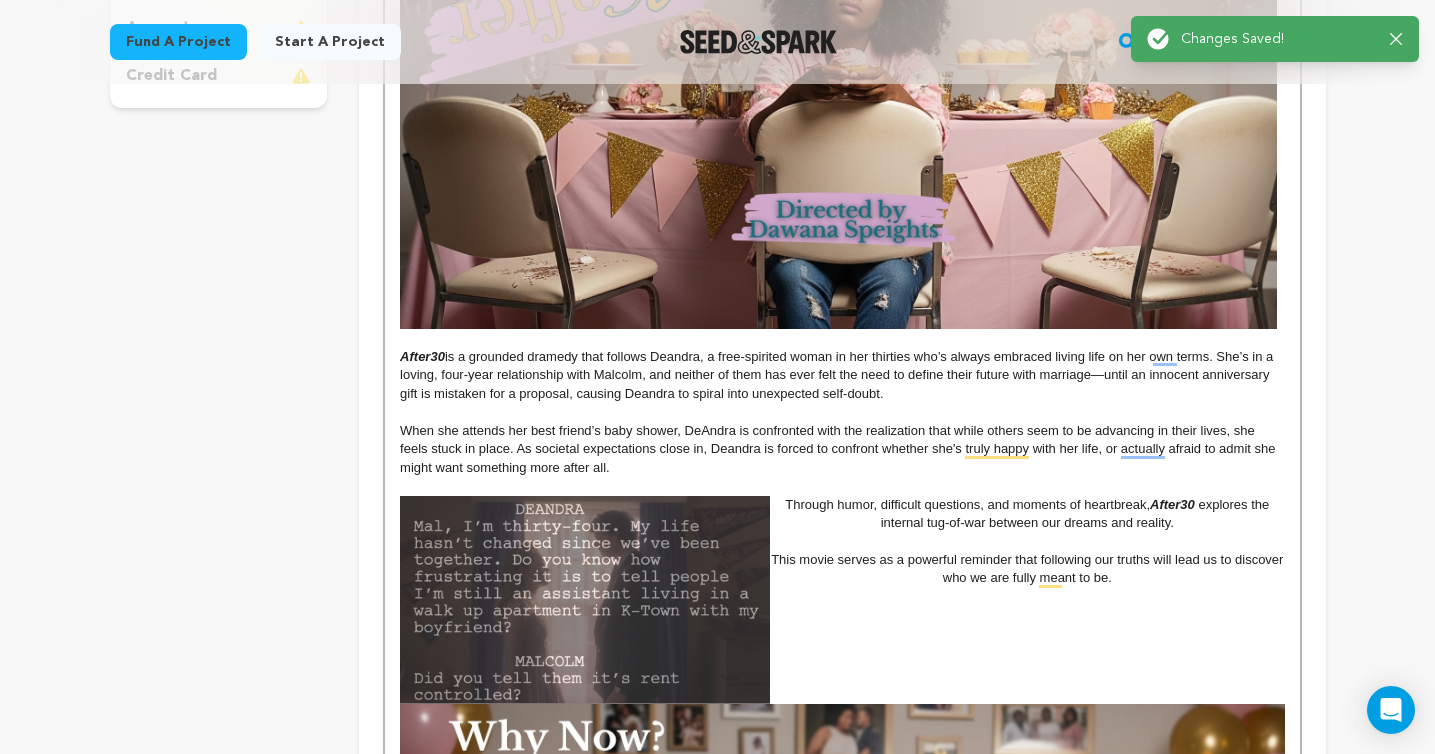 scroll, scrollTop: 0, scrollLeft: 0, axis: both 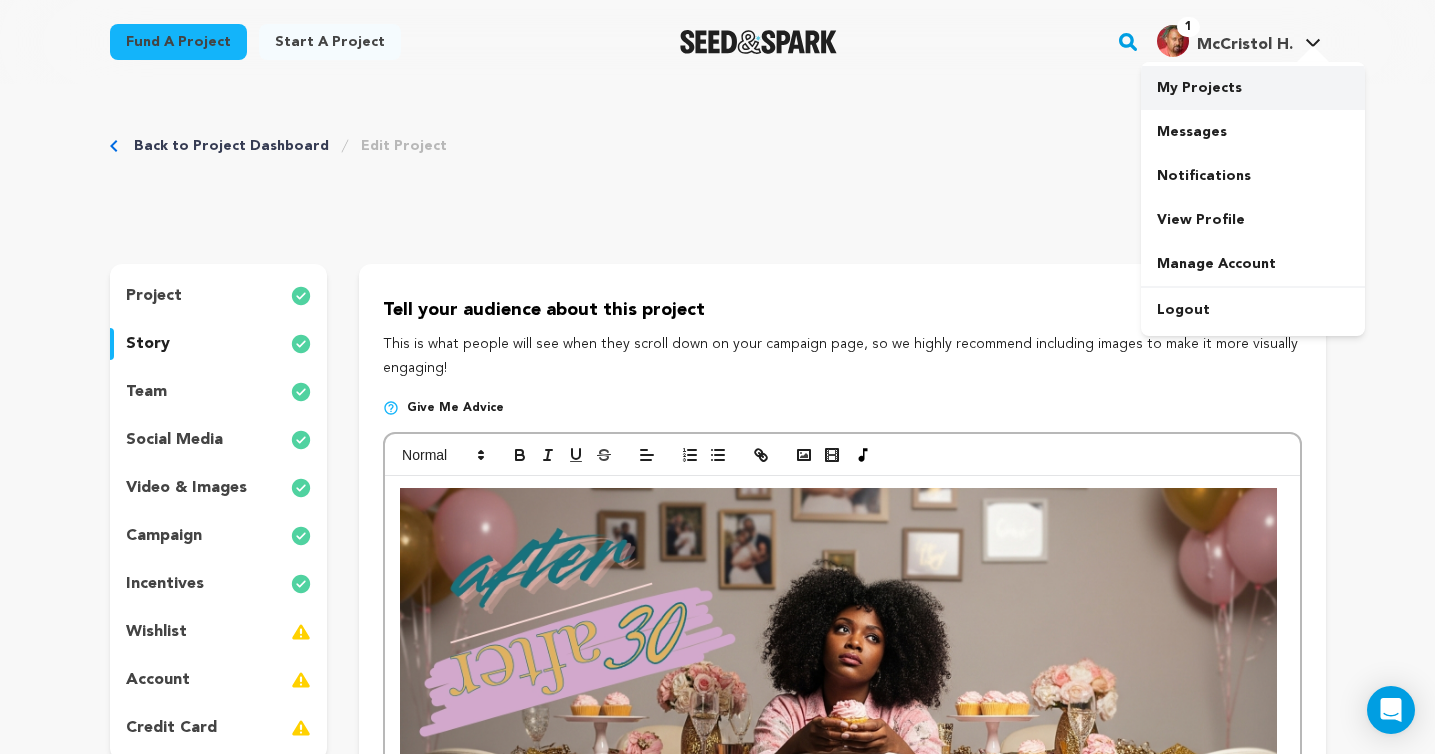 click on "My Projects" at bounding box center [1253, 88] 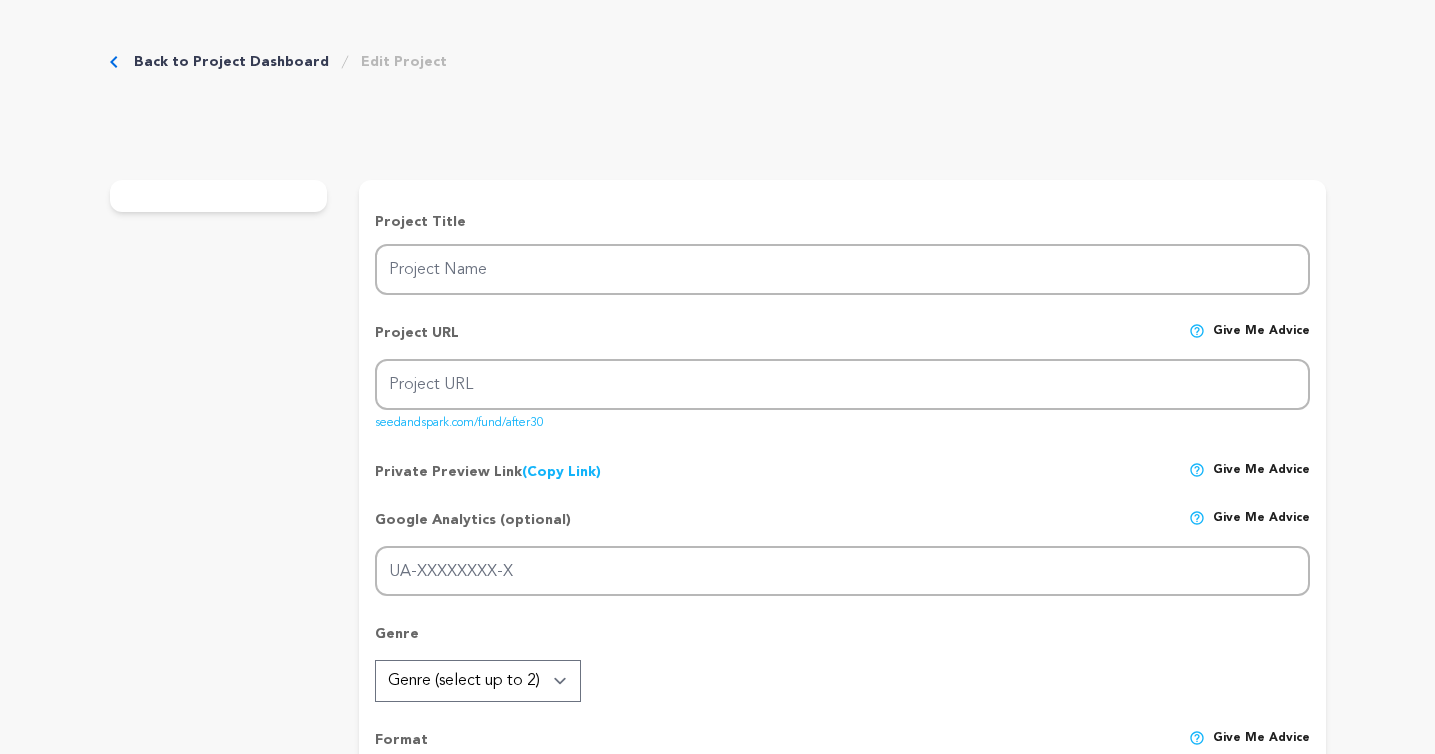 scroll, scrollTop: 0, scrollLeft: 0, axis: both 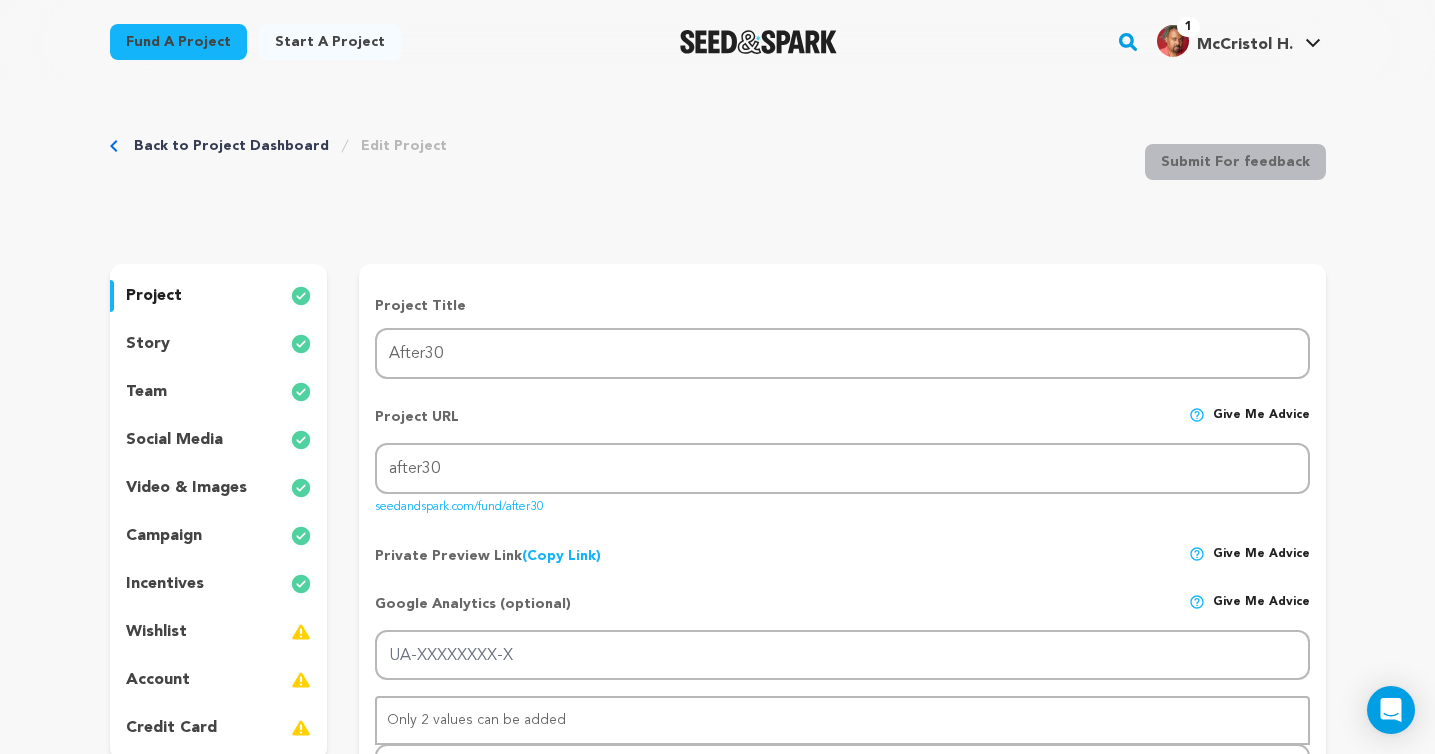 click on "story" at bounding box center (148, 344) 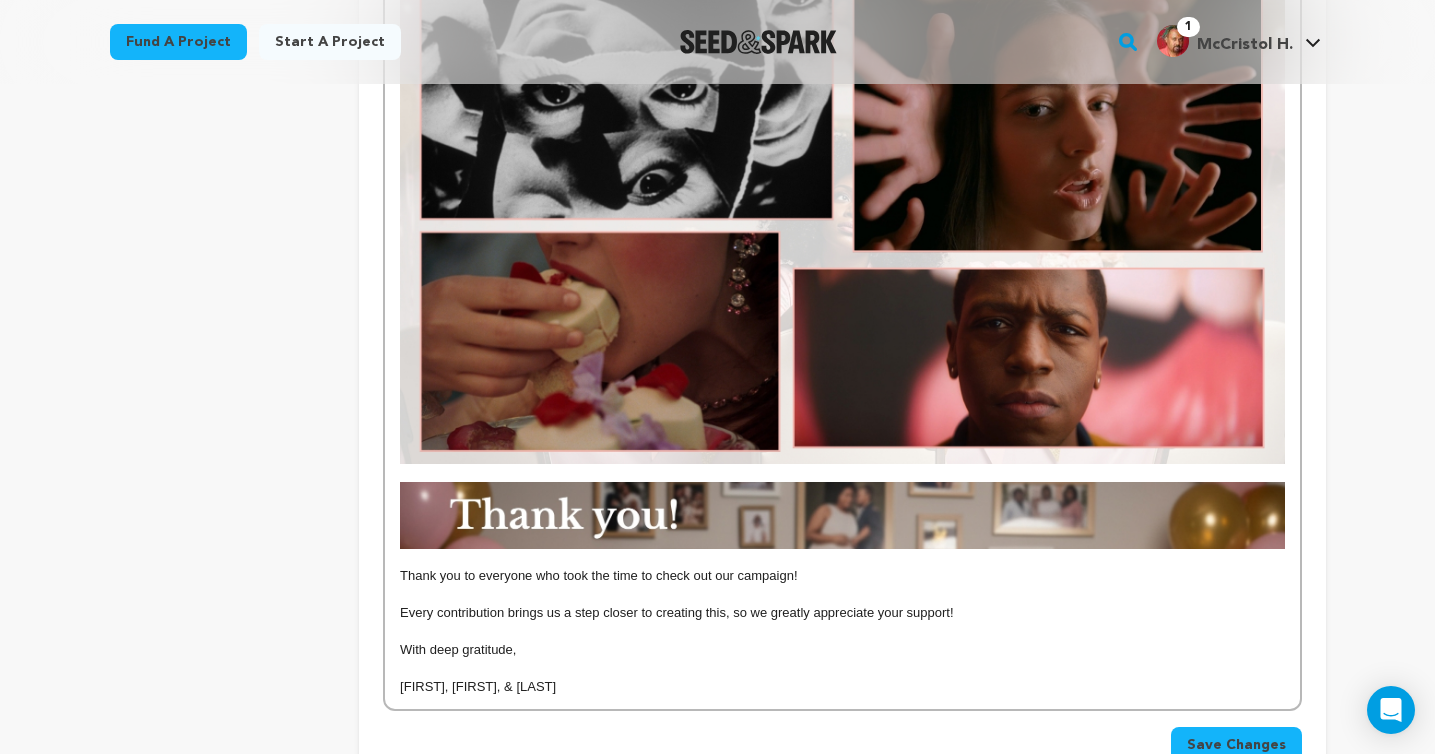 scroll, scrollTop: 2772, scrollLeft: 0, axis: vertical 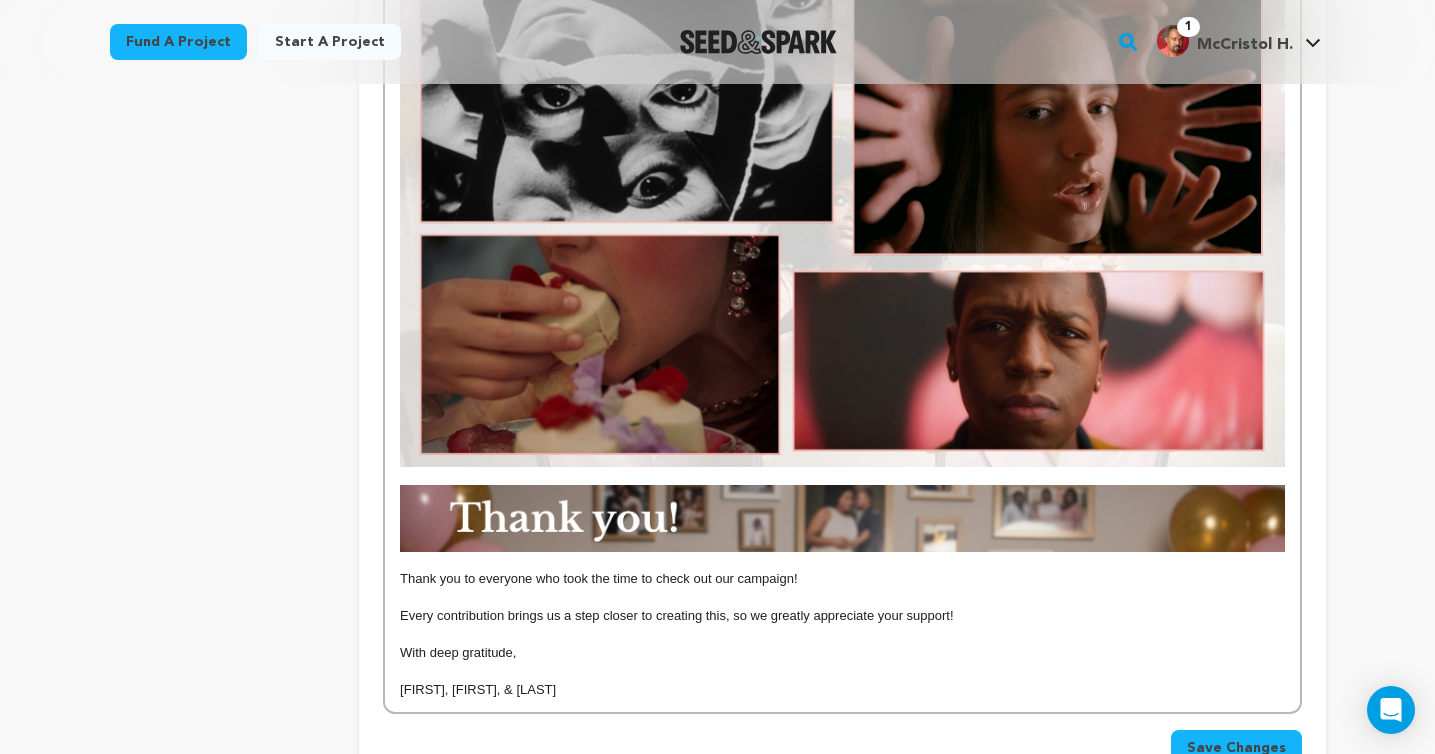 click at bounding box center (842, 476) 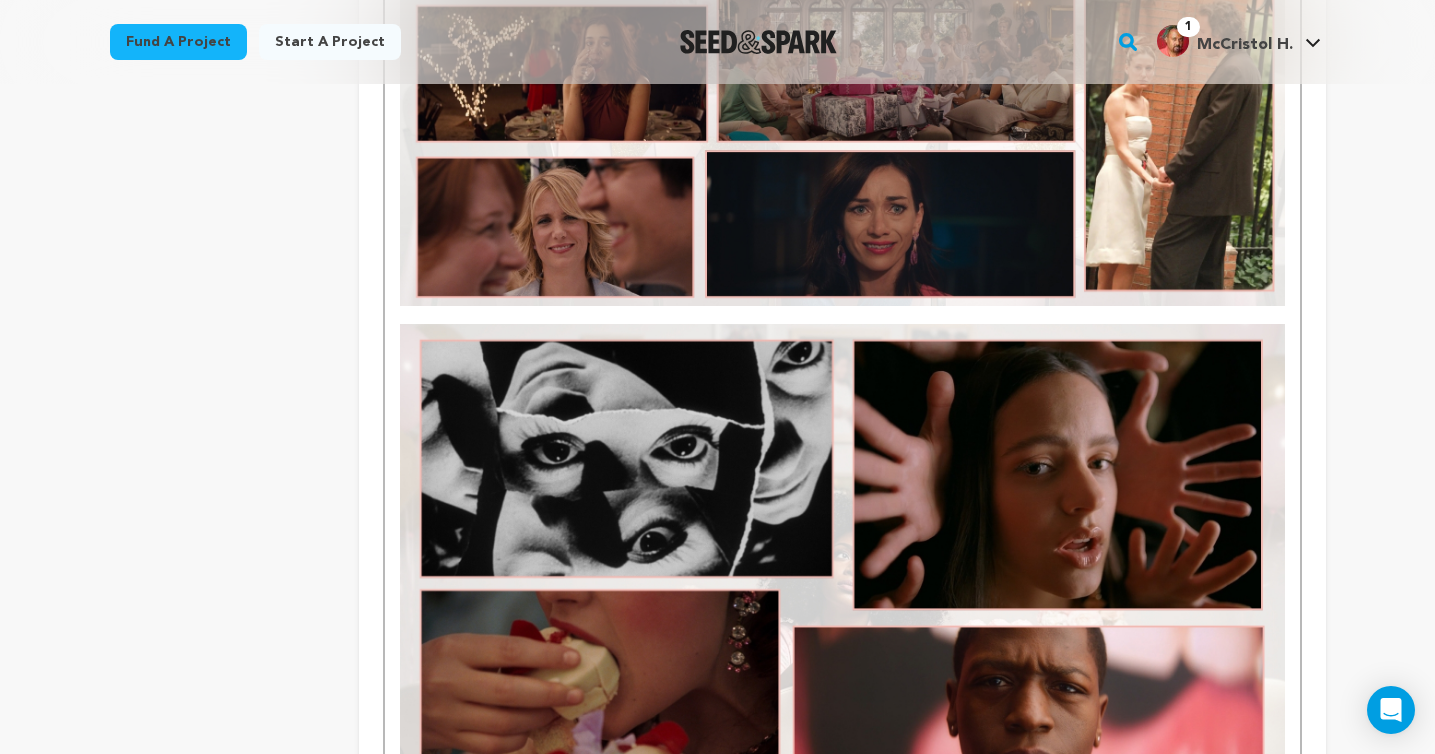 scroll, scrollTop: 2196, scrollLeft: 0, axis: vertical 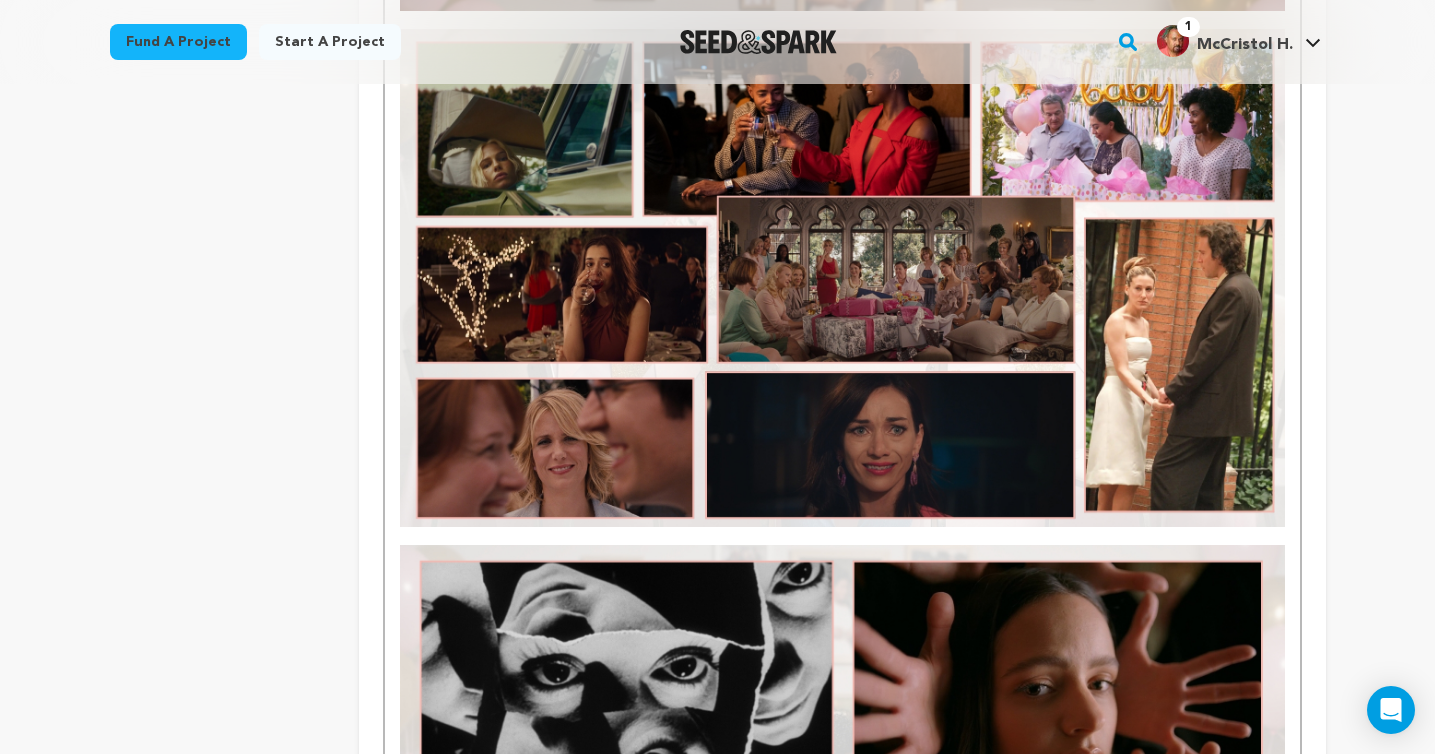 click at bounding box center (842, 536) 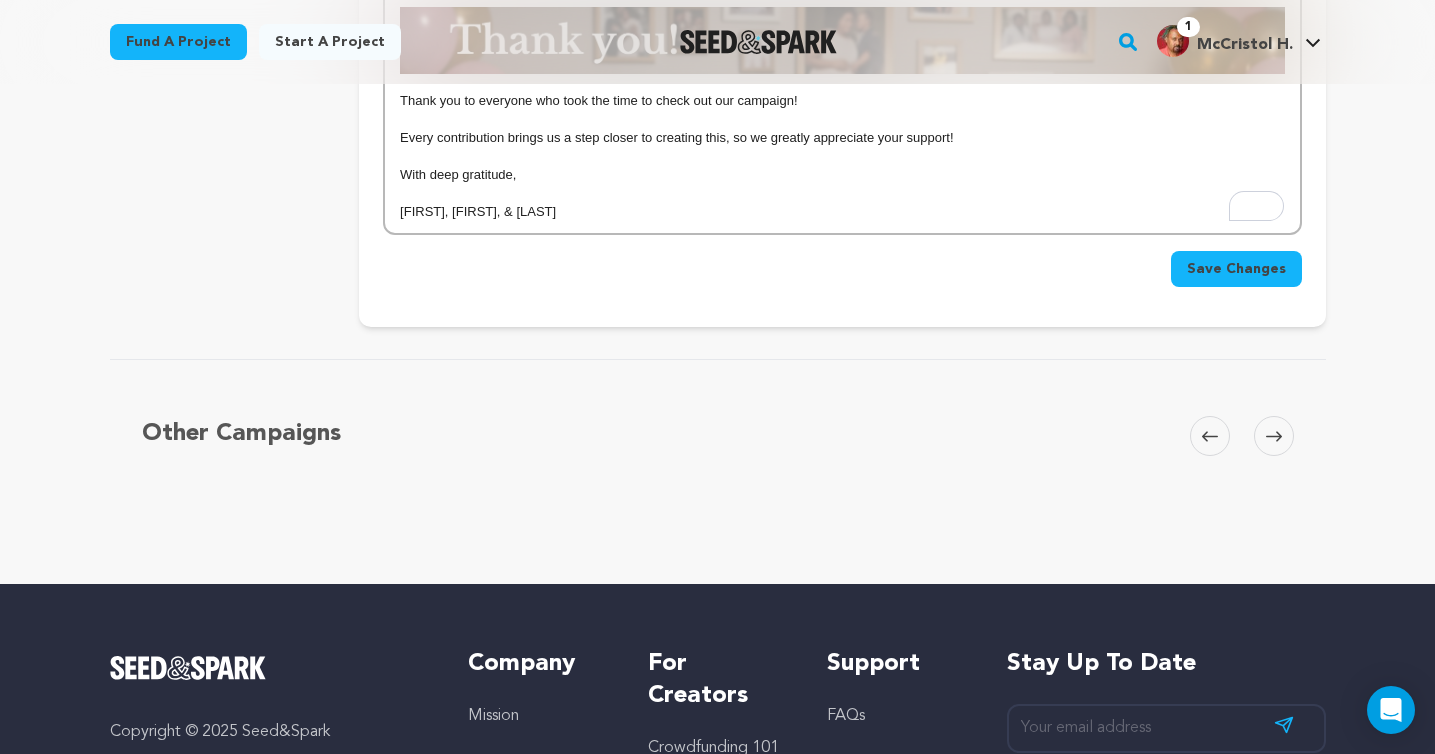 scroll, scrollTop: 3199, scrollLeft: 0, axis: vertical 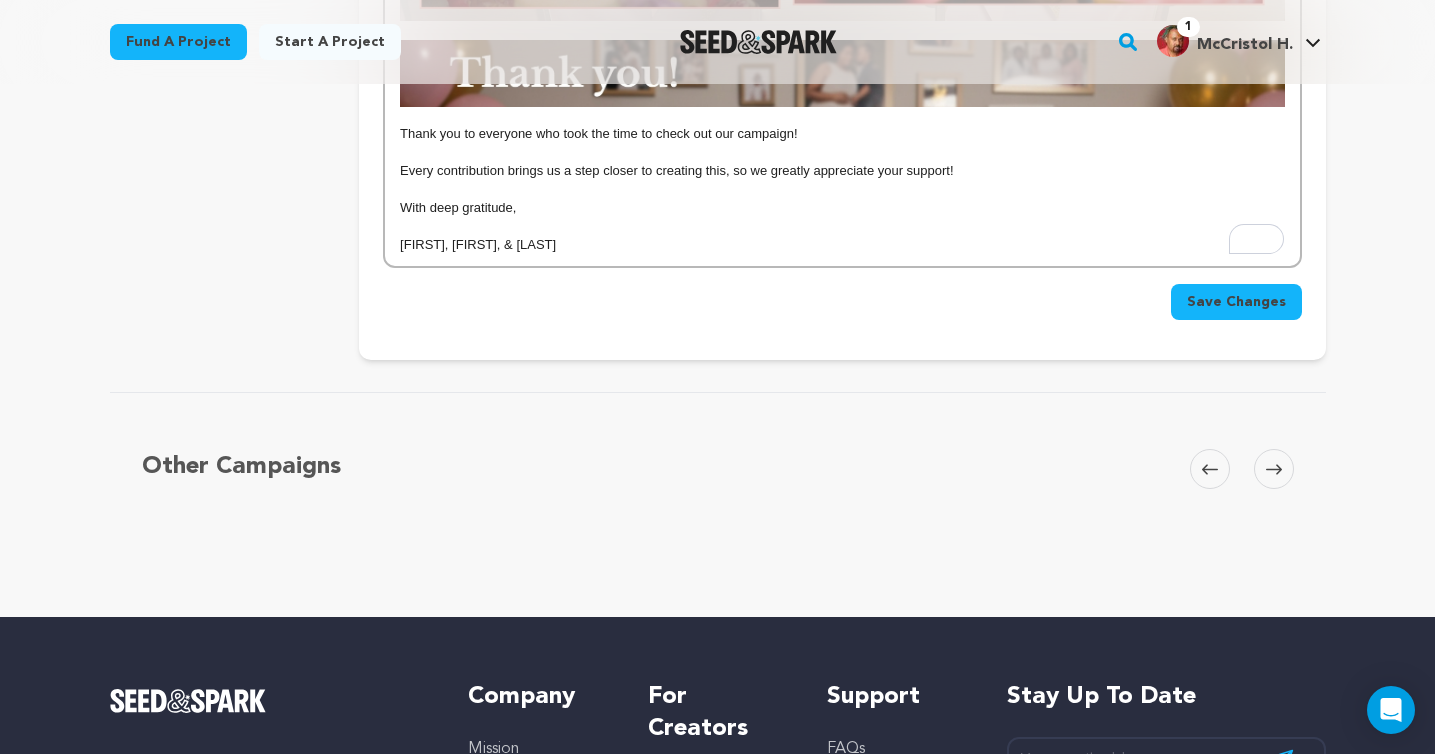 click on "Save Changes" at bounding box center (1236, 302) 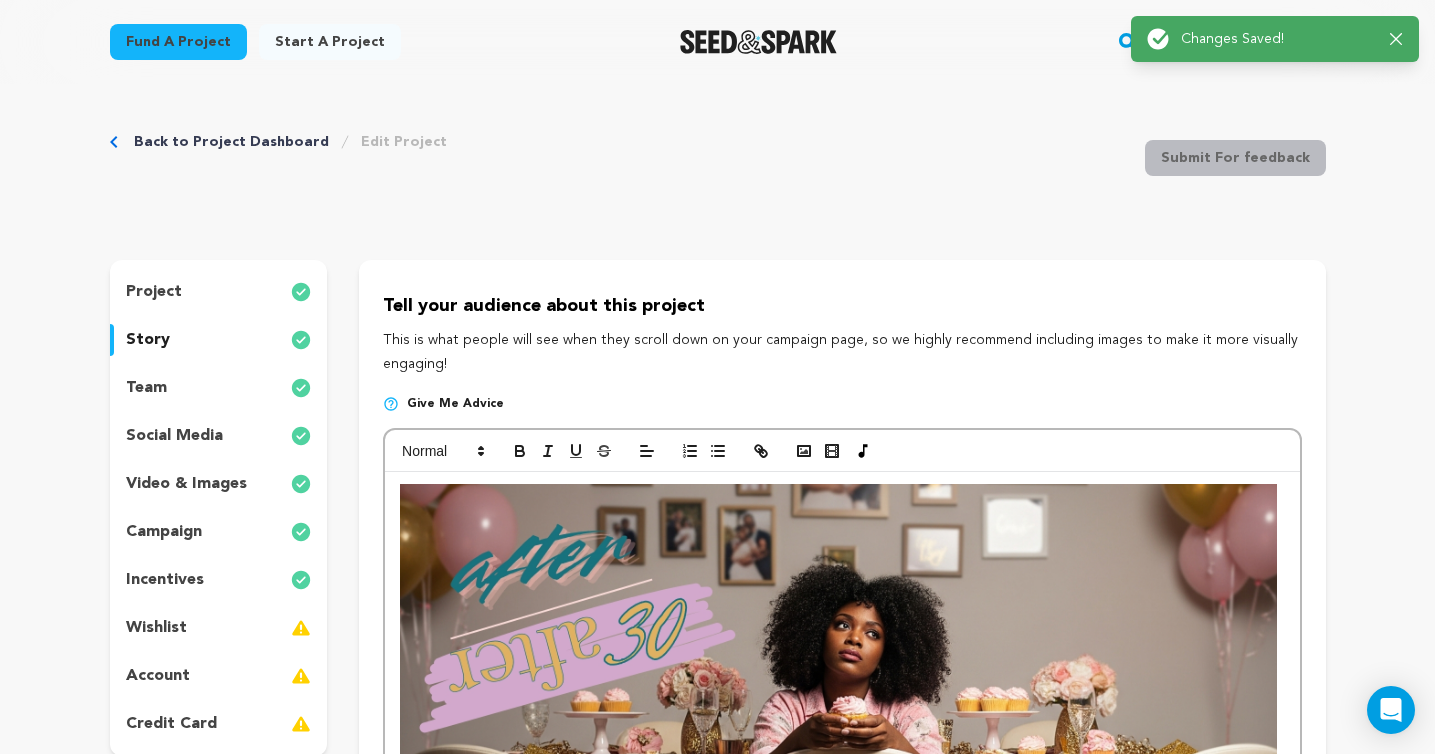 scroll, scrollTop: 0, scrollLeft: 0, axis: both 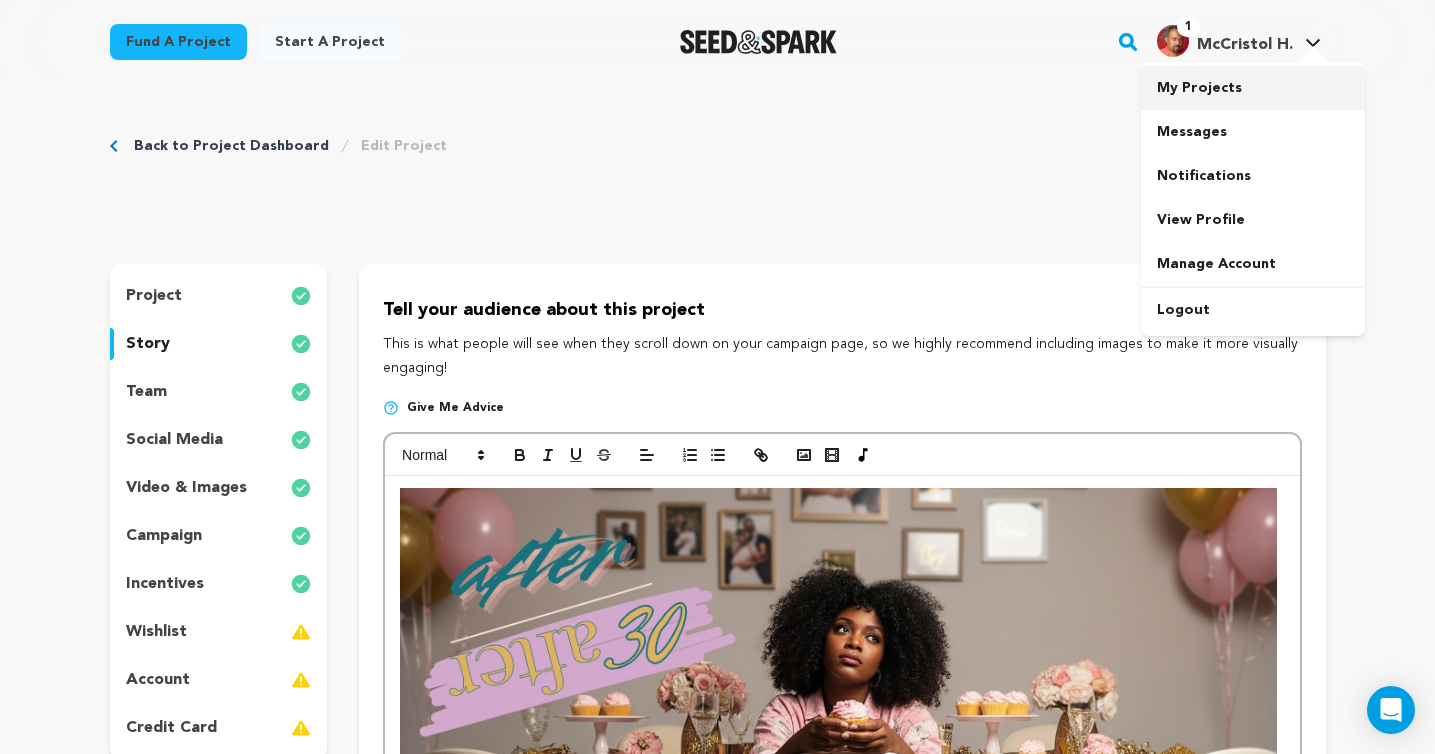 click on "My Projects" at bounding box center [1253, 88] 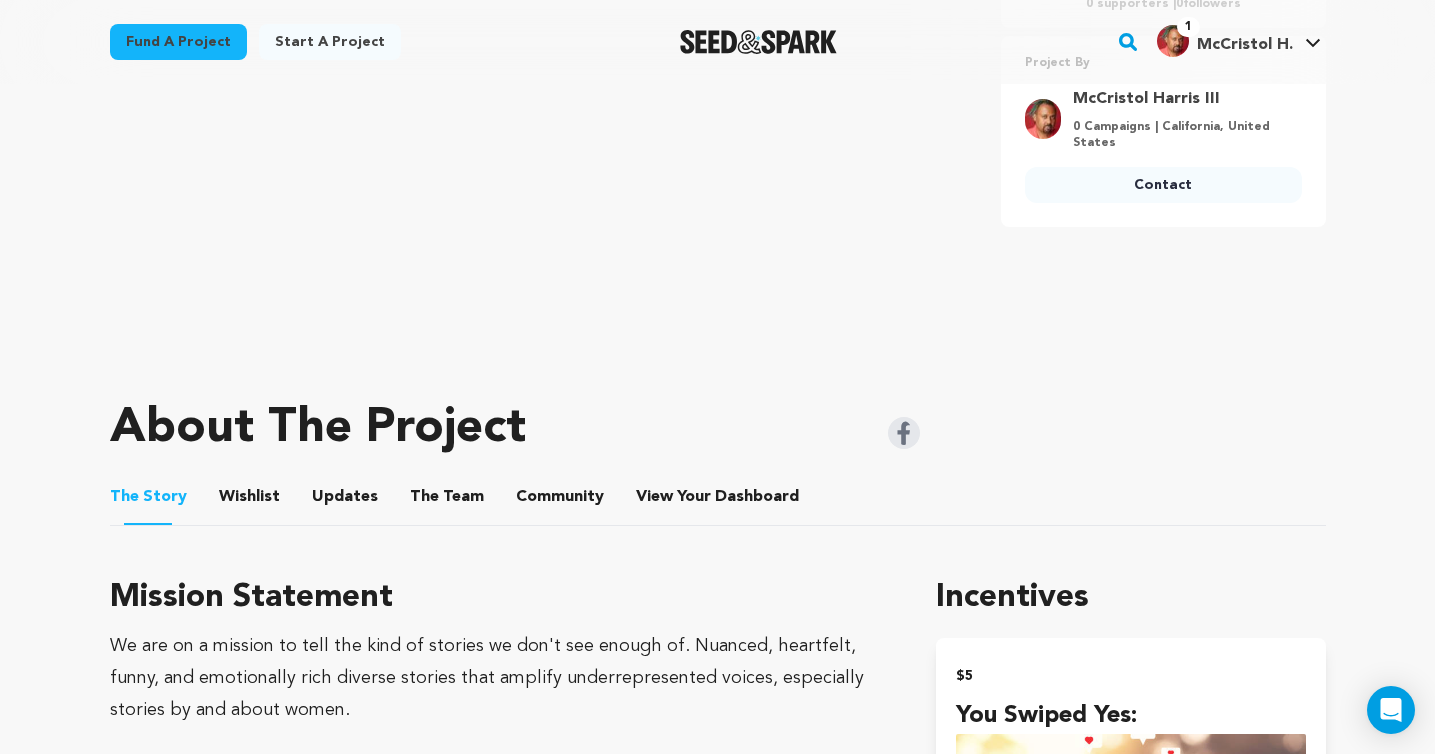 scroll, scrollTop: 585, scrollLeft: 0, axis: vertical 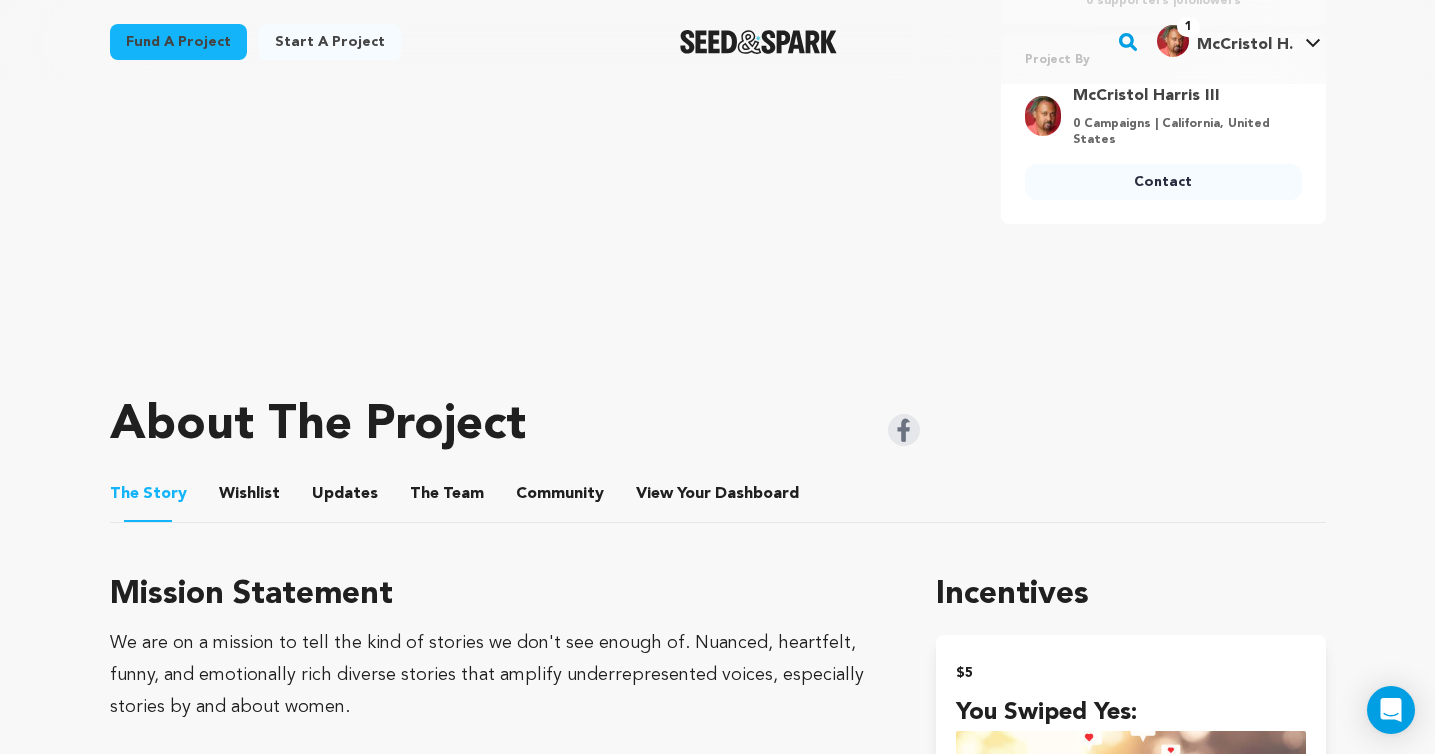 click on "The Team" at bounding box center [447, 498] 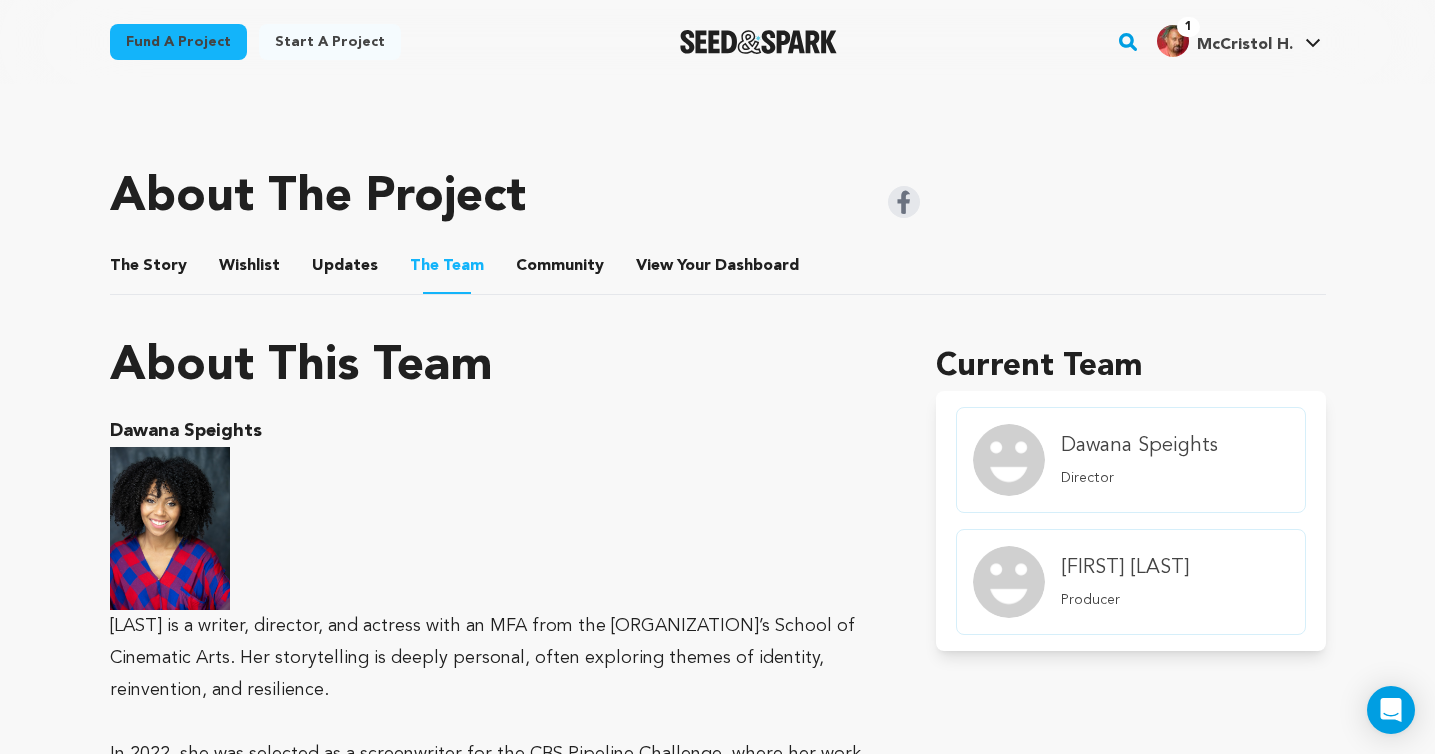 scroll, scrollTop: 0, scrollLeft: 0, axis: both 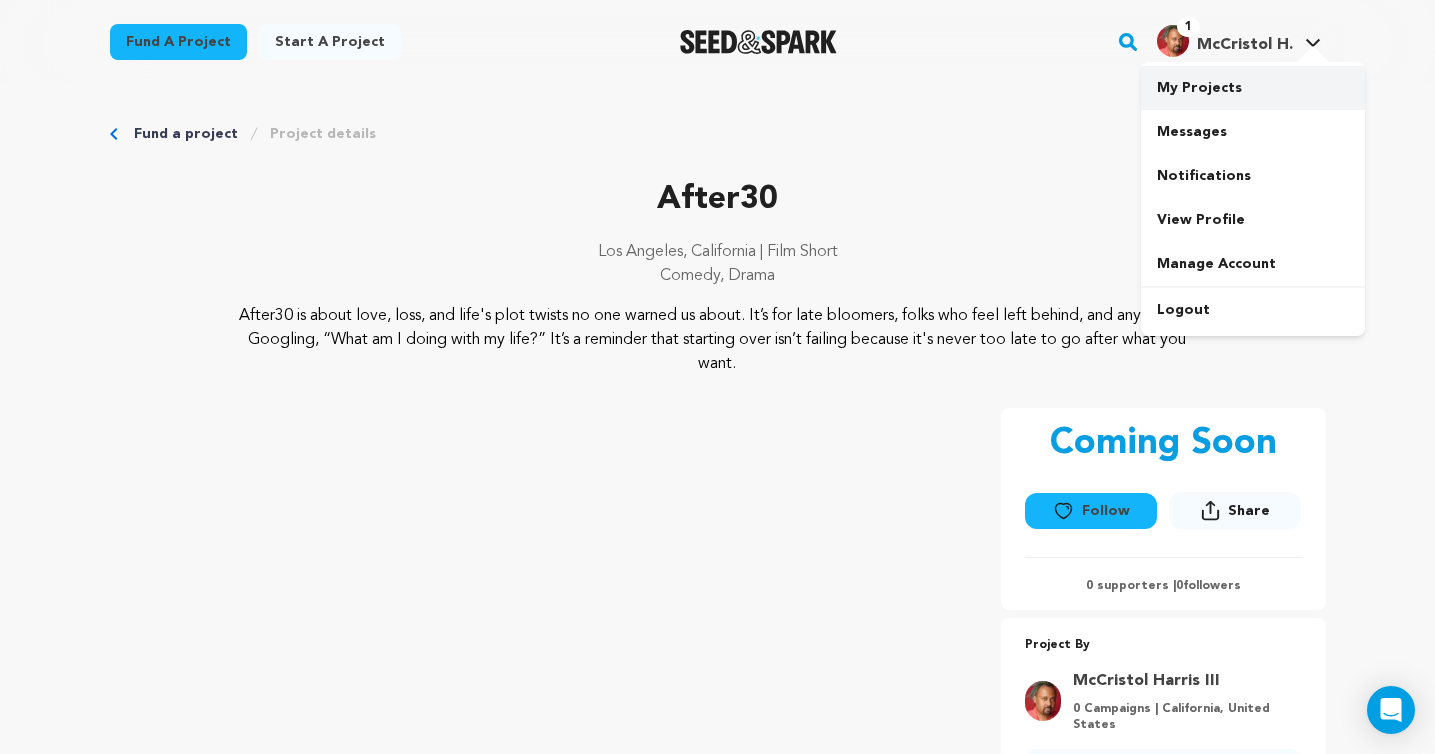 click on "My Projects" at bounding box center (1253, 88) 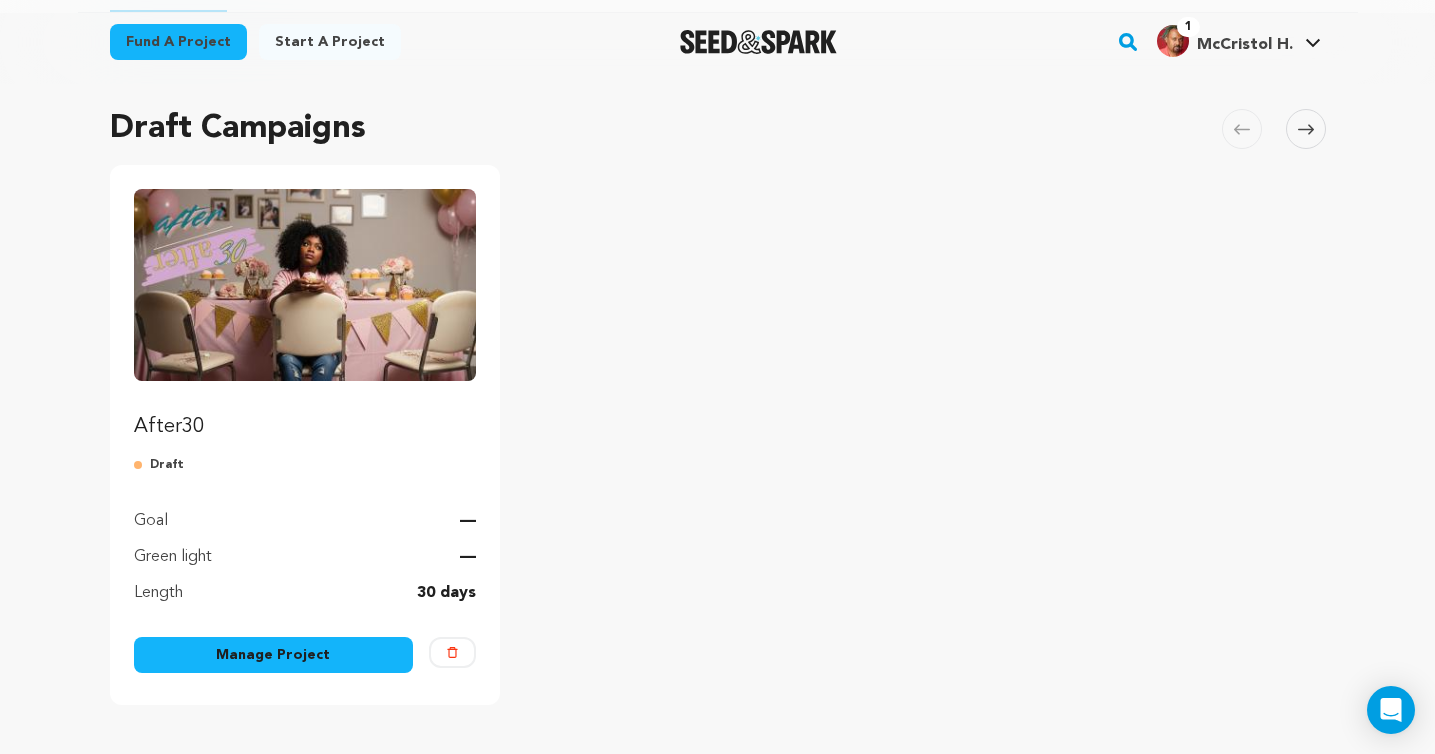 scroll, scrollTop: 0, scrollLeft: 0, axis: both 